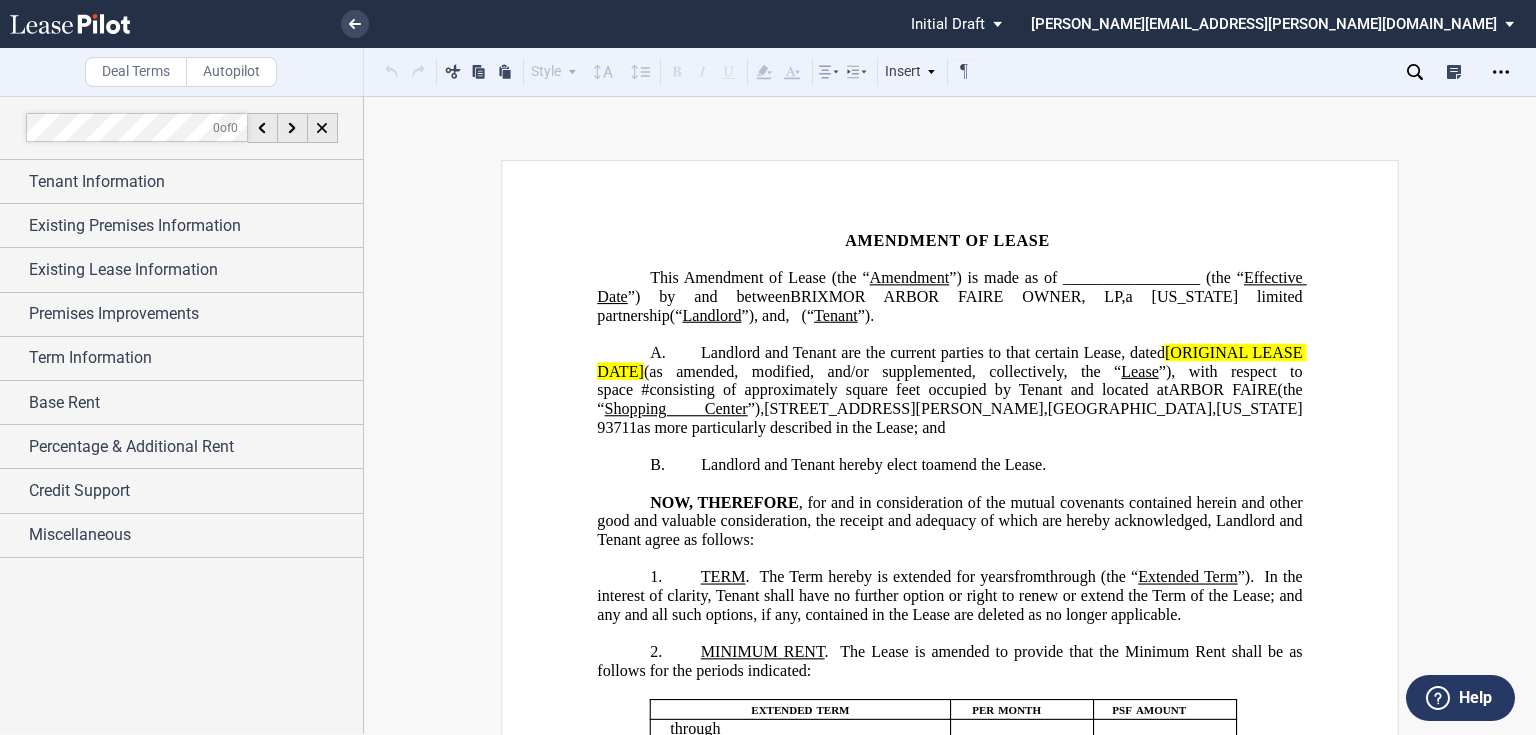 scroll, scrollTop: 0, scrollLeft: 0, axis: both 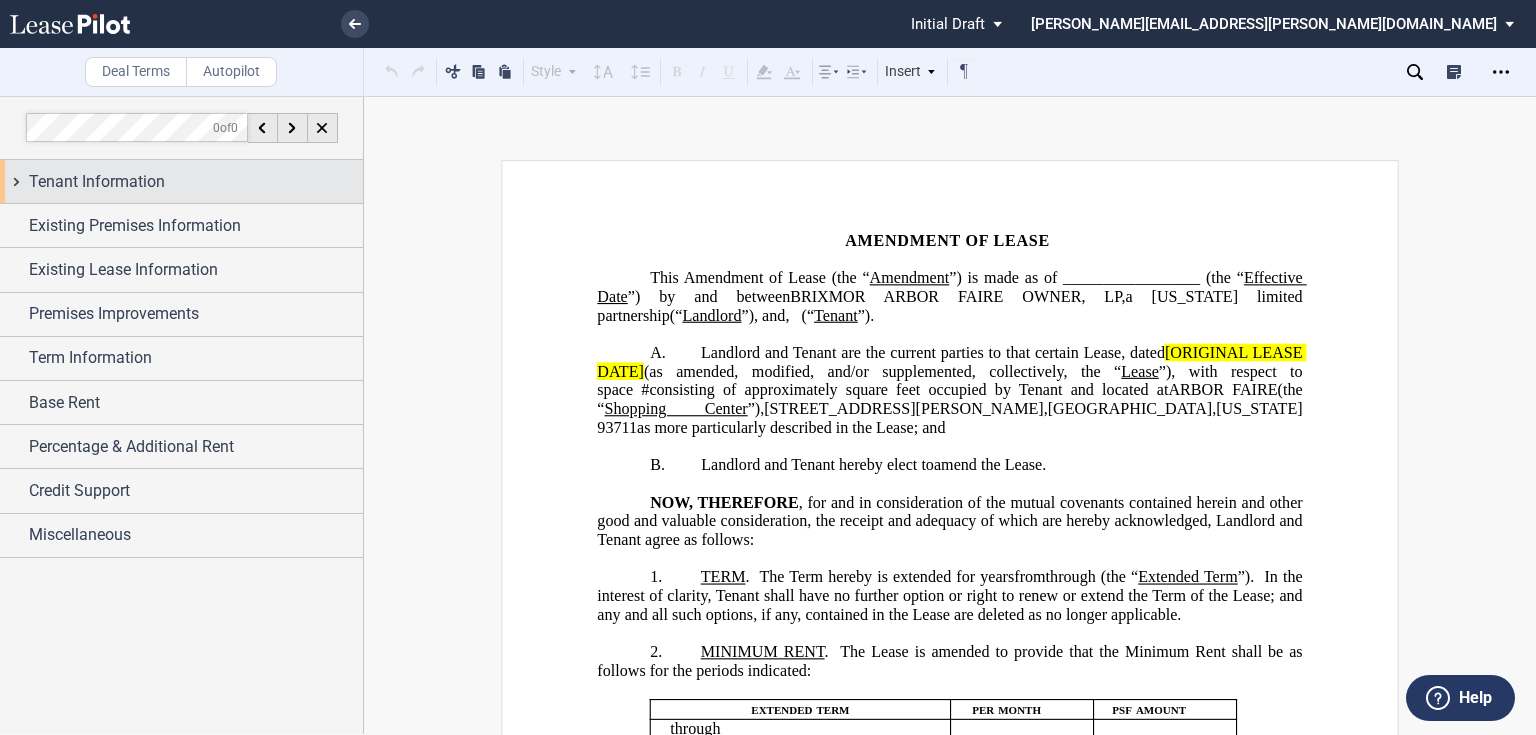 click on "Tenant Information" at bounding box center (196, 182) 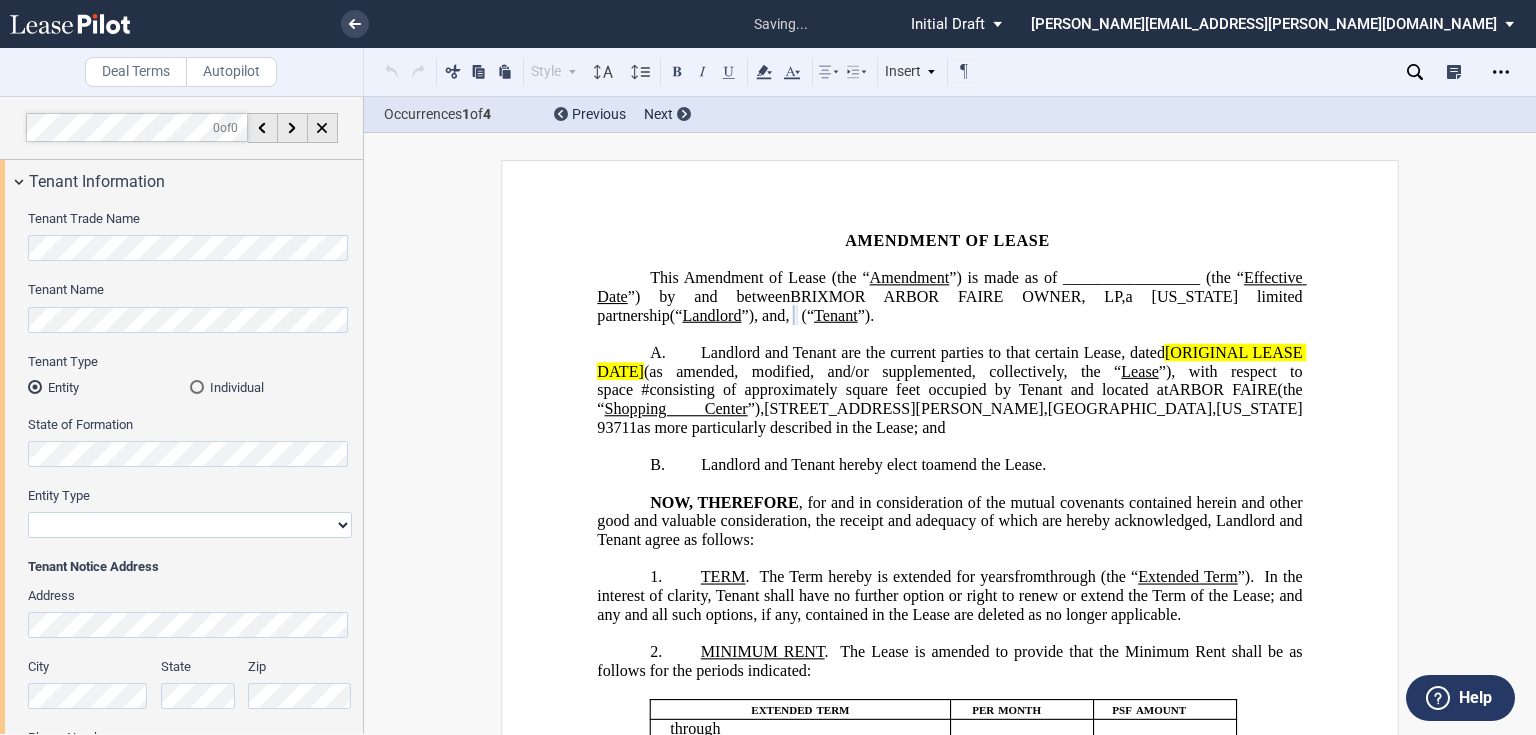 click on "Corporation
Limited Liability Company
General Partnership
Limited Partnership
Other" at bounding box center (190, 525) 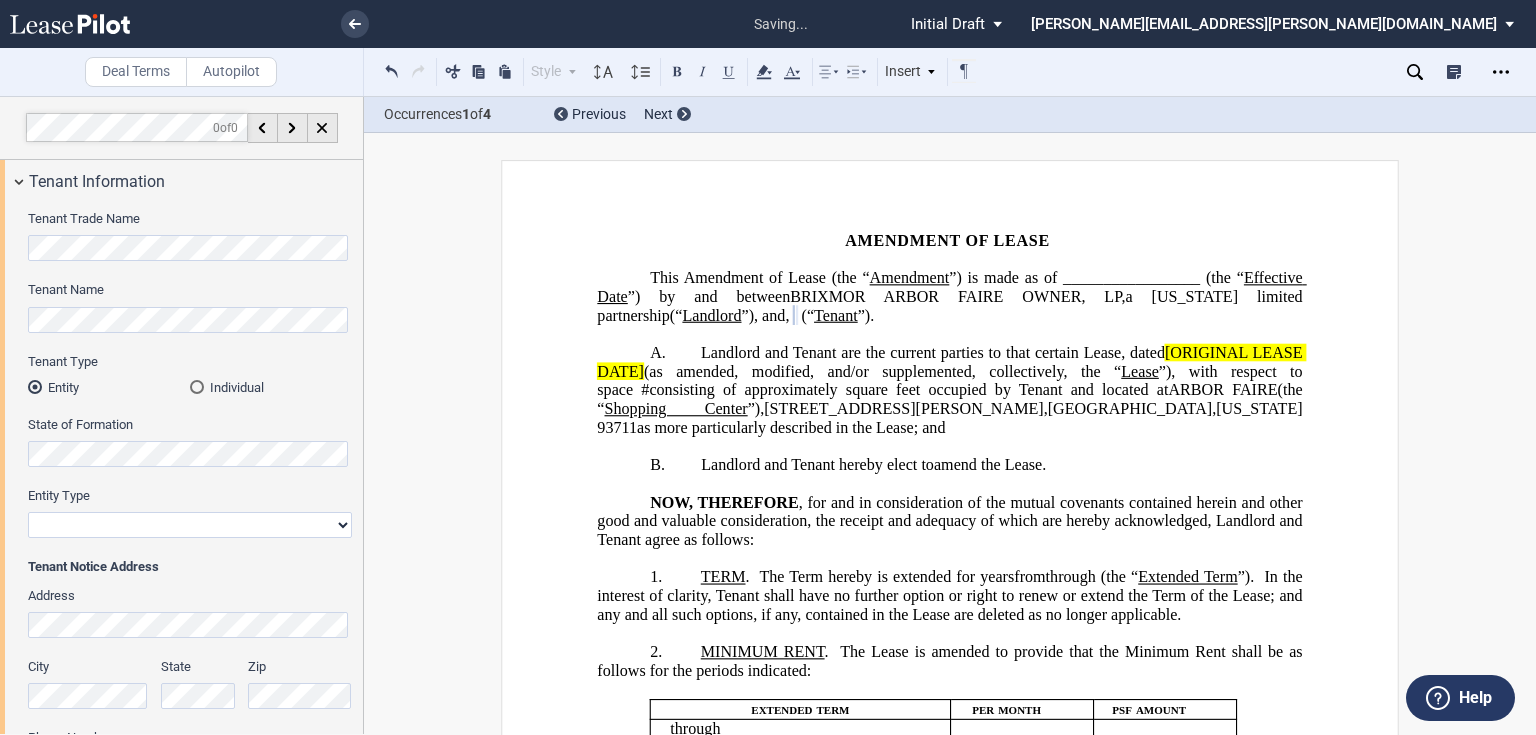 select on "limited liability company" 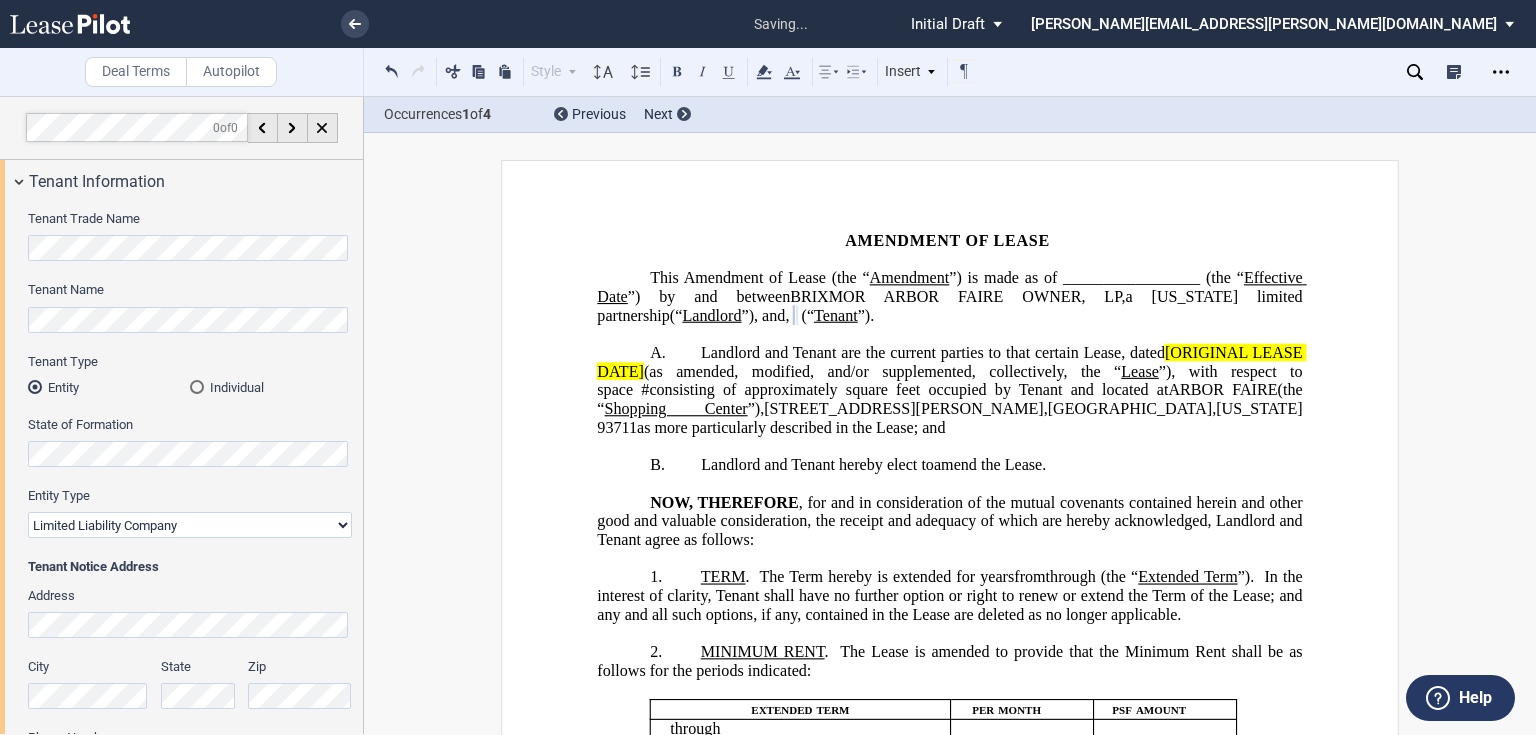 click on "Corporation
Limited Liability Company
General Partnership
Limited Partnership
Other" at bounding box center (190, 525) 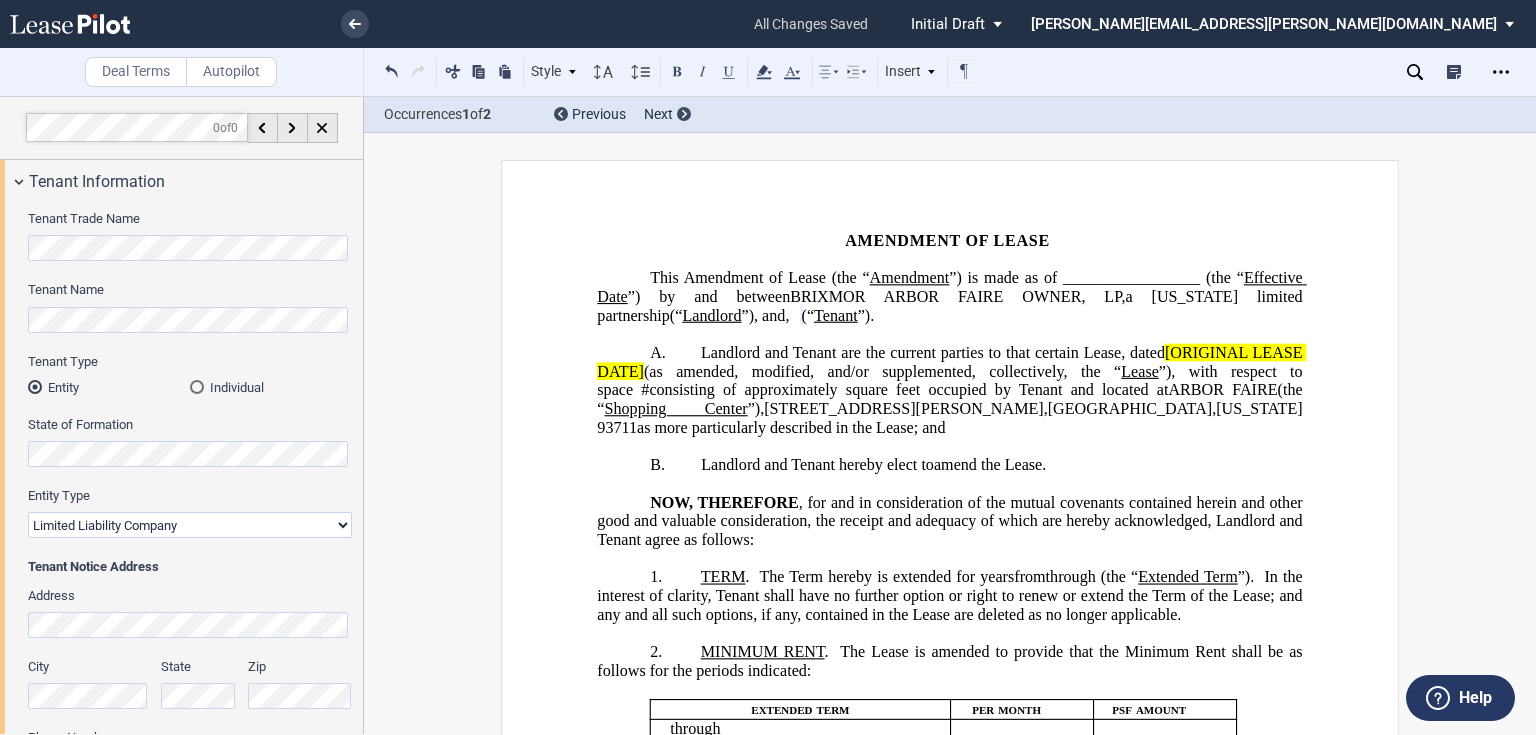 click on "Landlord and Tenant are the current parties to that certain Lease, dated" 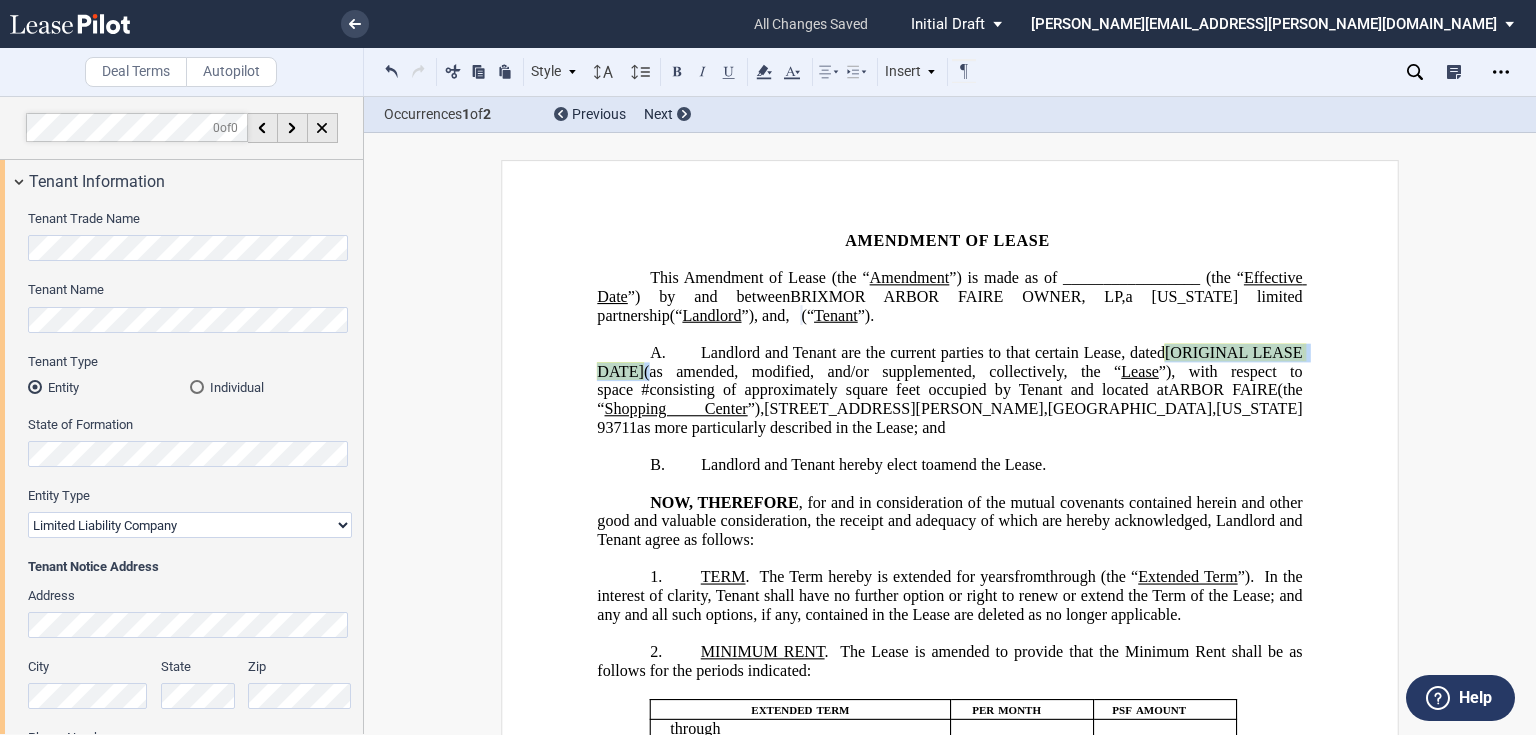 click on "(as amended, modified, and/or supplemented, collectively, the “" 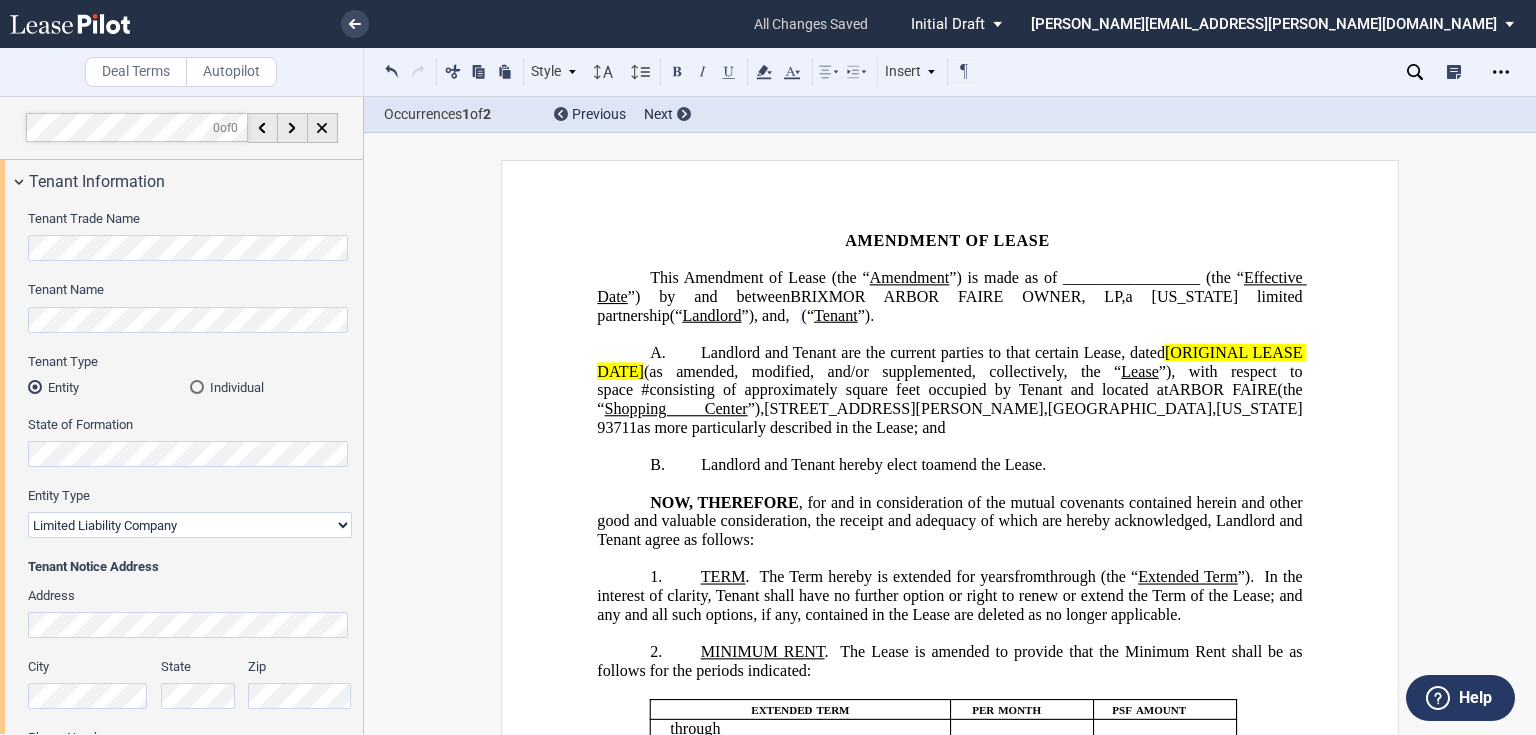 type 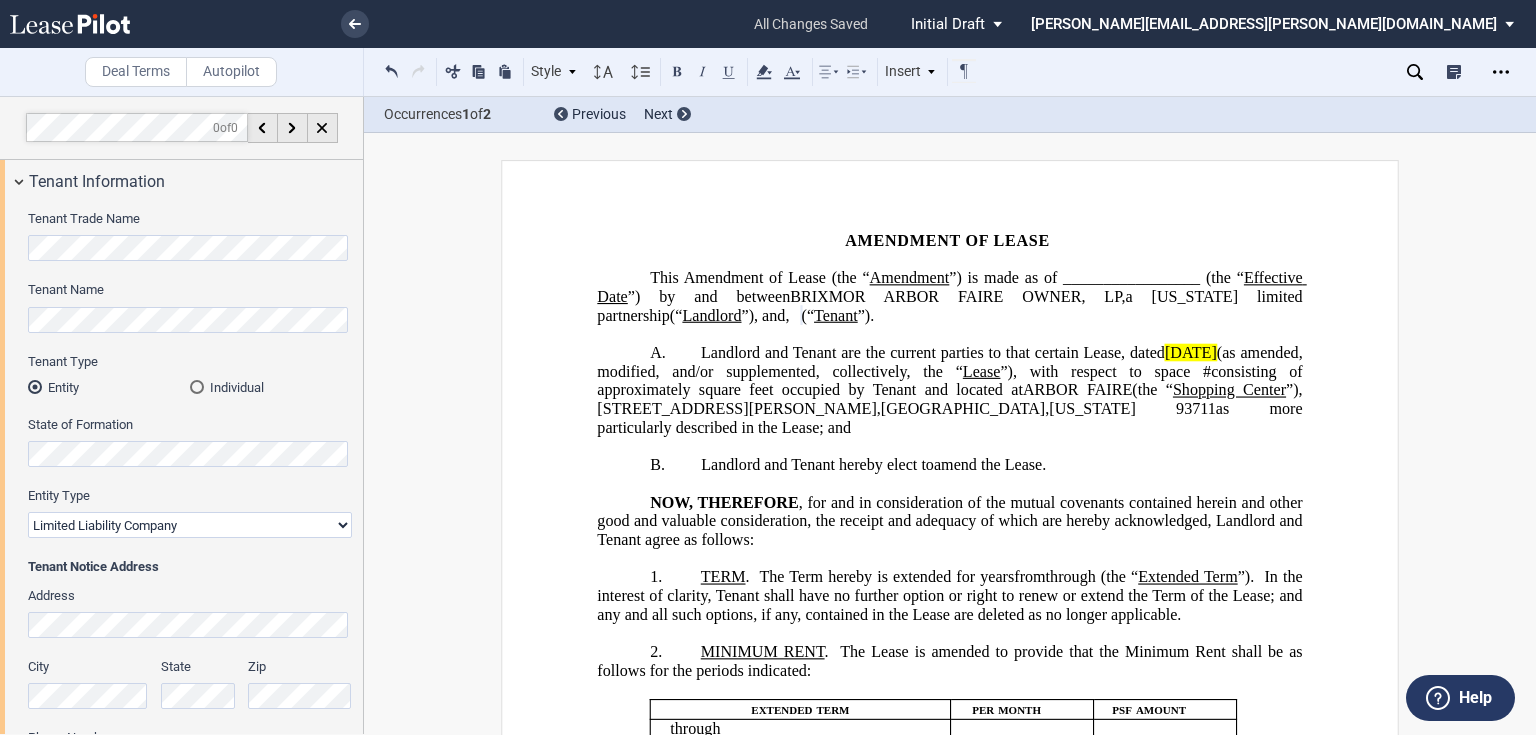 click on "Landlord and Tenant are the current parties to that certain Lease, dated" 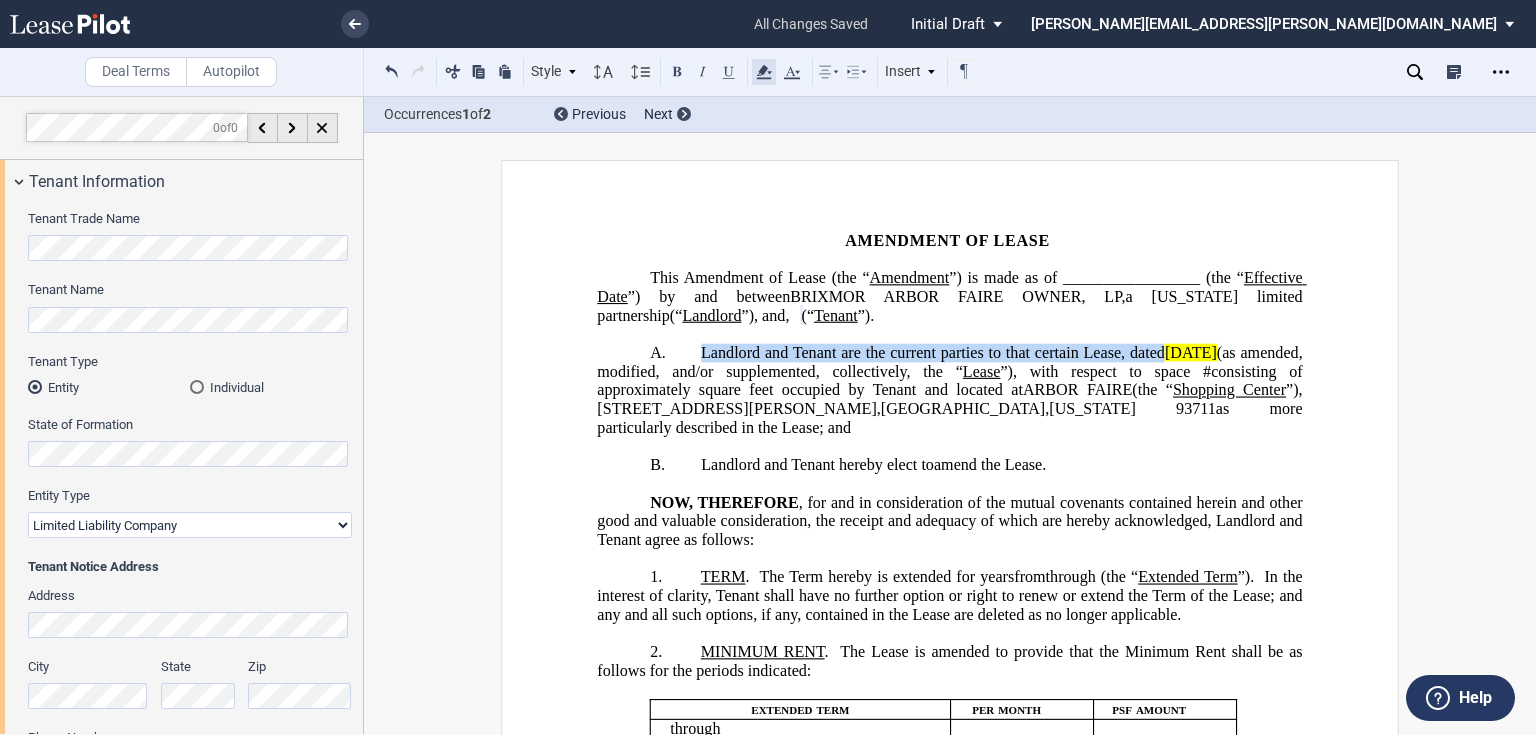 click 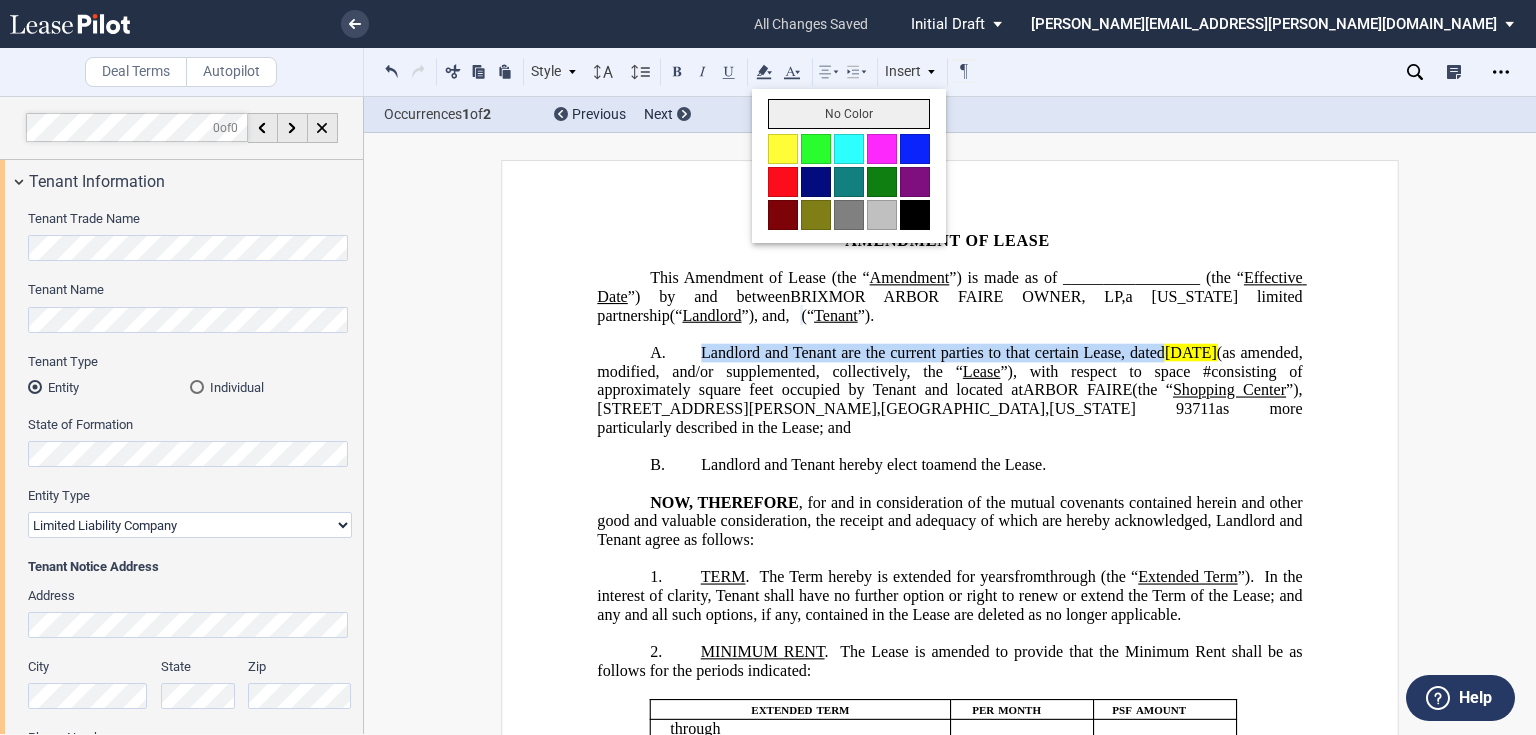 click on "No Color" at bounding box center [849, 114] 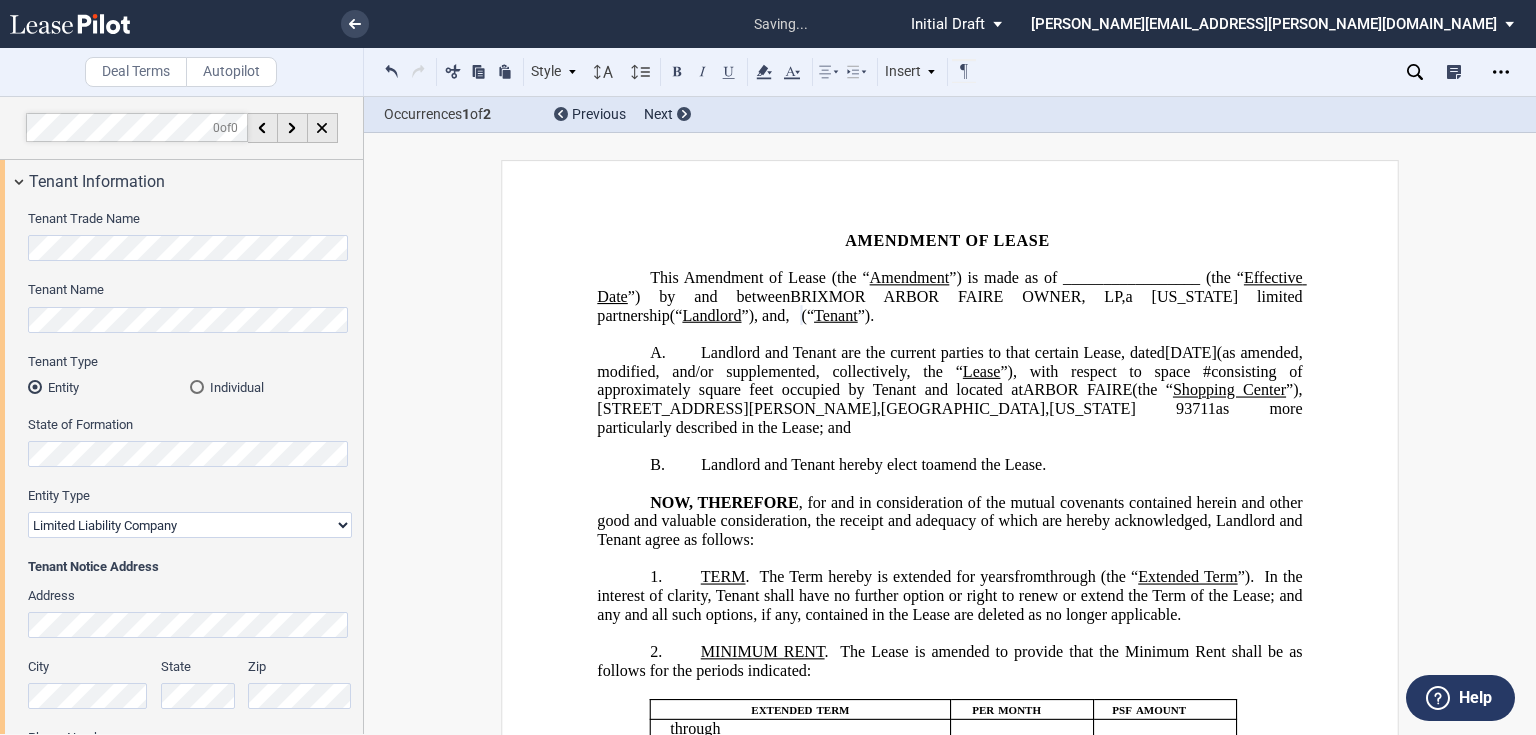 click on "”)." 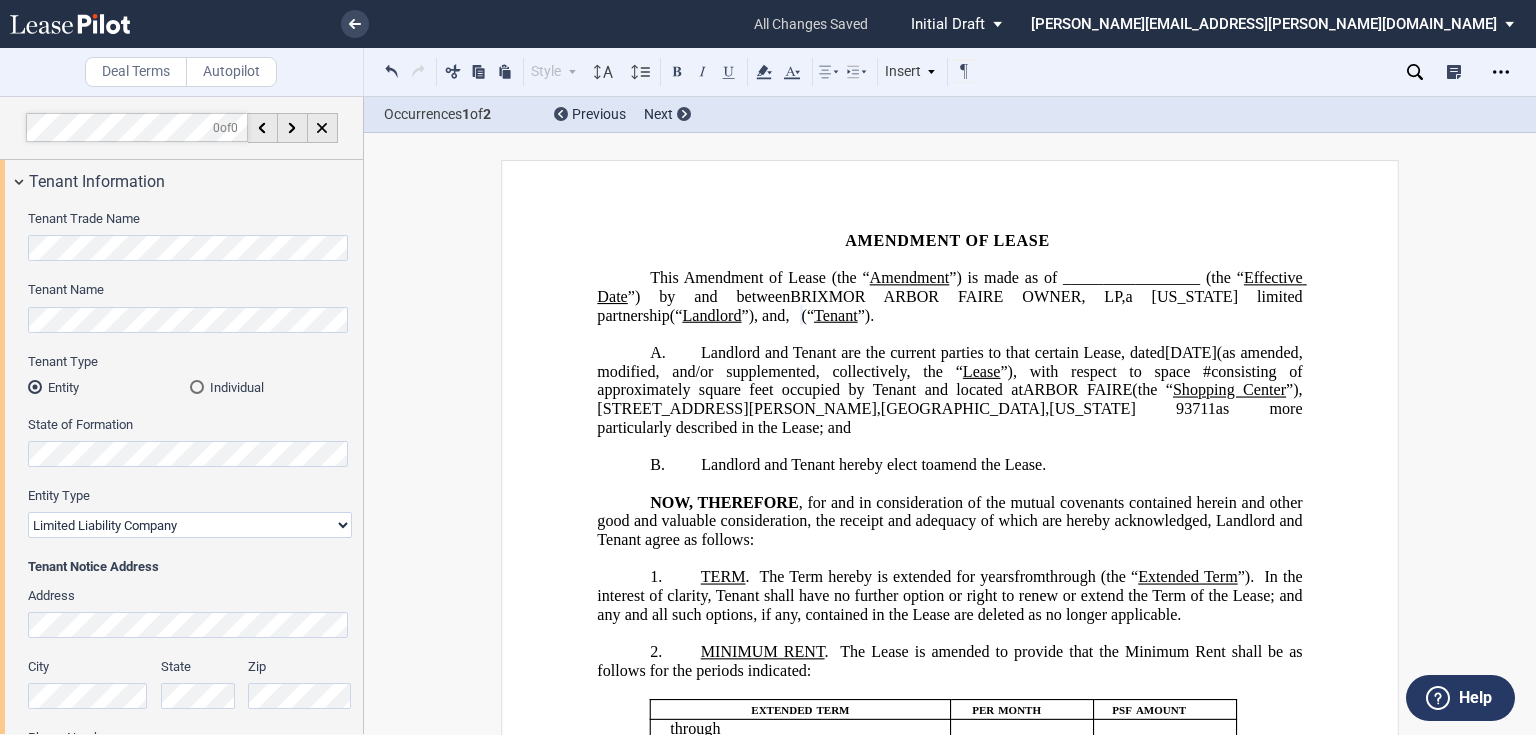 type 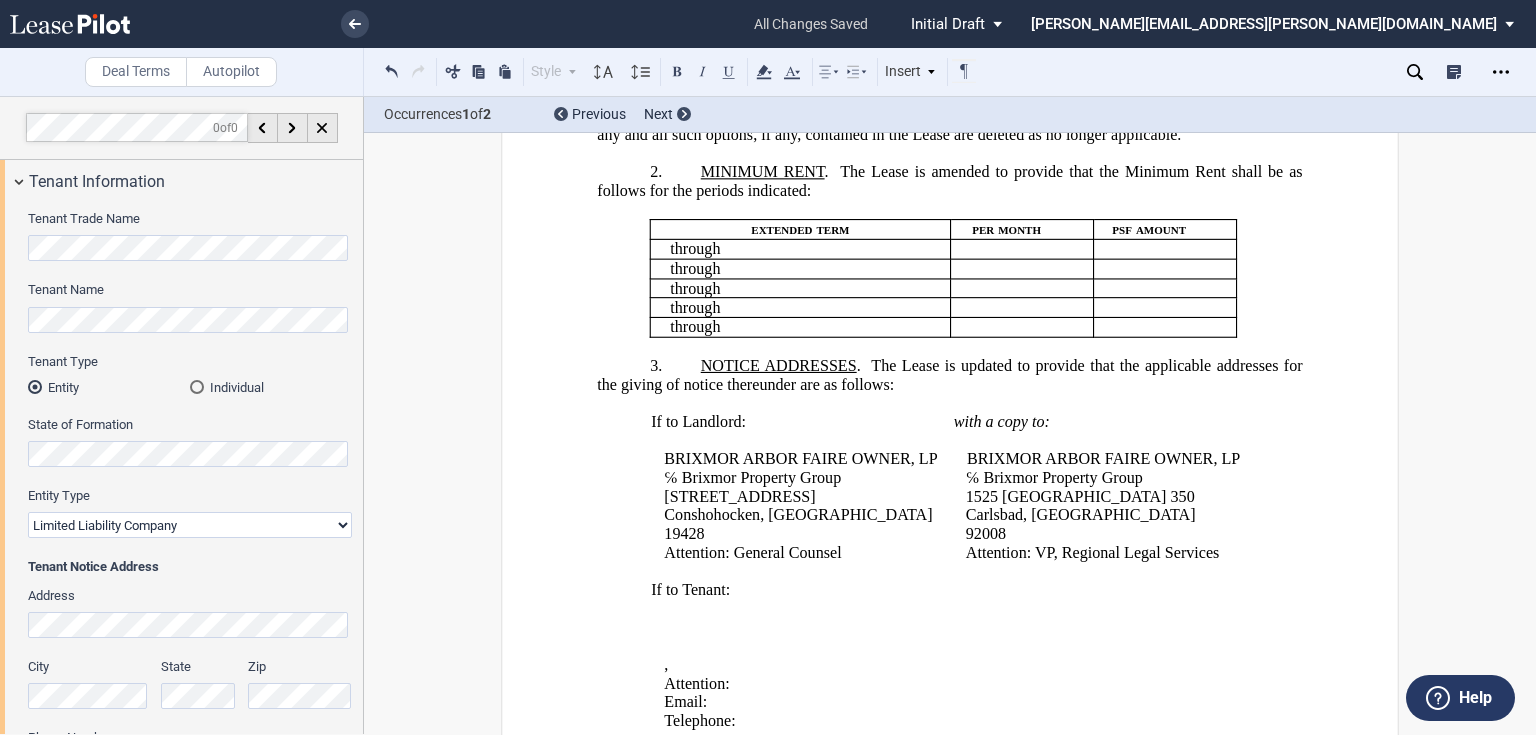 scroll, scrollTop: 560, scrollLeft: 0, axis: vertical 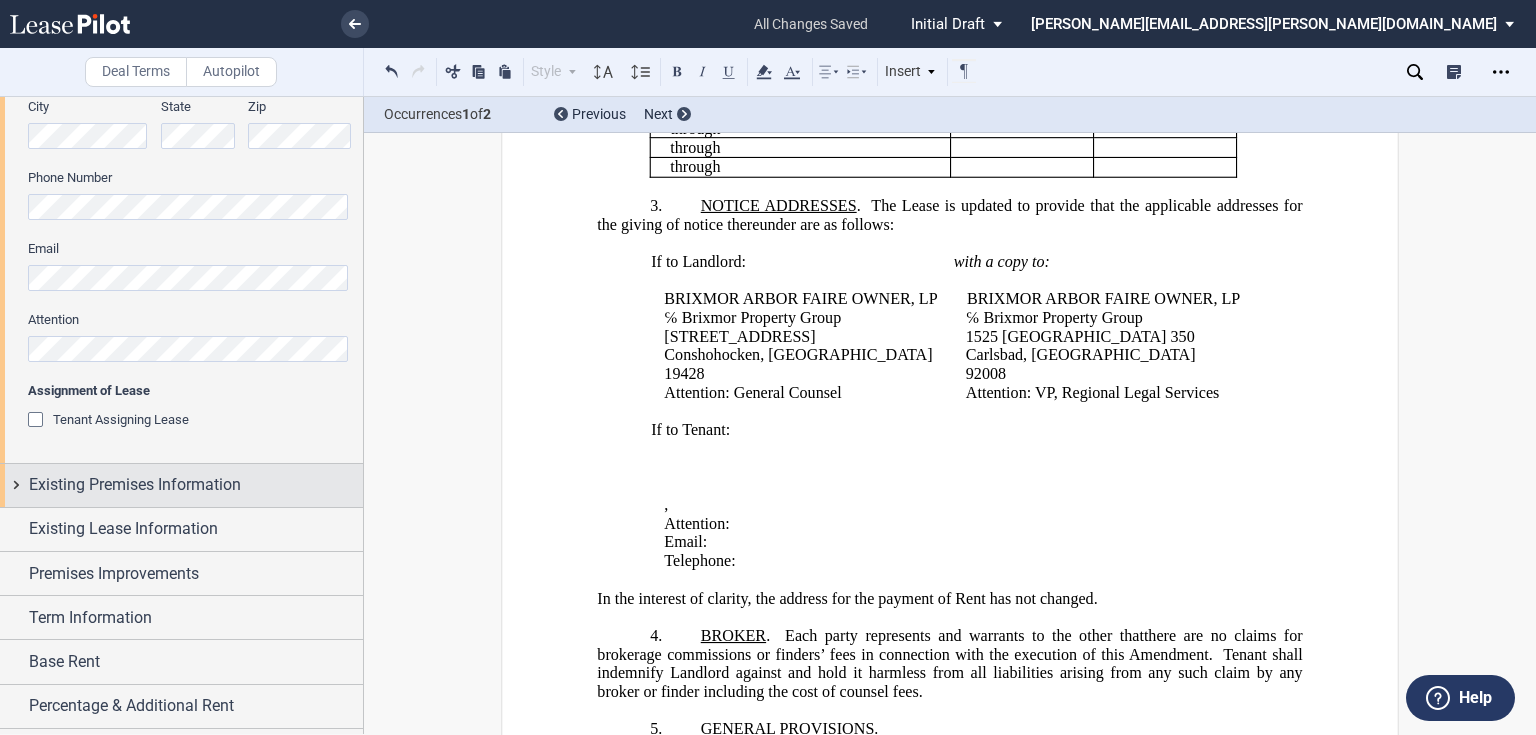 click on "Existing Premises Information" at bounding box center (135, 485) 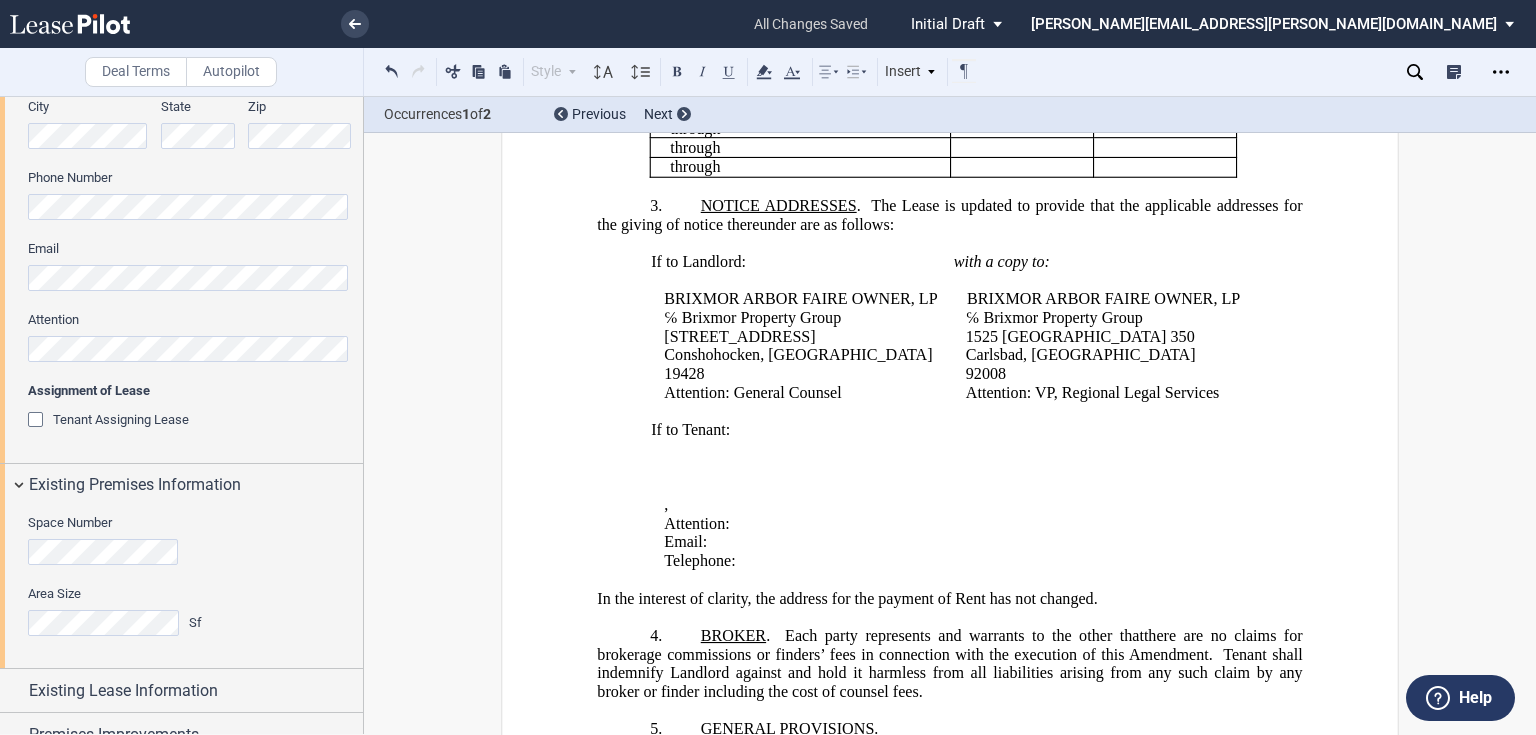scroll, scrollTop: 720, scrollLeft: 0, axis: vertical 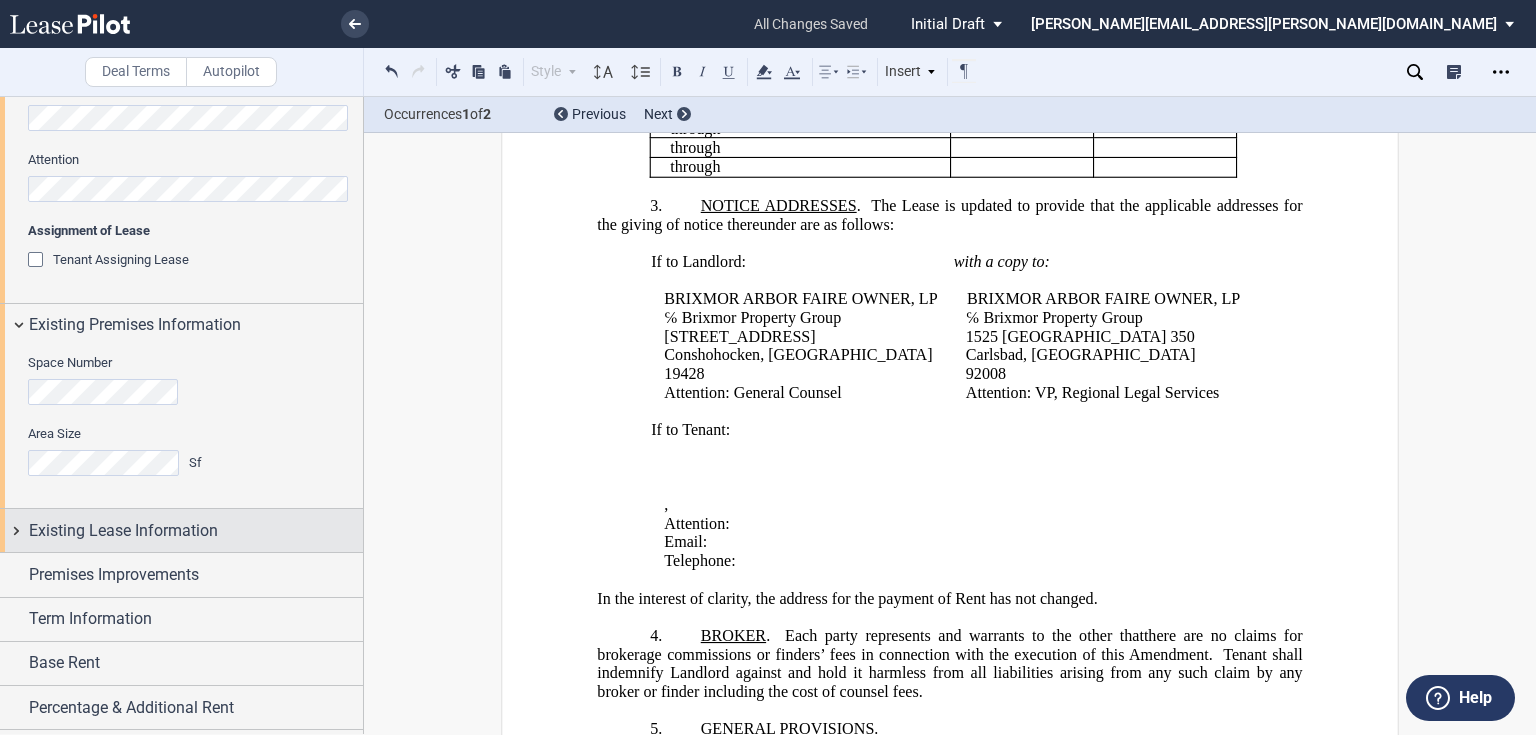 click on "Existing Lease Information" at bounding box center [123, 531] 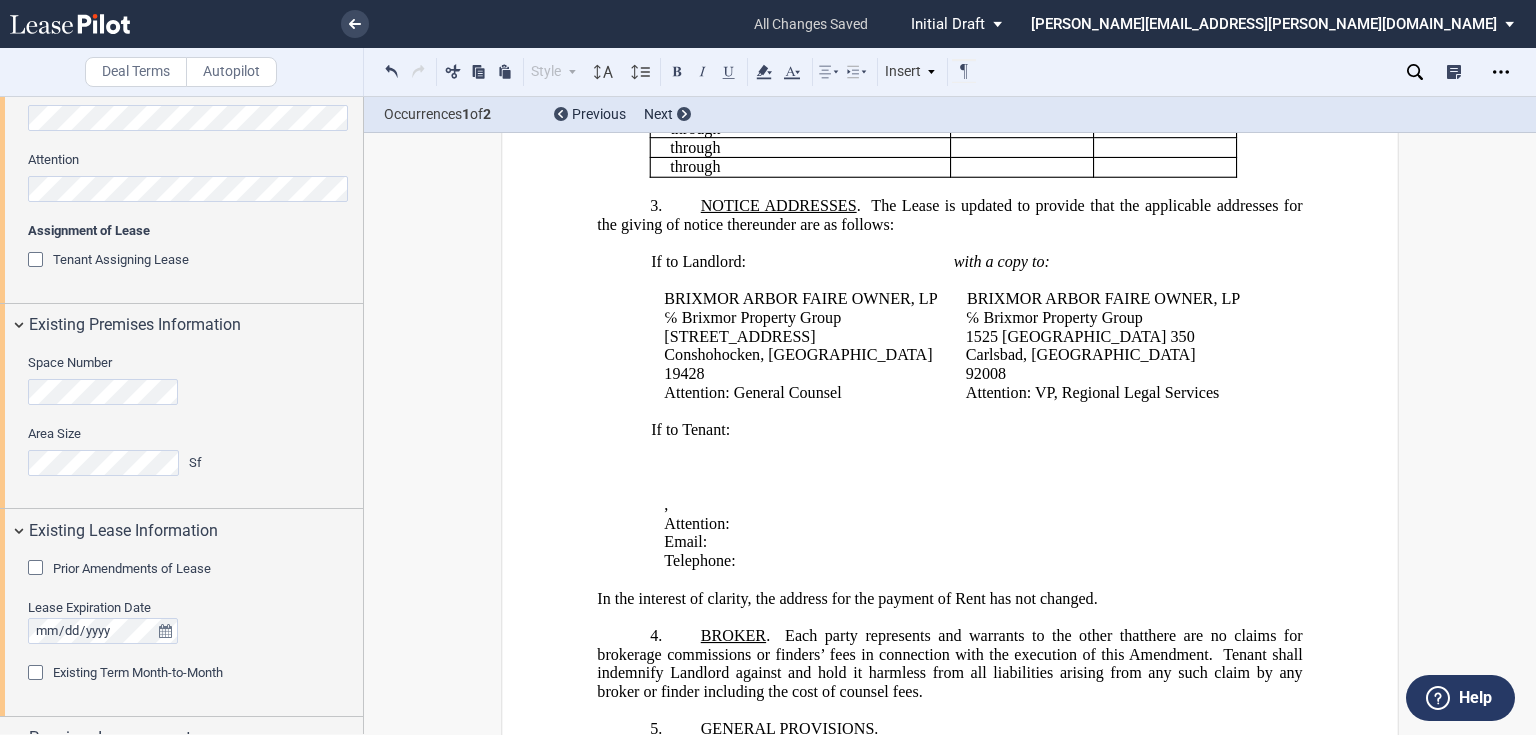 click on "Prior Amendments of Lease" at bounding box center [132, 568] 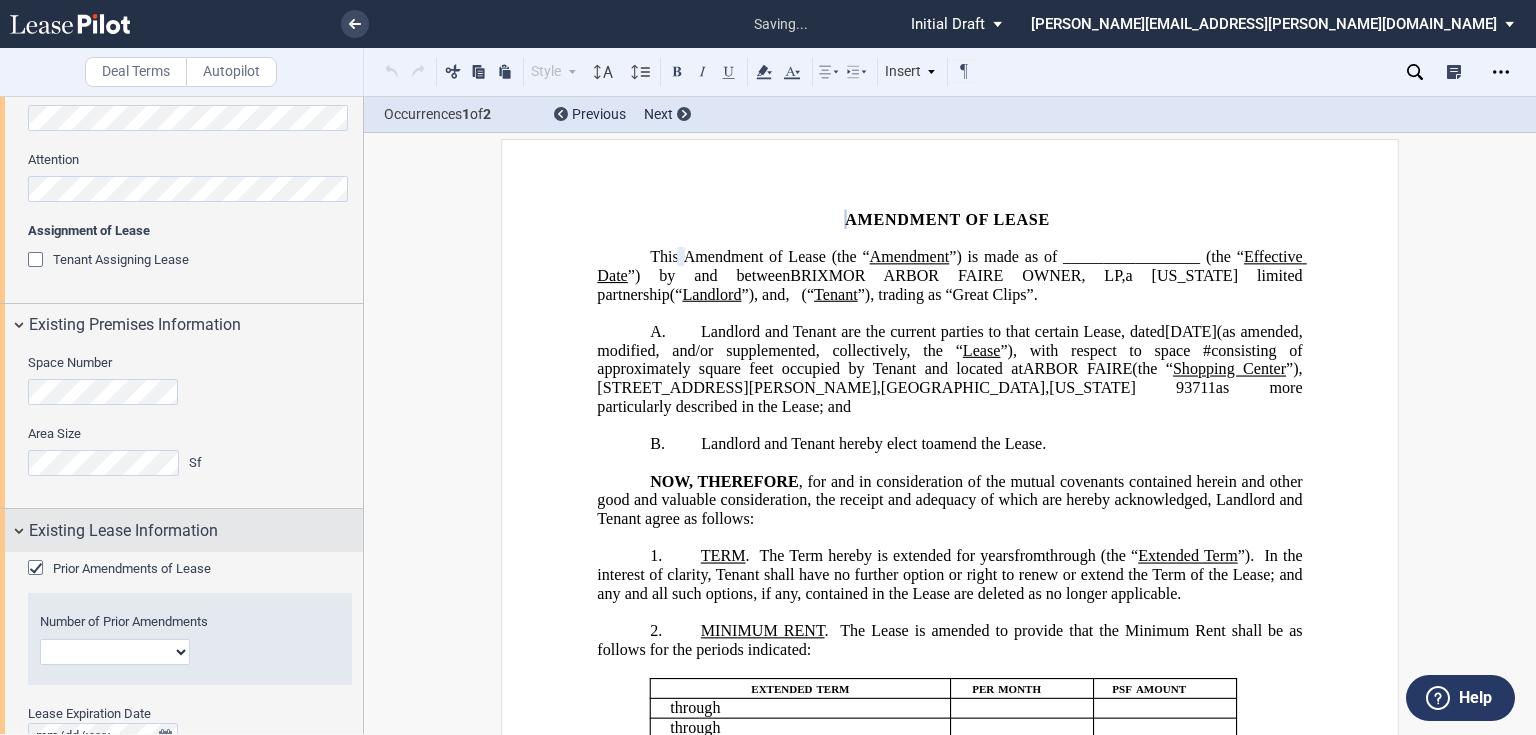 scroll, scrollTop: 0, scrollLeft: 0, axis: both 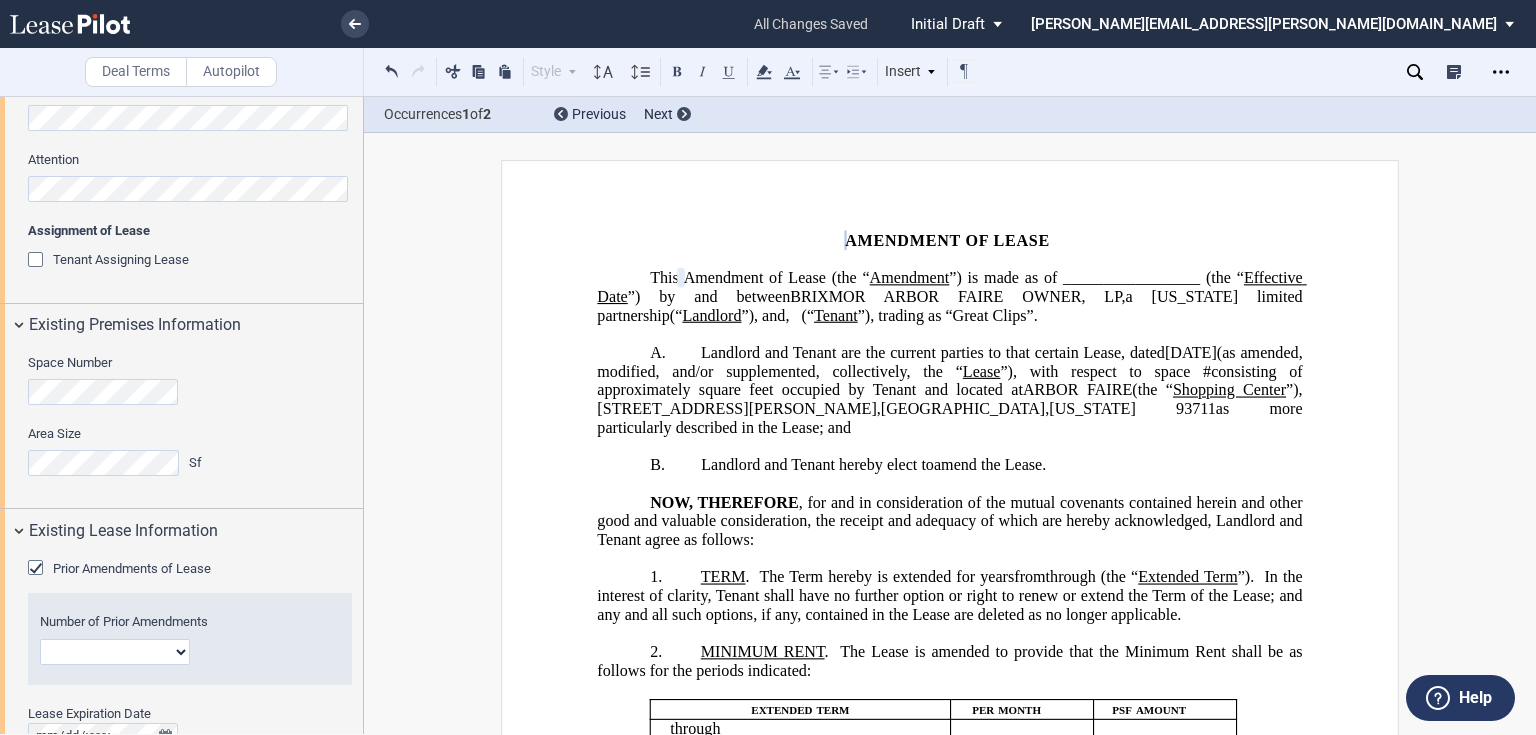click on "1 2 3 4 5 6 7 8 9 10 11 12" 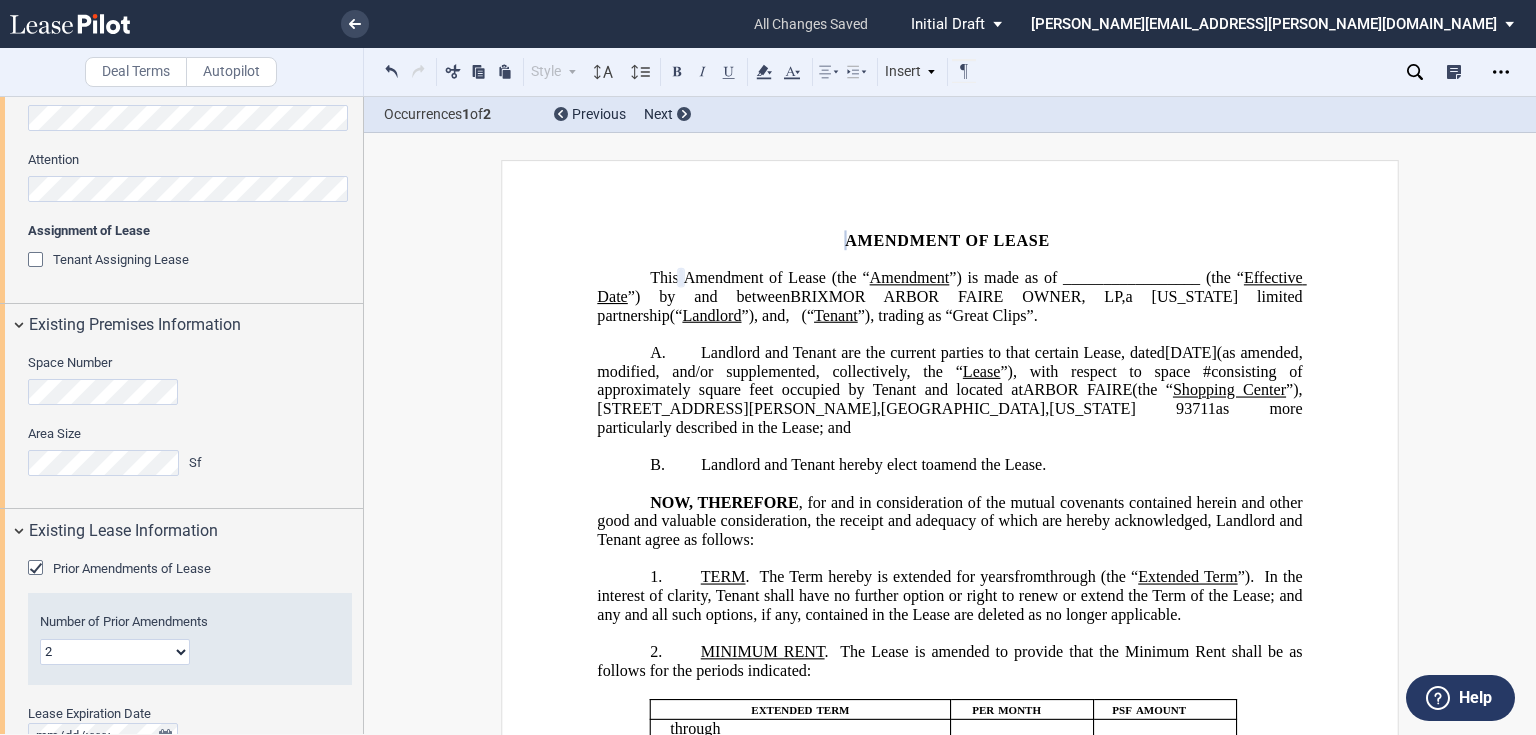 click on "1 2 3 4 5 6 7 8 9 10 11 12" 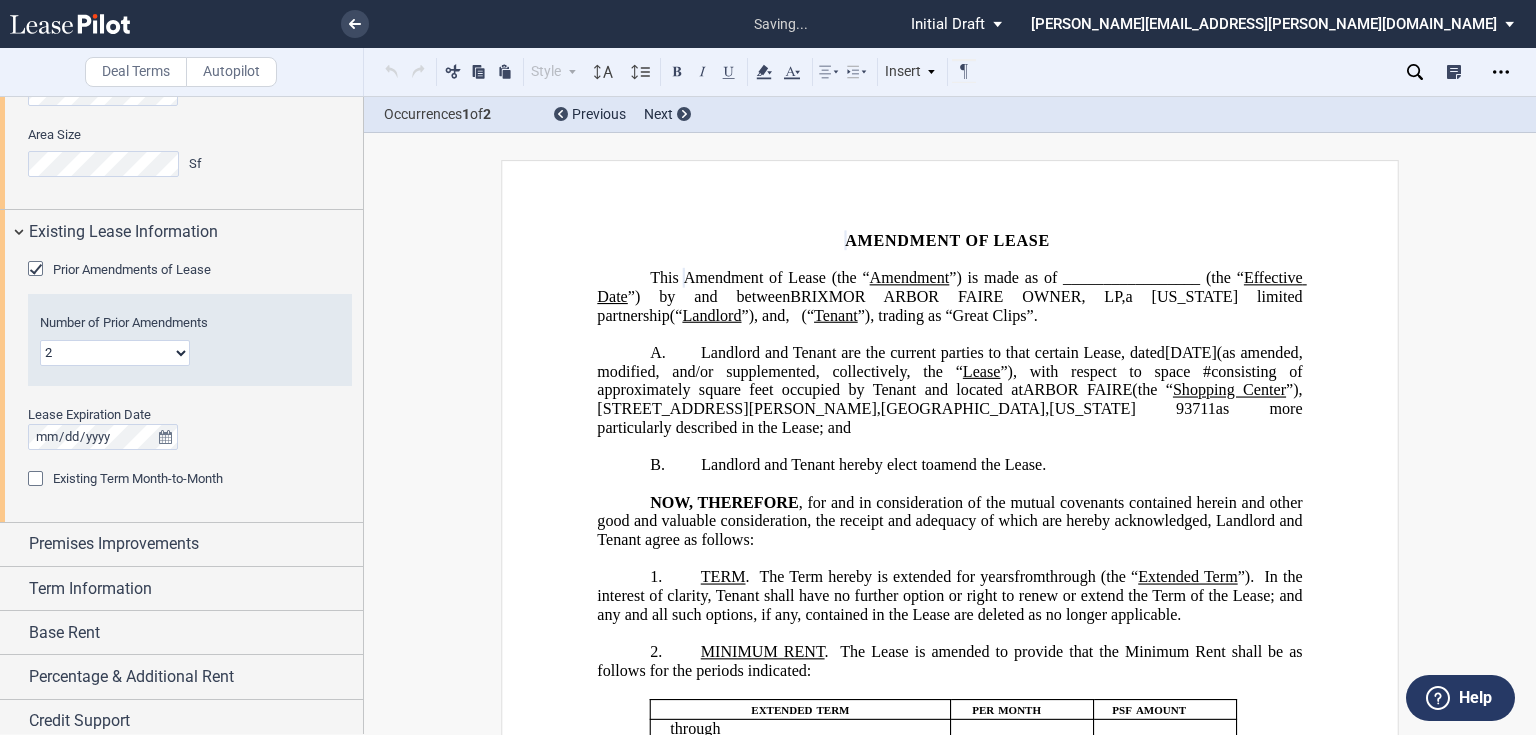 scroll, scrollTop: 1040, scrollLeft: 0, axis: vertical 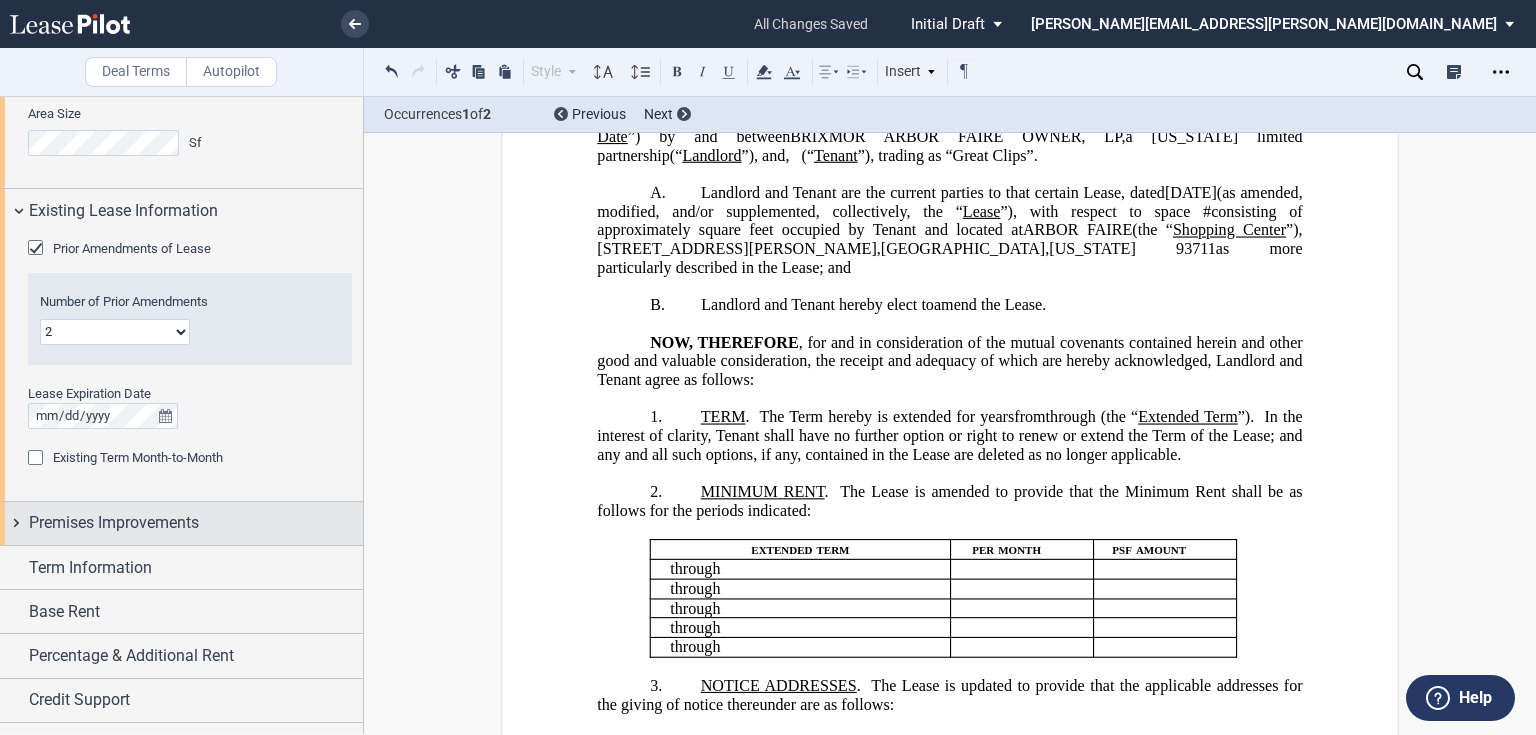click on "Premises Improvements" at bounding box center [181, 523] 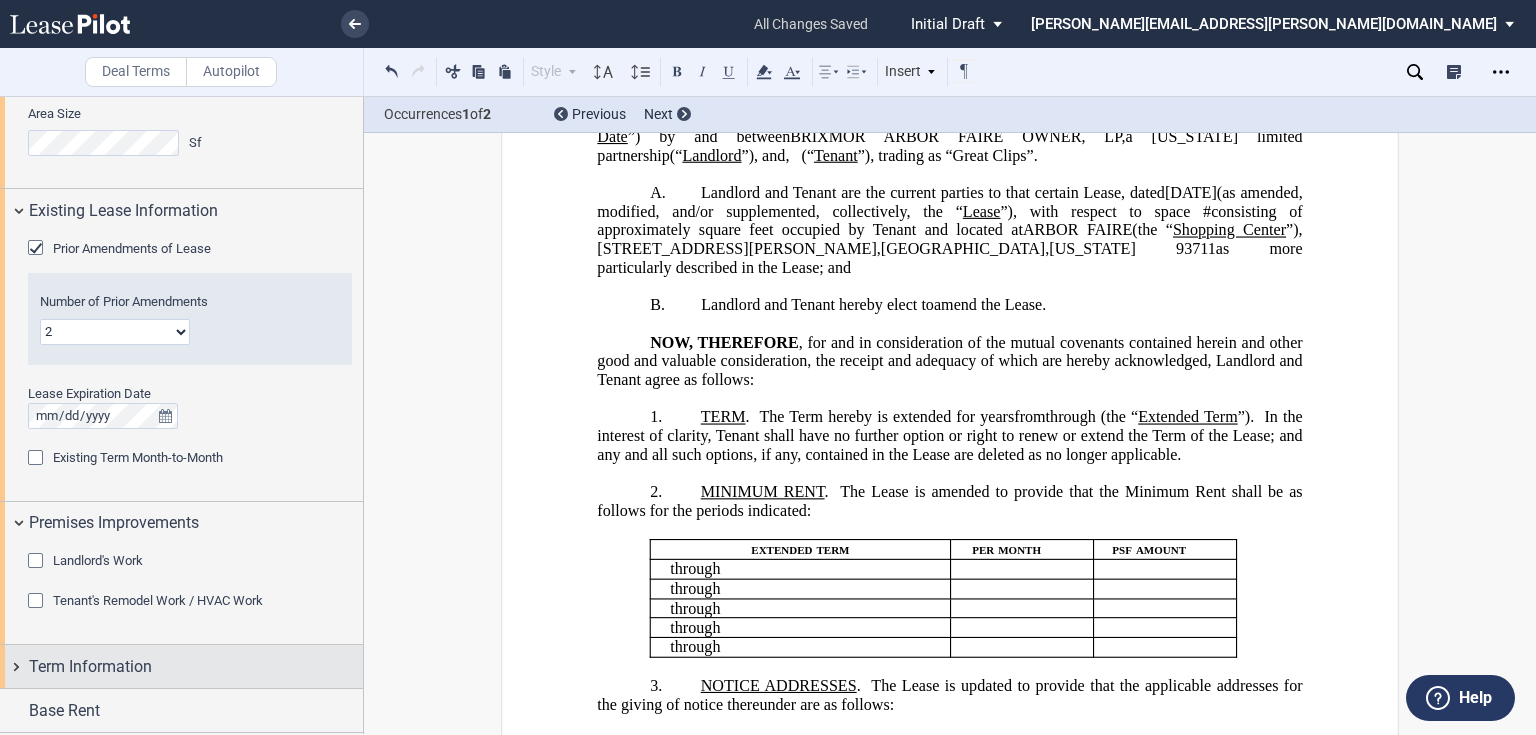 click on "Term Information" at bounding box center (90, 667) 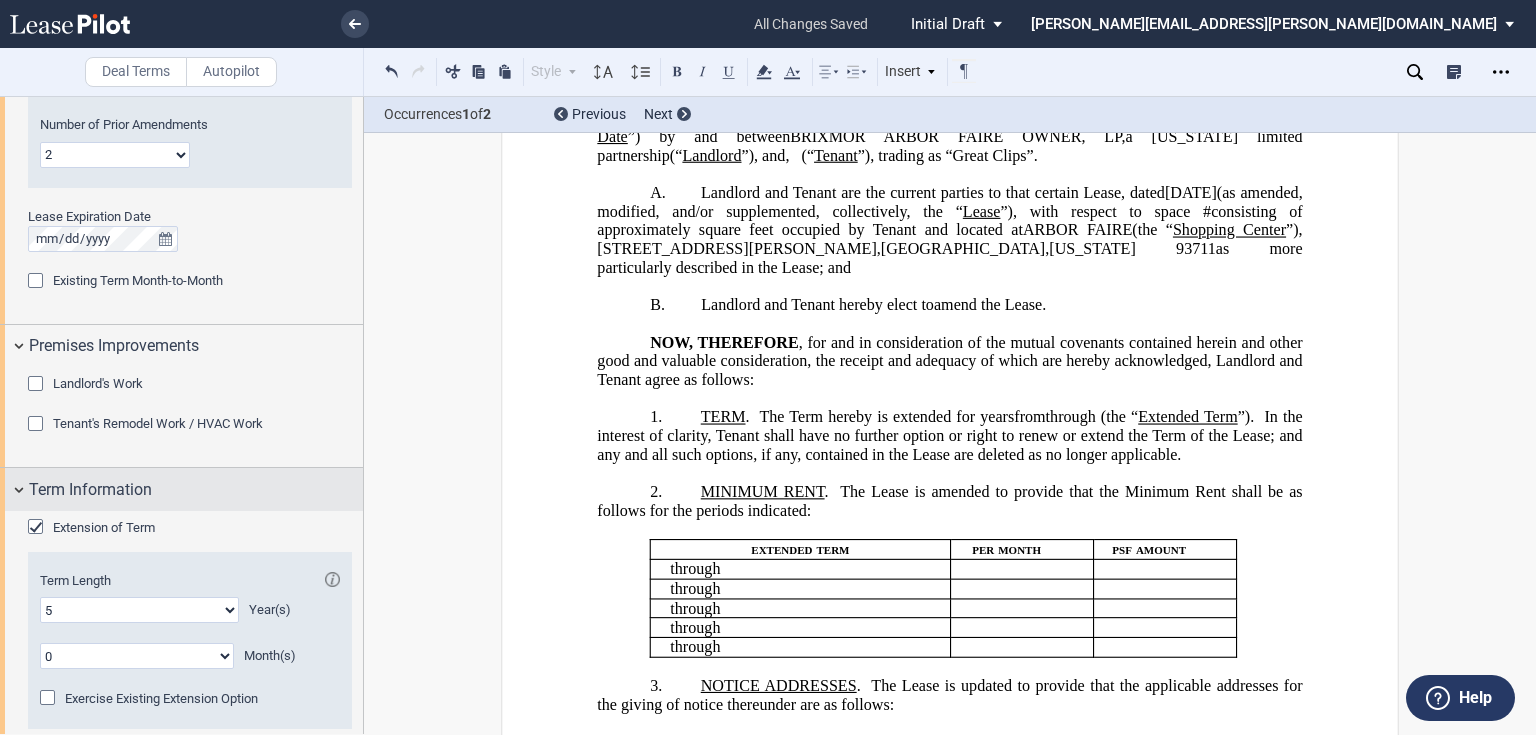 scroll, scrollTop: 1360, scrollLeft: 0, axis: vertical 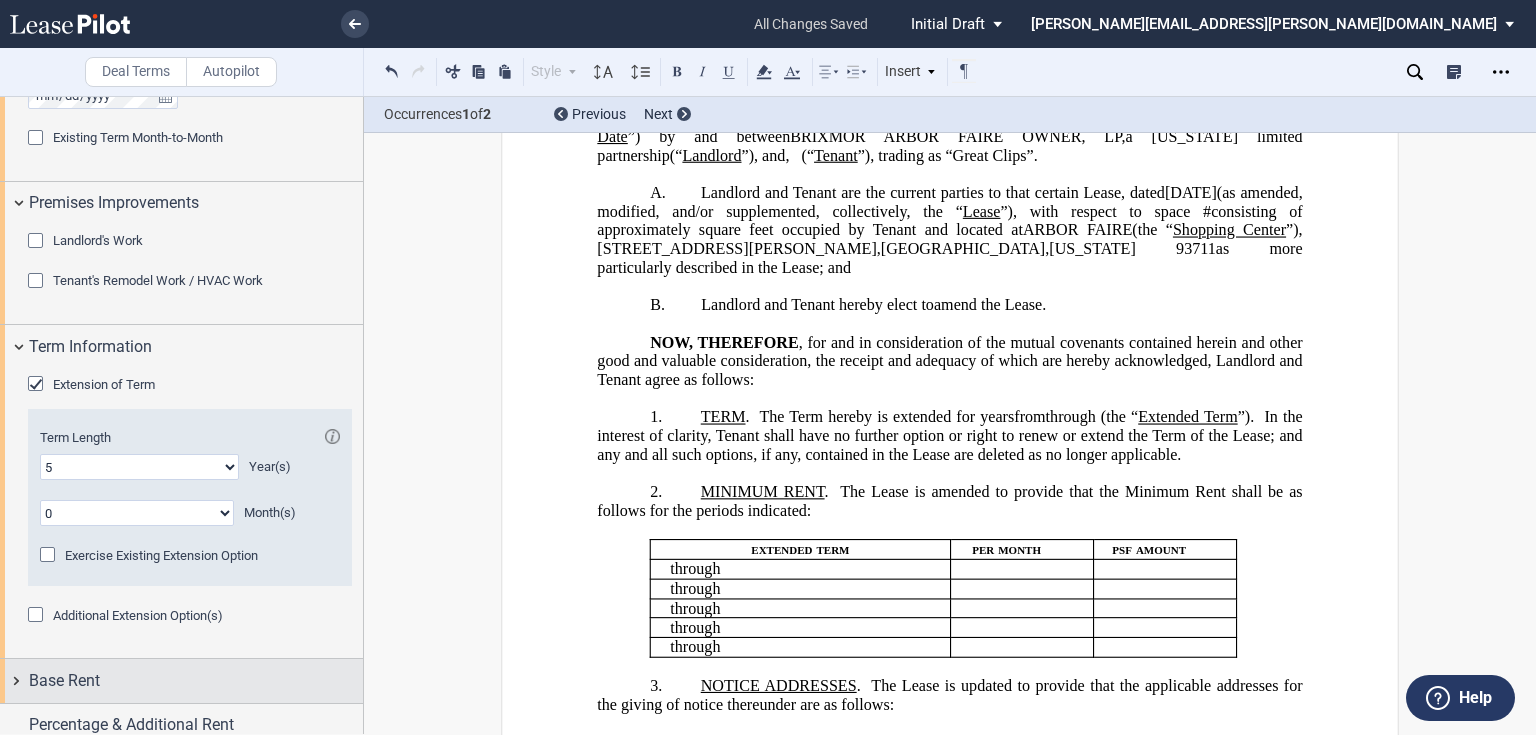 click on "Base Rent" at bounding box center (64, 681) 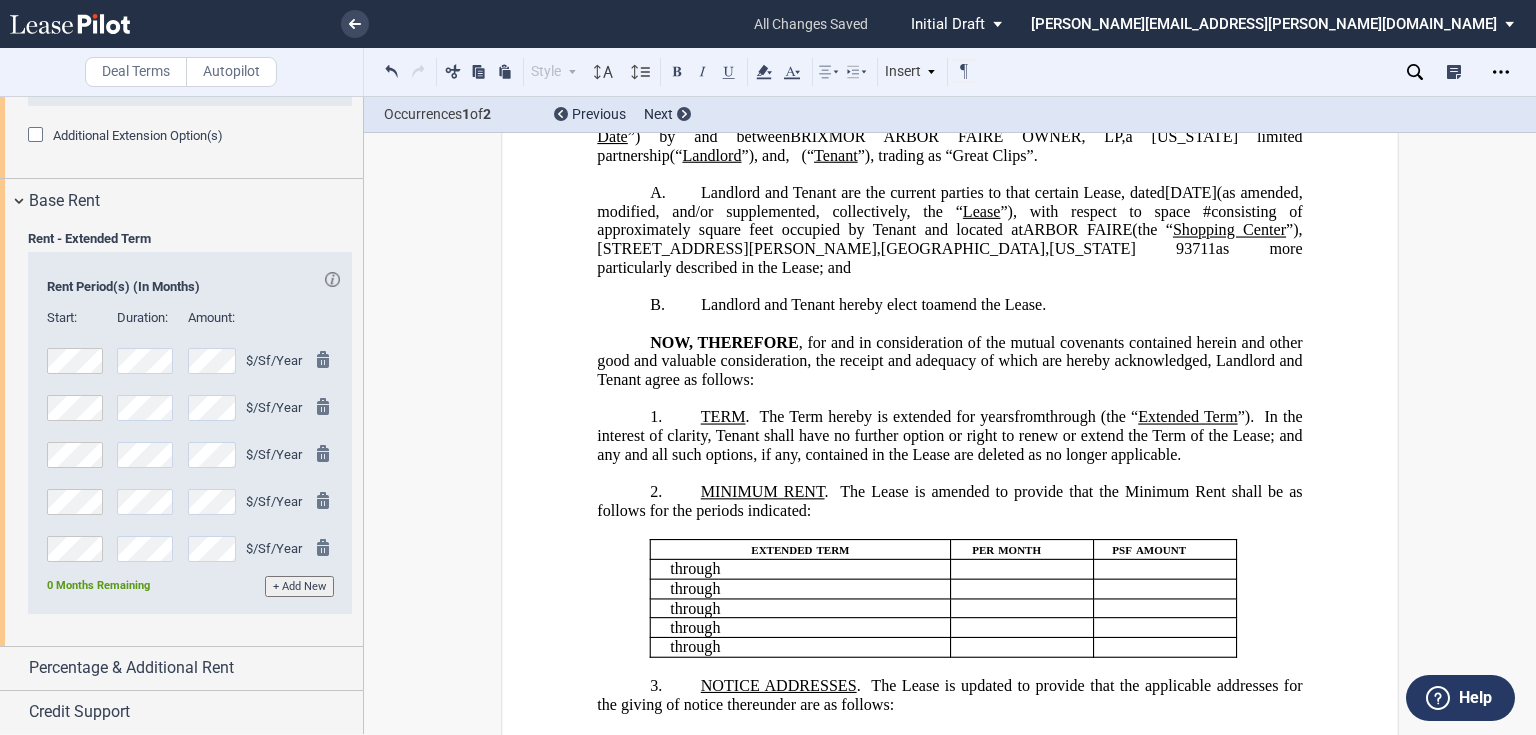 scroll, scrollTop: 1882, scrollLeft: 0, axis: vertical 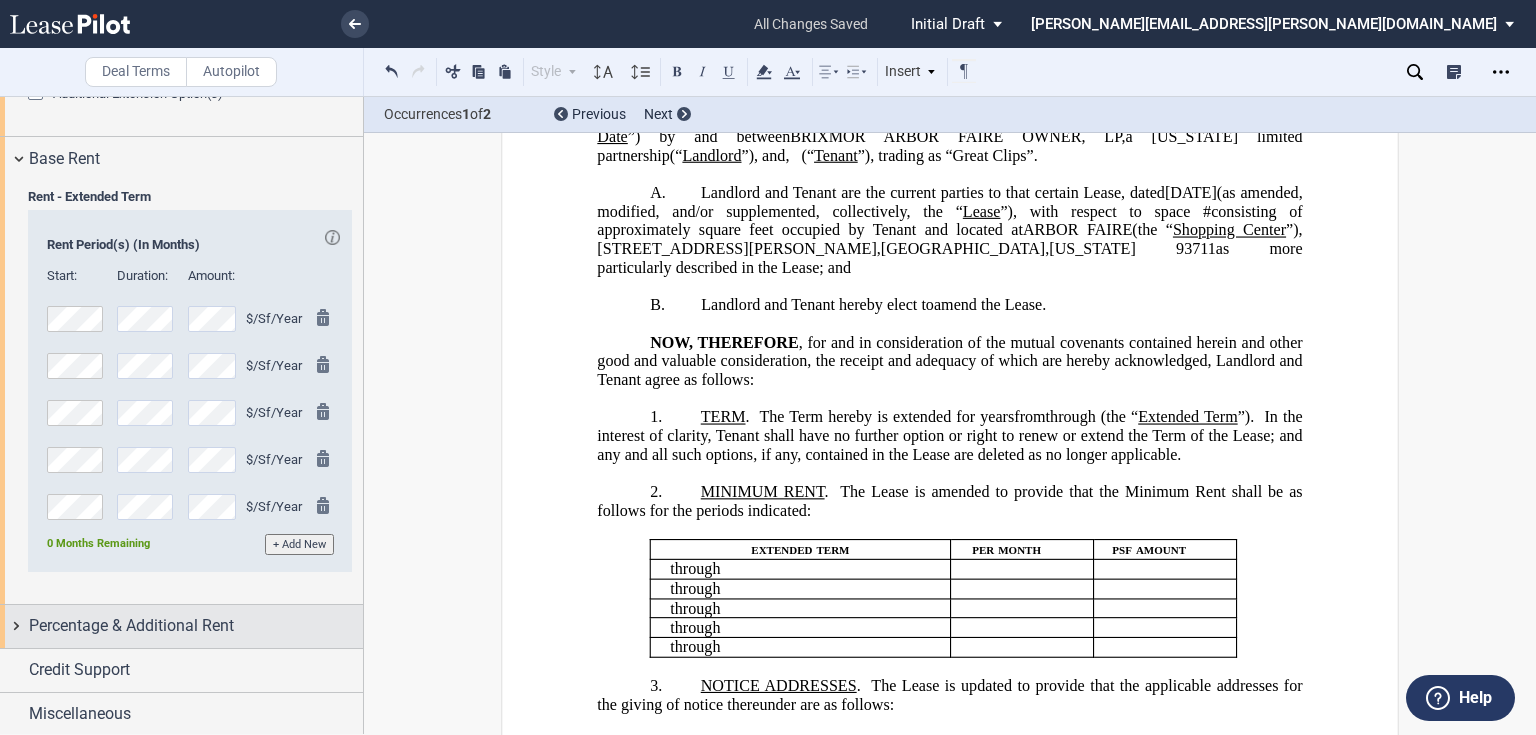 click on "Percentage & Additional Rent" at bounding box center [131, 626] 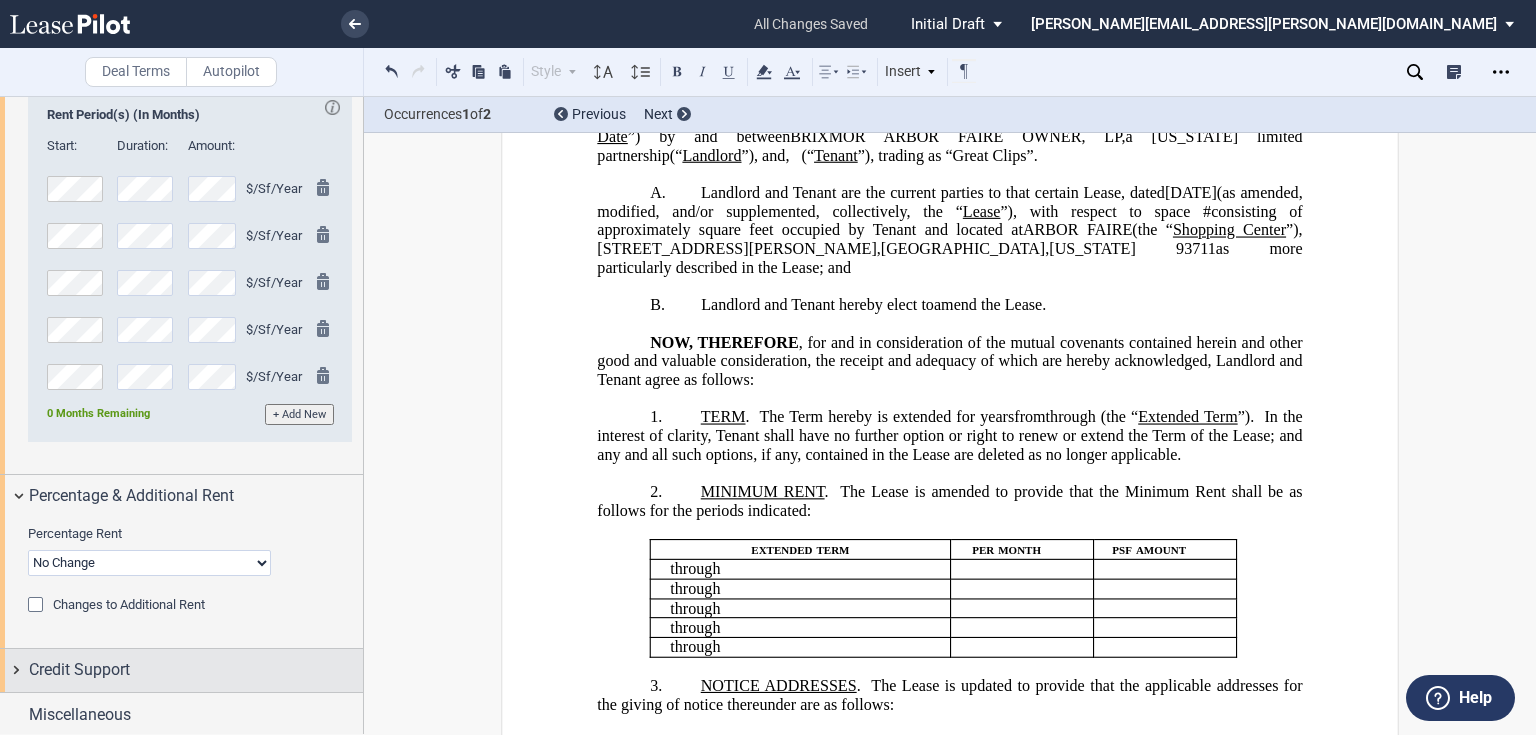 click on "Credit Support" at bounding box center [79, 670] 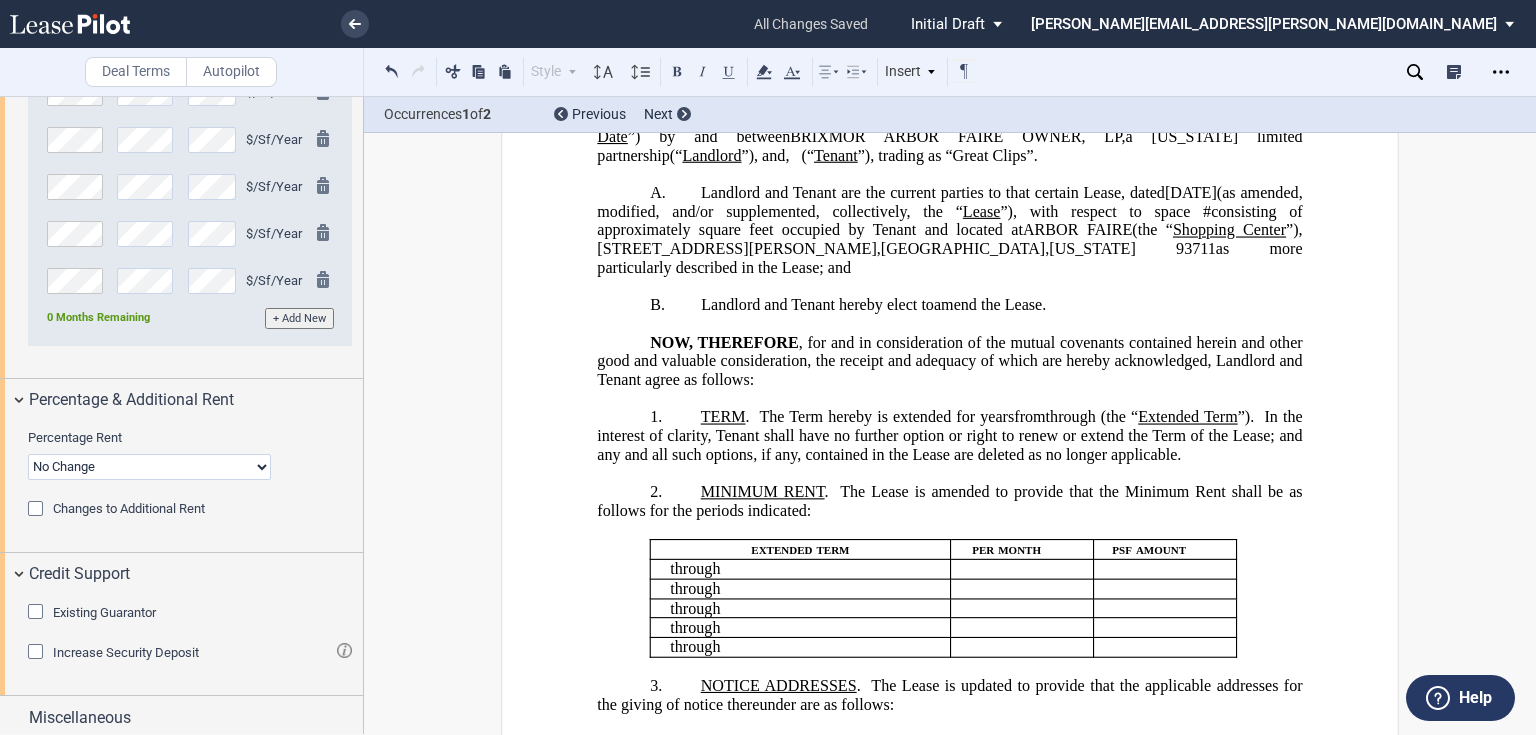 scroll, scrollTop: 2112, scrollLeft: 0, axis: vertical 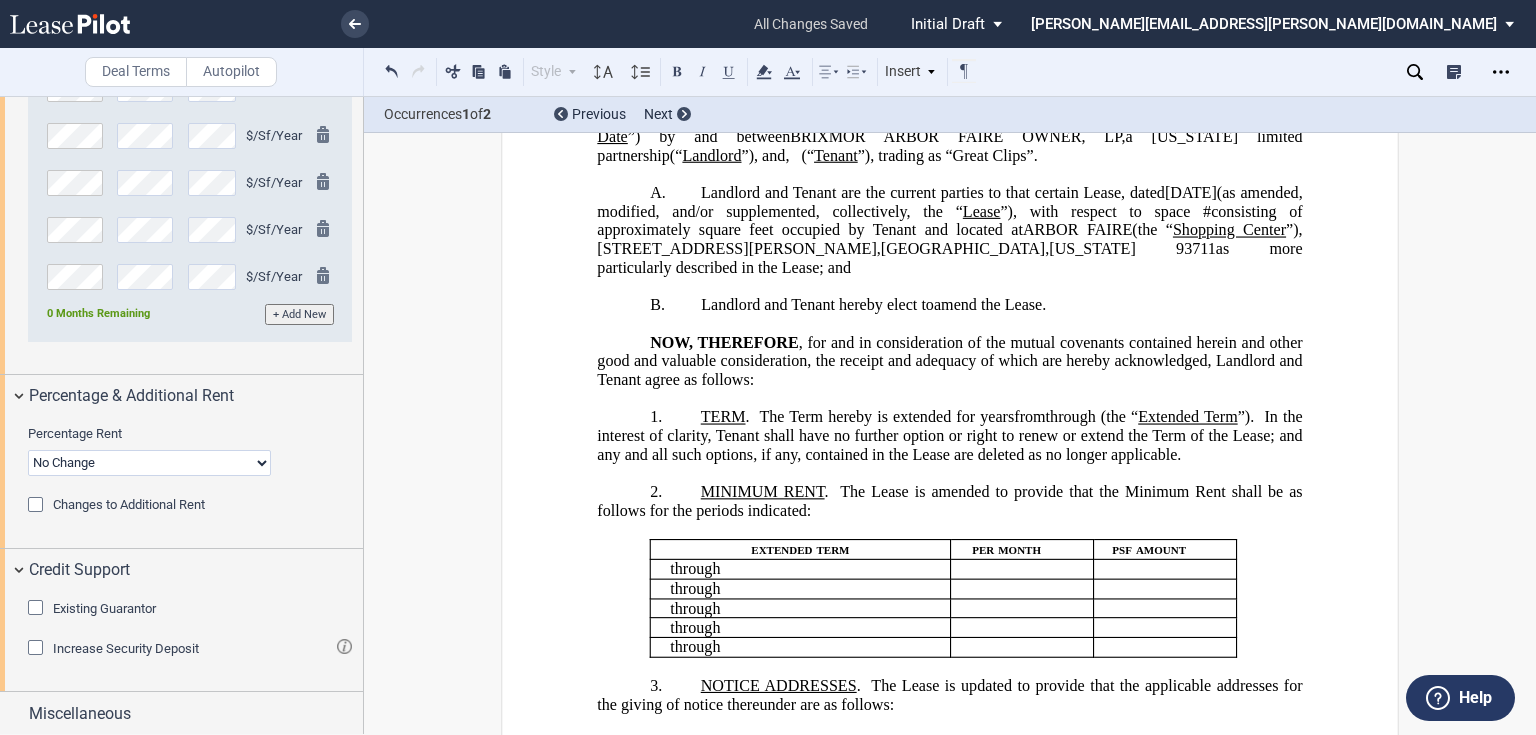click on "Existing Guarantor" 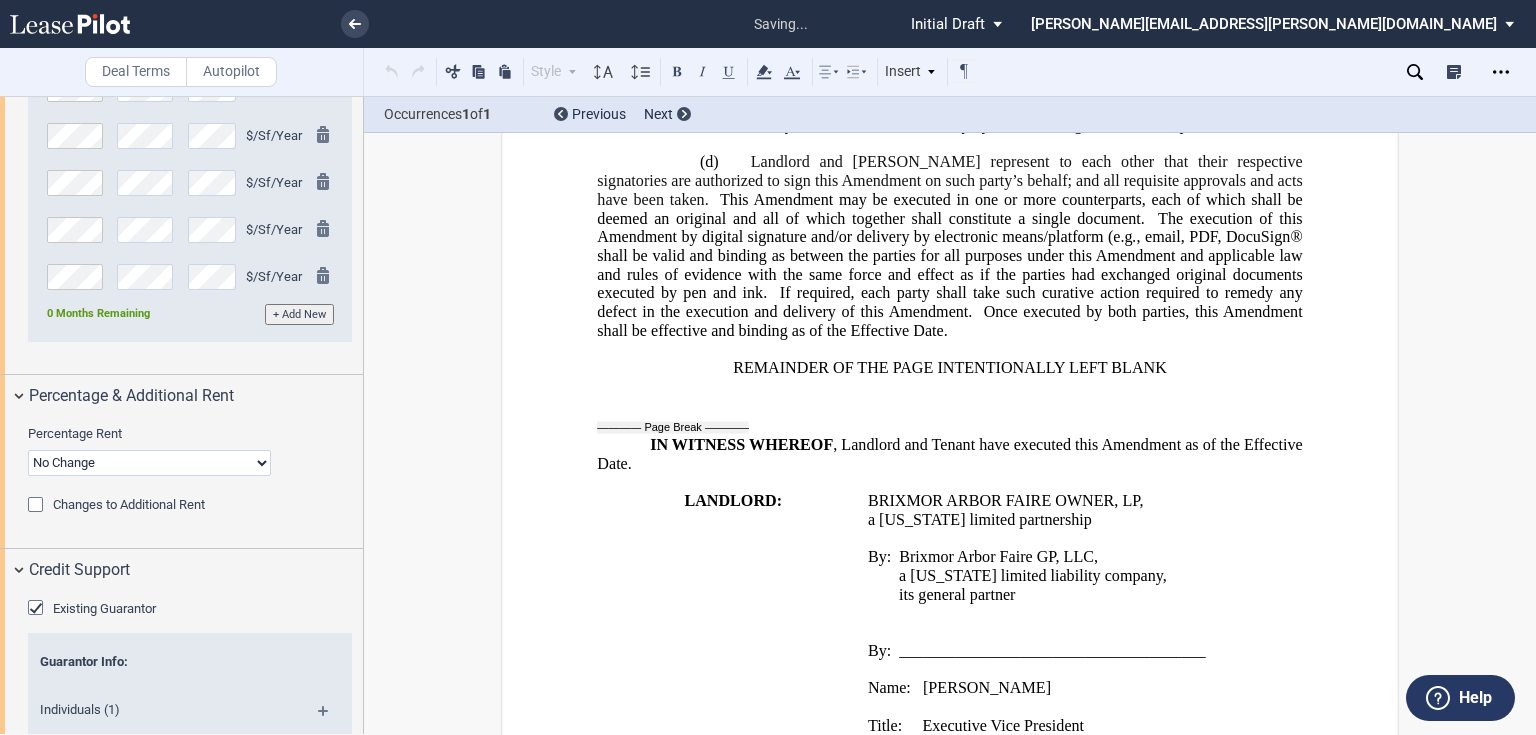 scroll, scrollTop: 2201, scrollLeft: 0, axis: vertical 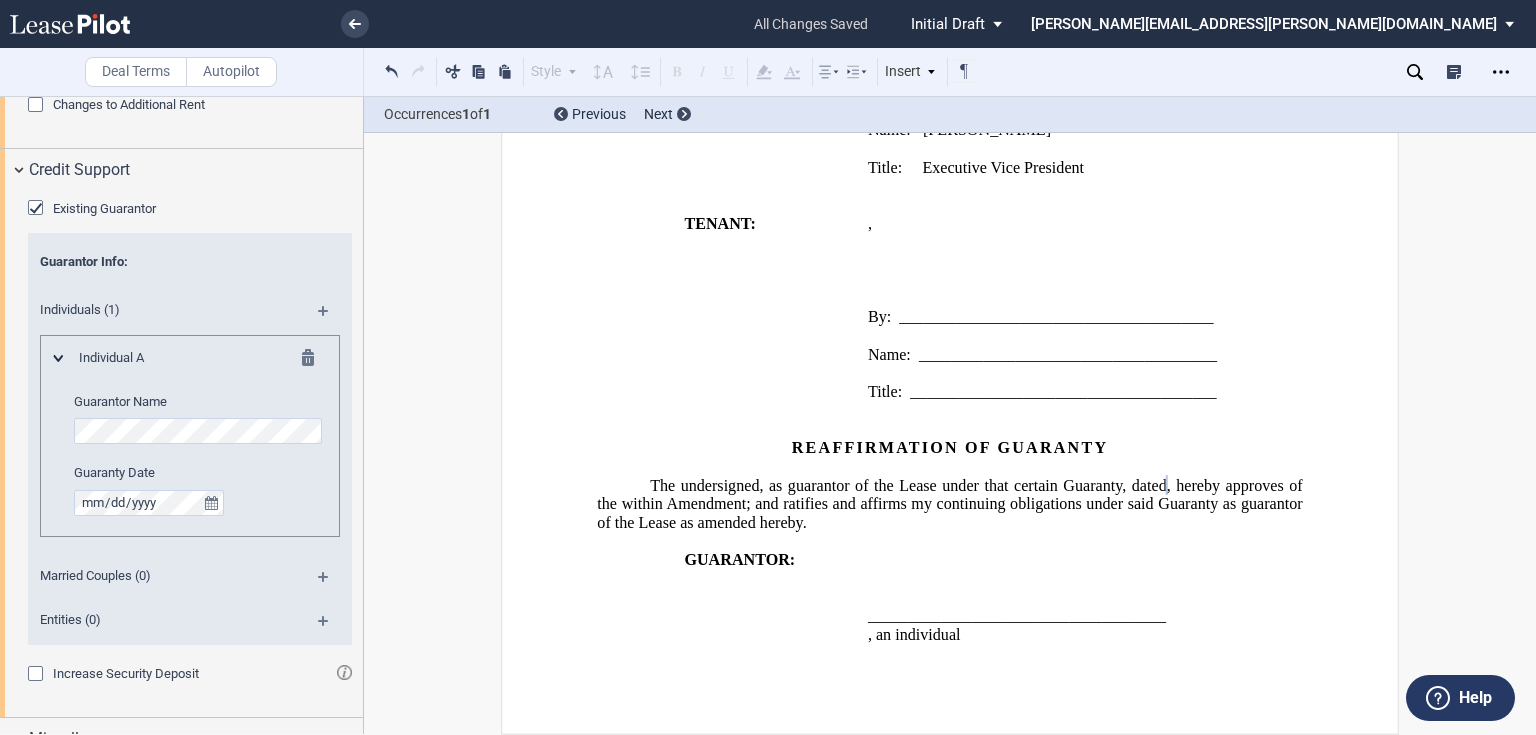 click at bounding box center [331, 318] 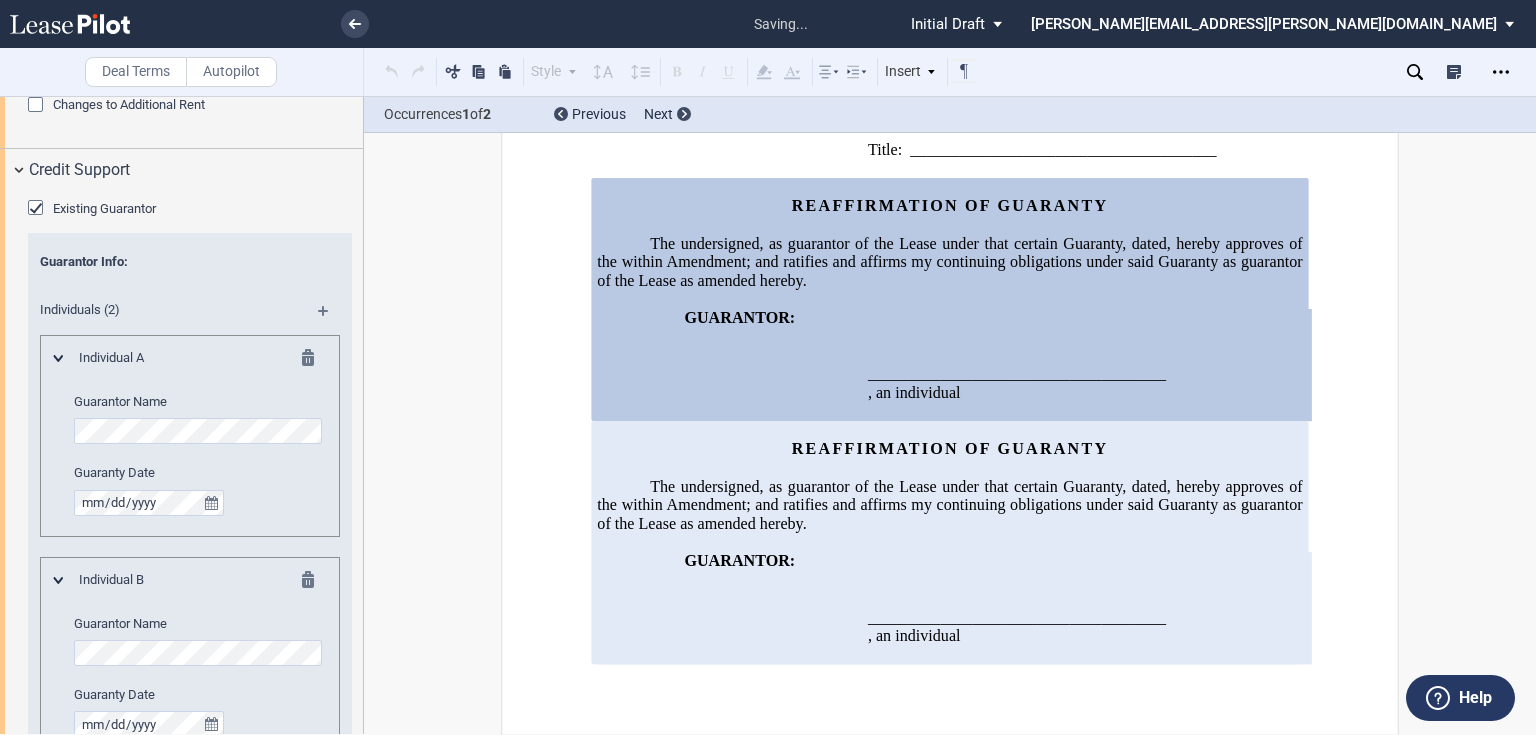 scroll, scrollTop: 2383, scrollLeft: 0, axis: vertical 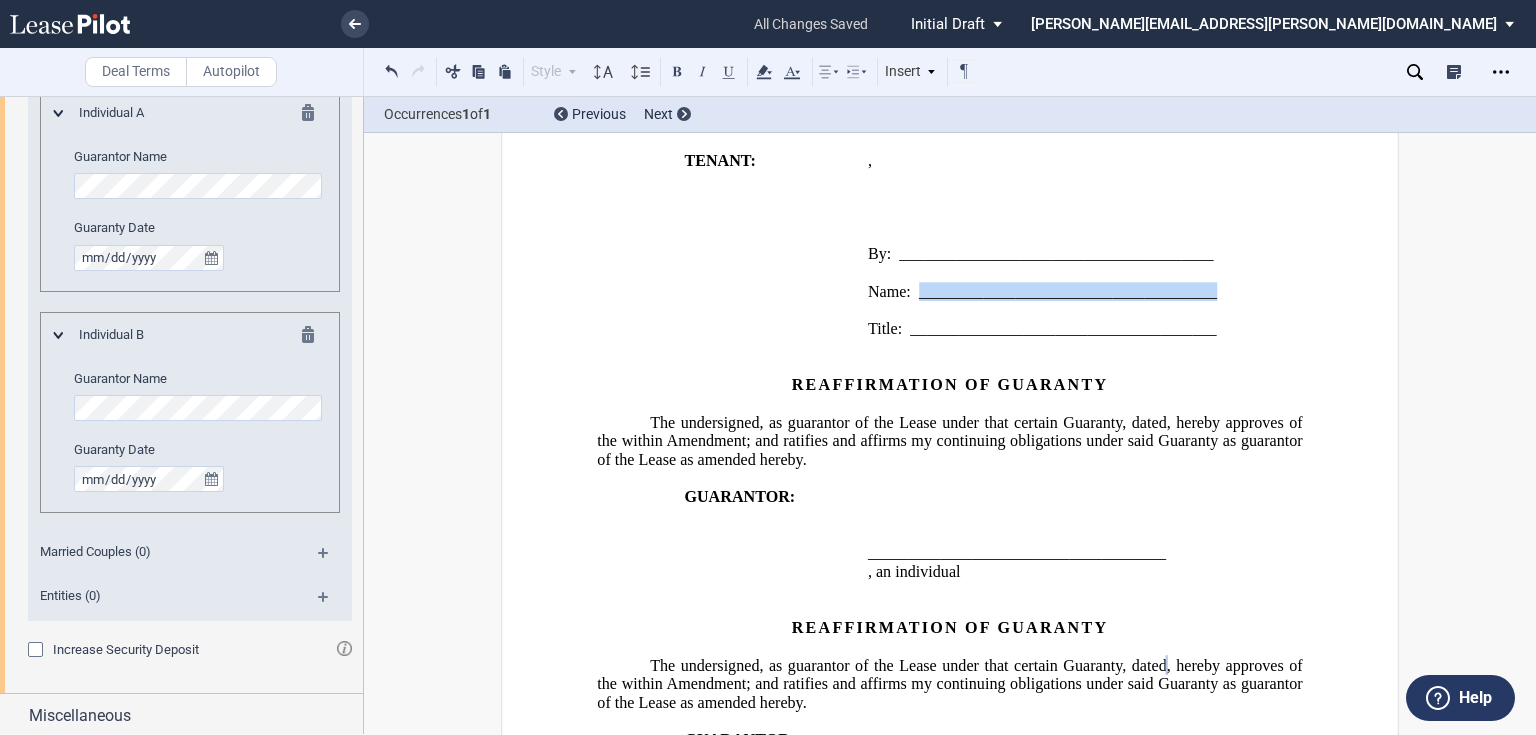 drag, startPoint x: 913, startPoint y: 362, endPoint x: 1222, endPoint y: 360, distance: 309.00647 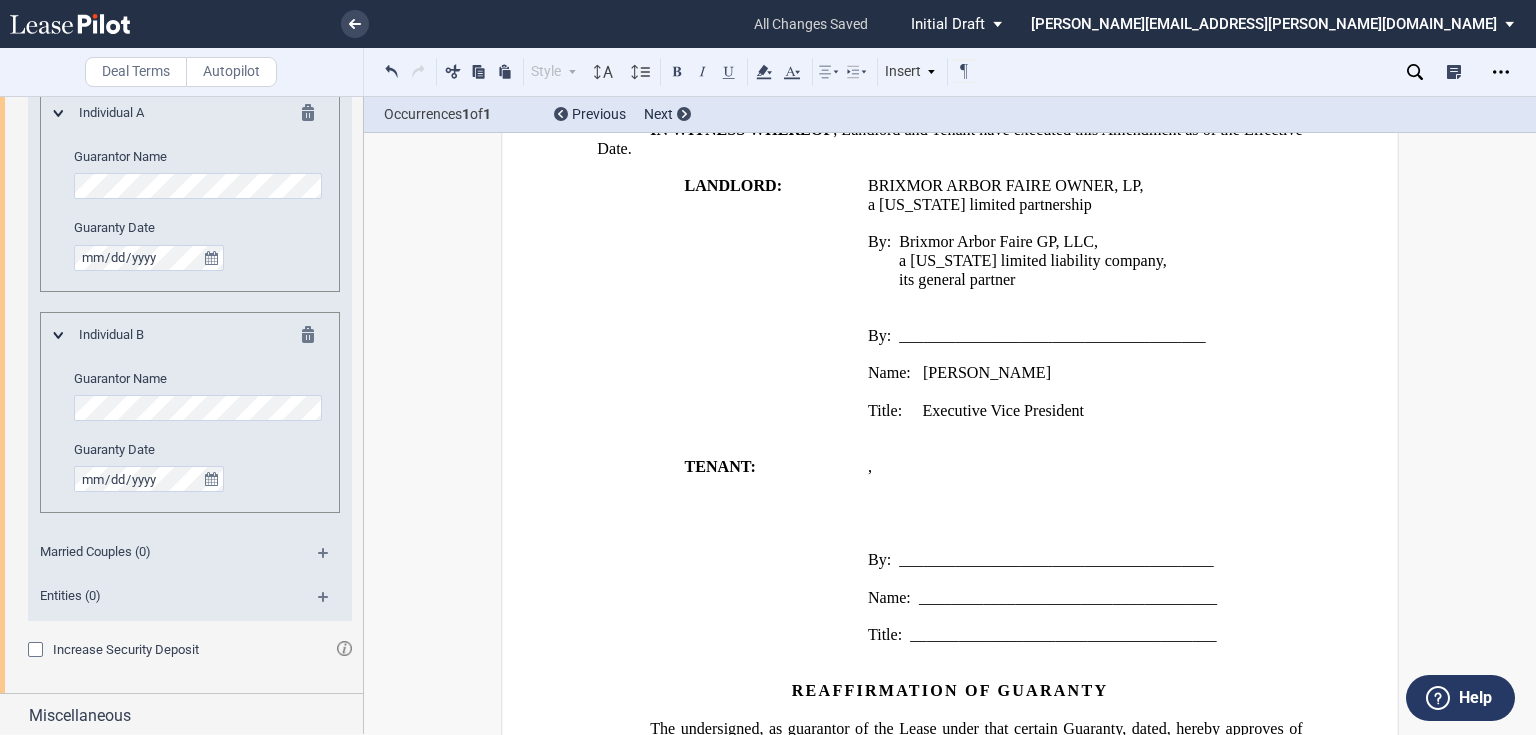 scroll, scrollTop: 2042, scrollLeft: 0, axis: vertical 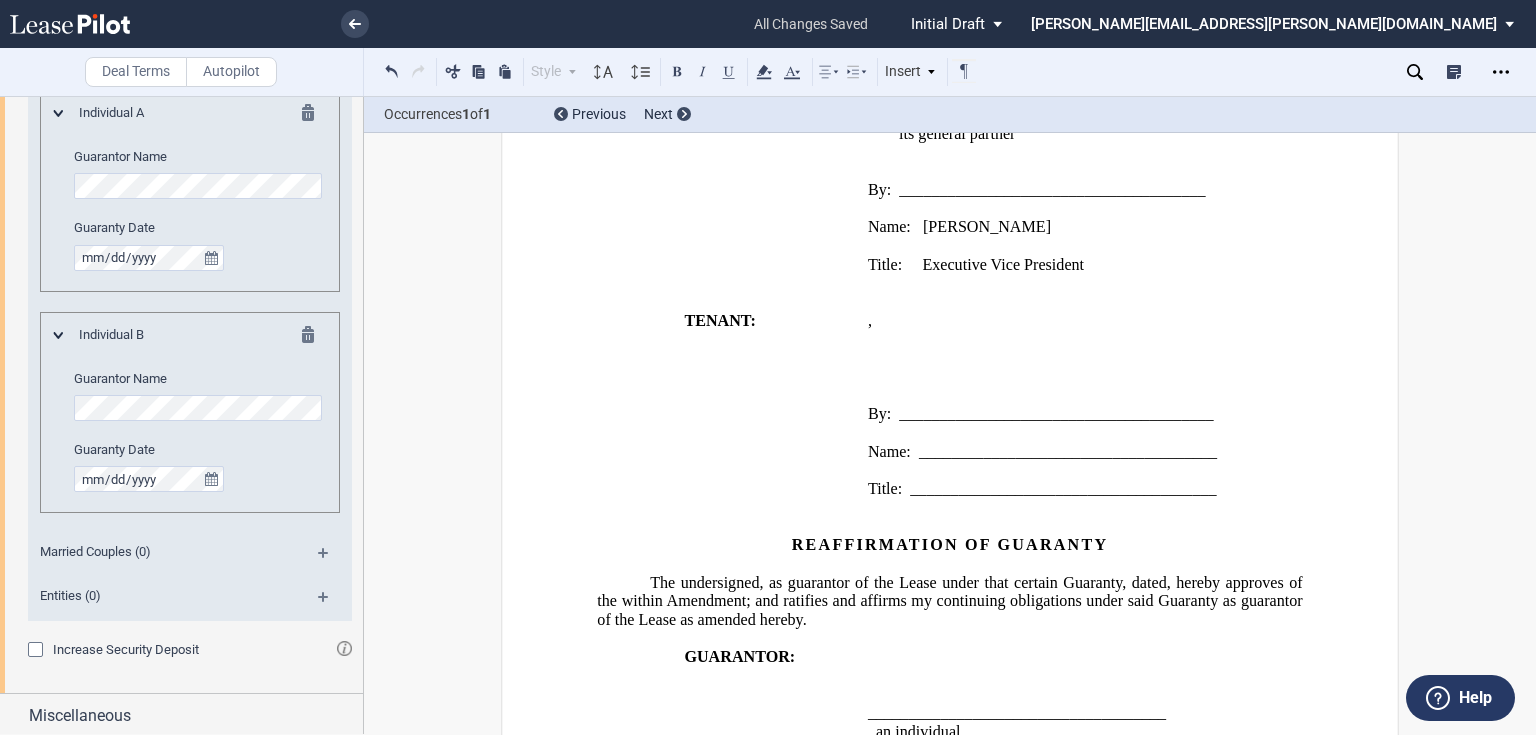 type 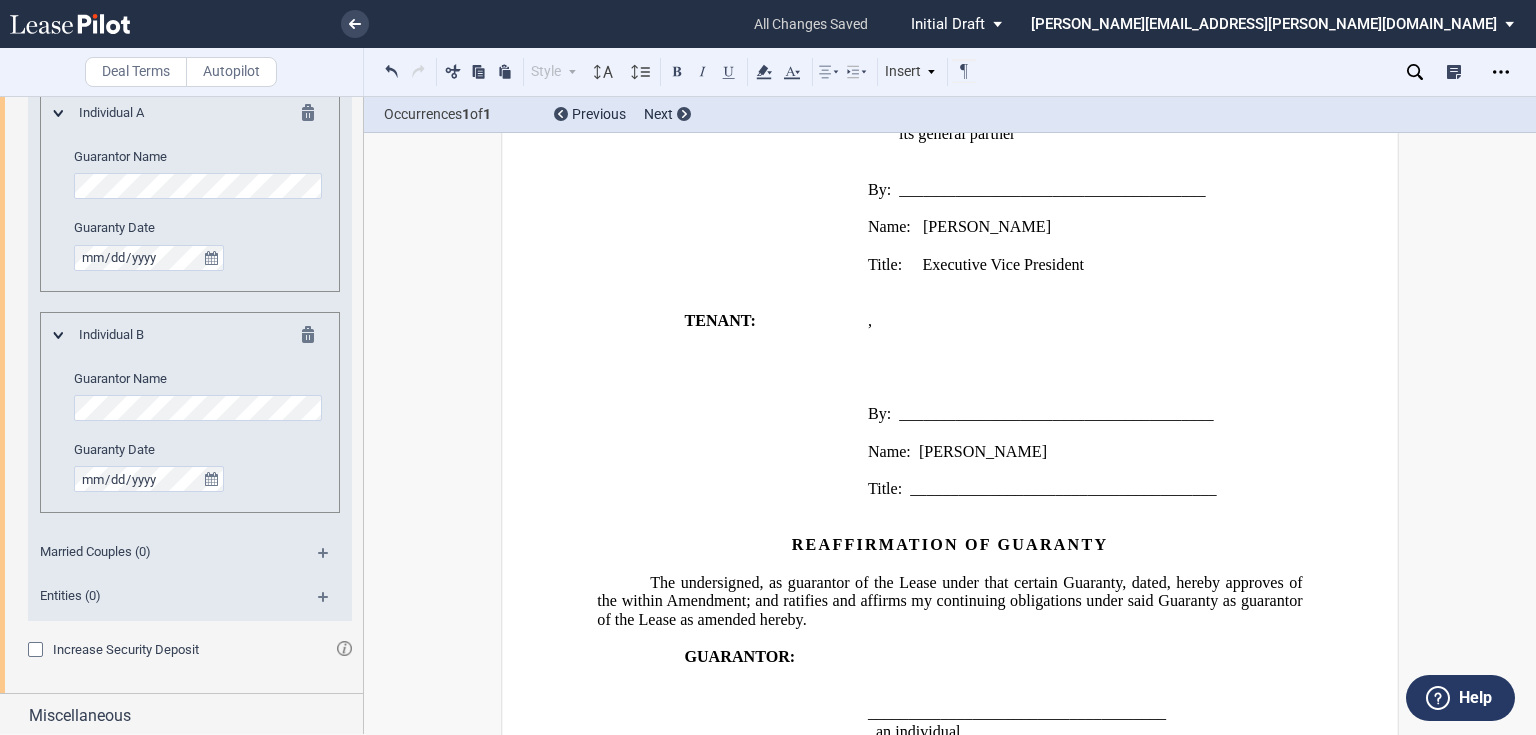 click on "Title:       Executive Vice President" at bounding box center [1086, 264] 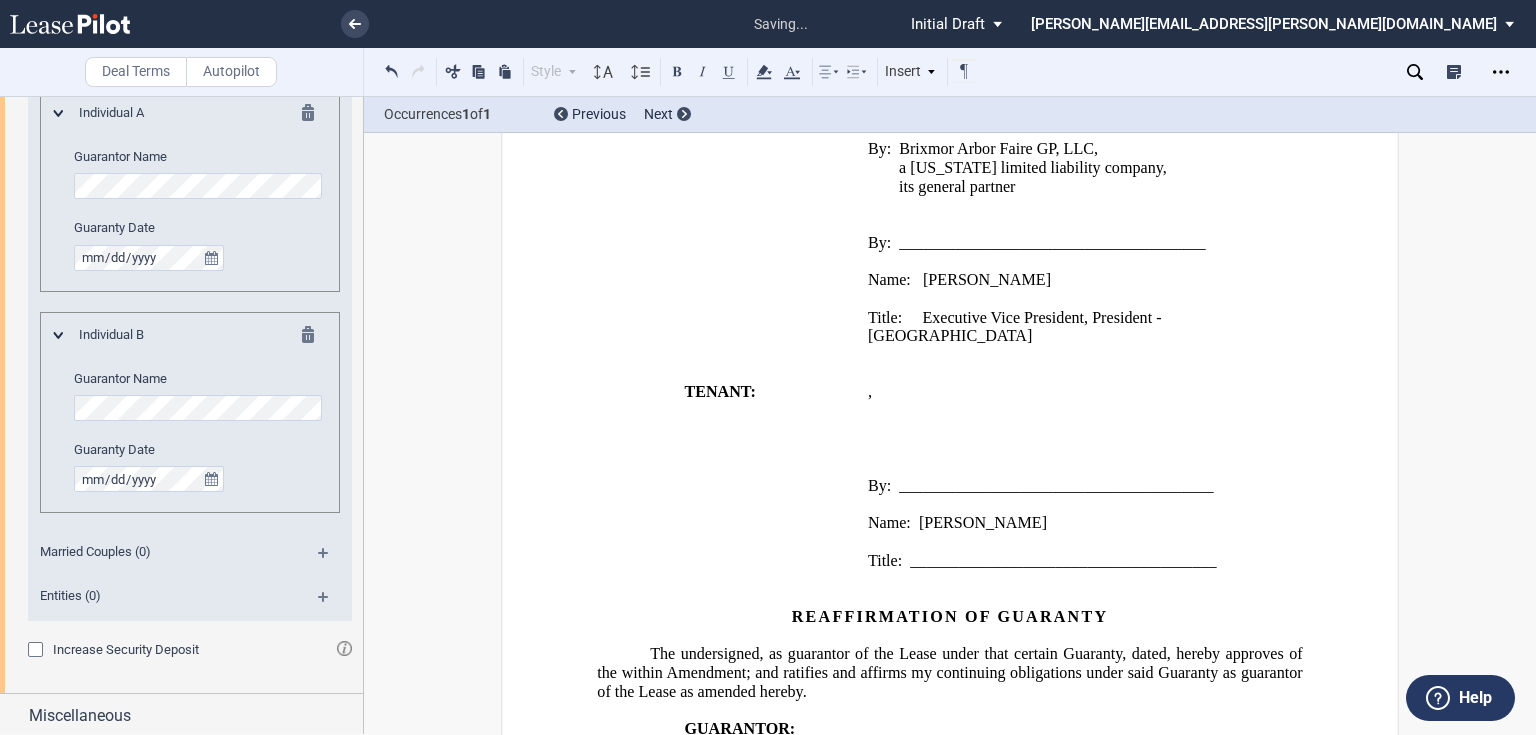 scroll, scrollTop: 1962, scrollLeft: 0, axis: vertical 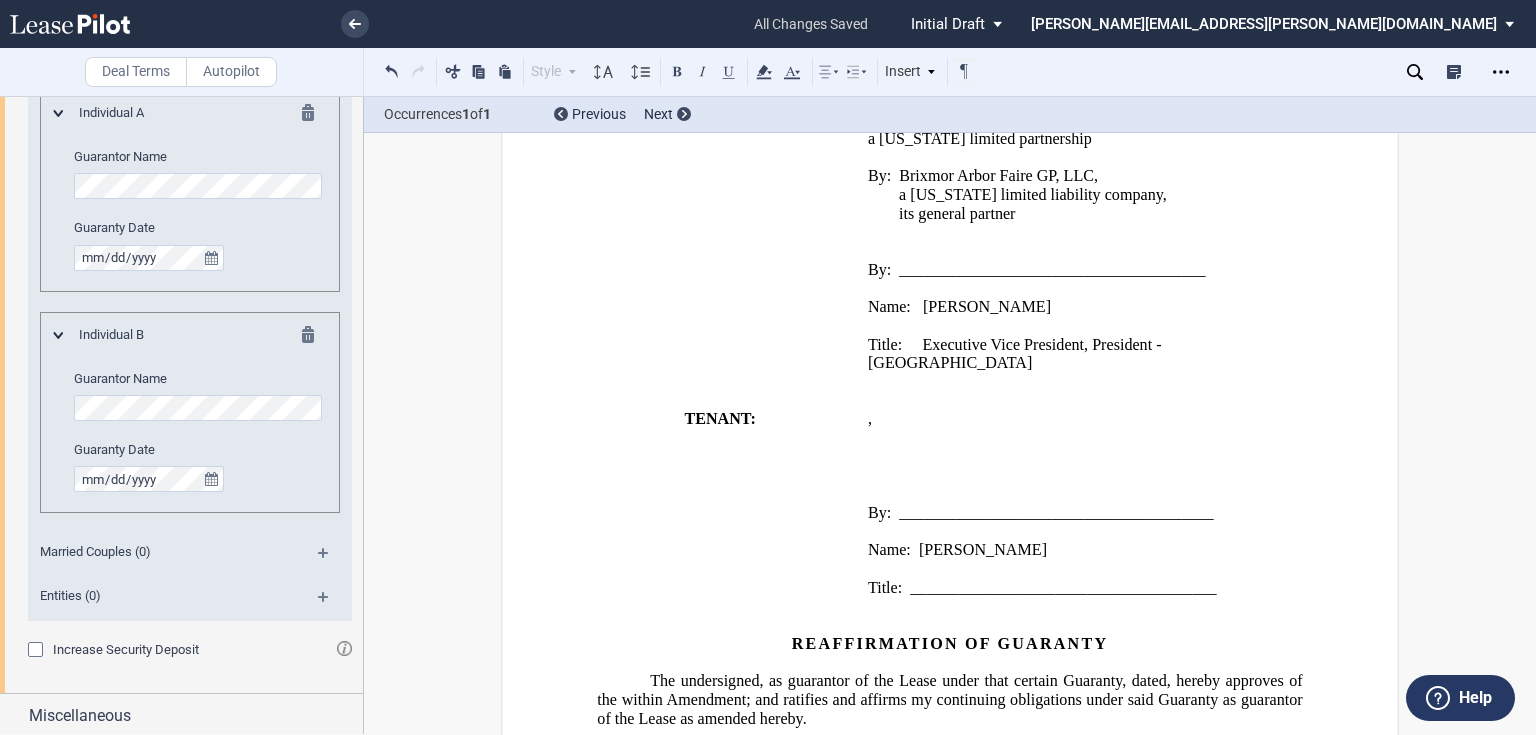 click 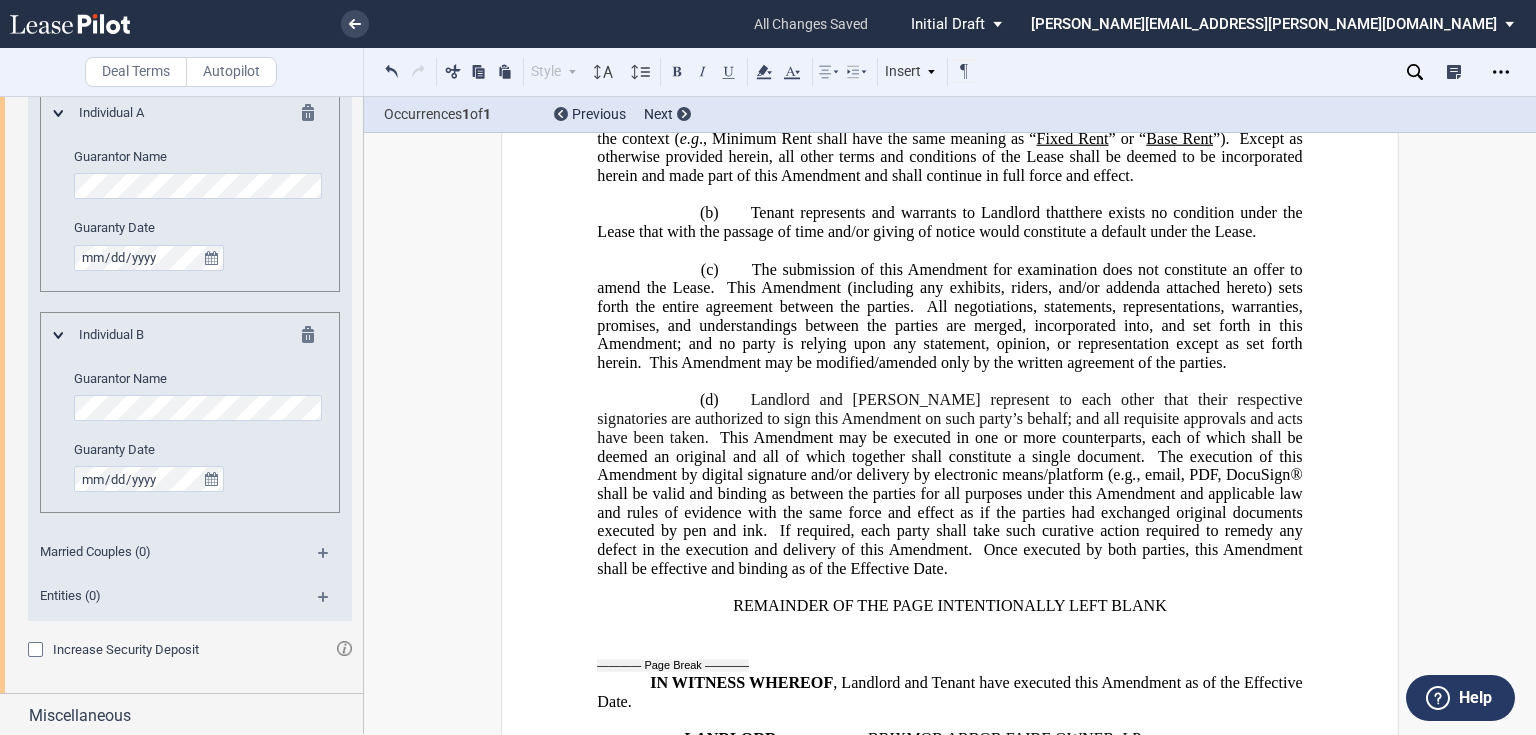 scroll, scrollTop: 1162, scrollLeft: 0, axis: vertical 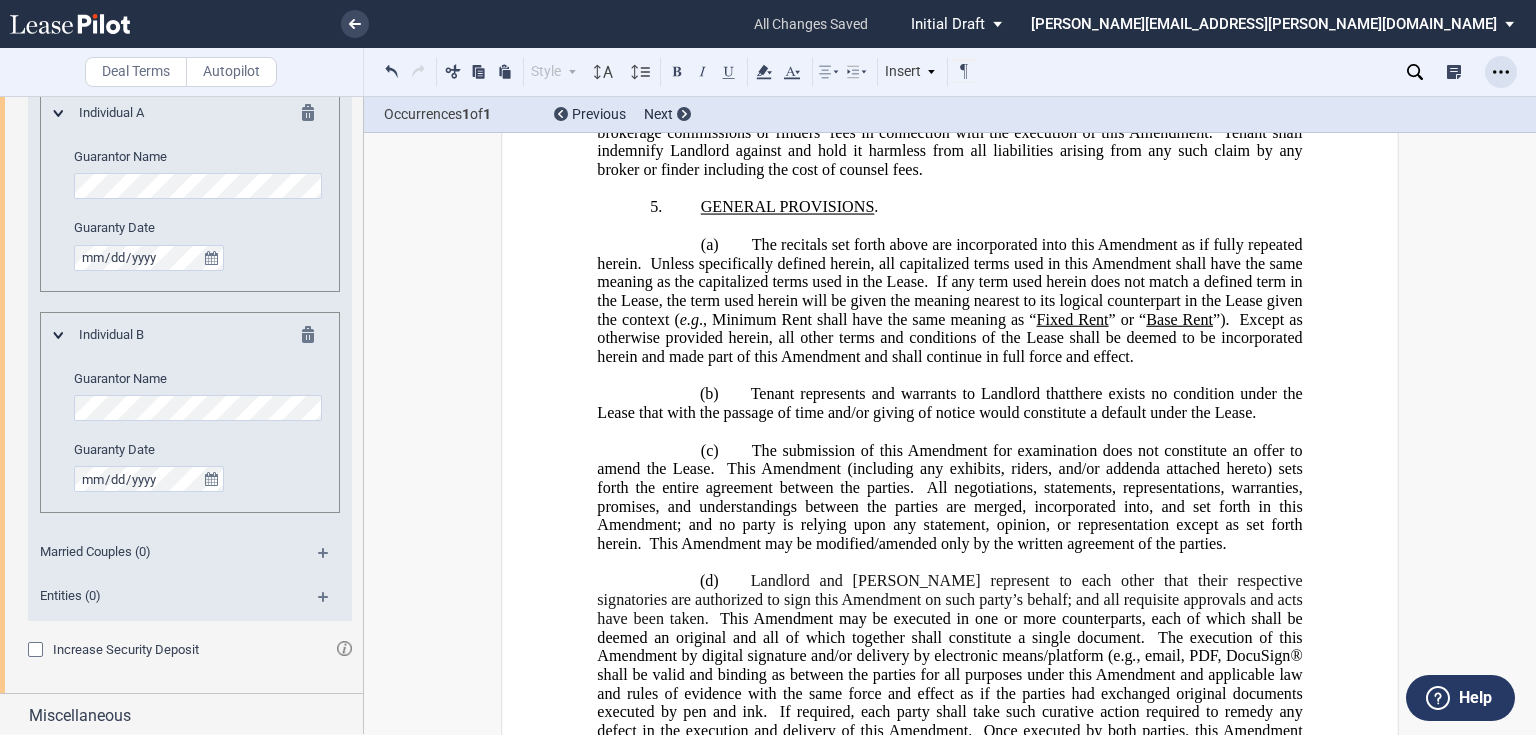 click 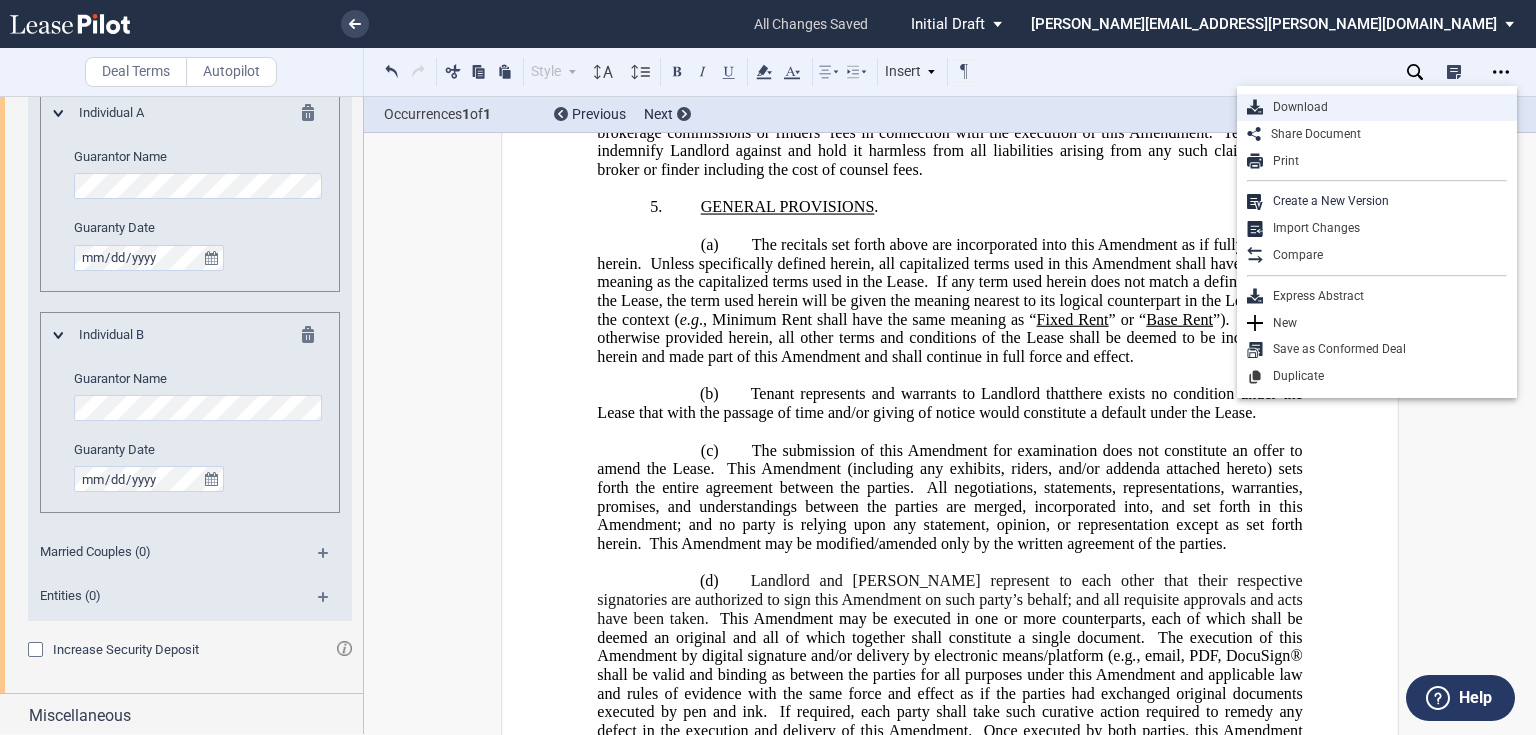 click on "Download" at bounding box center [1385, 107] 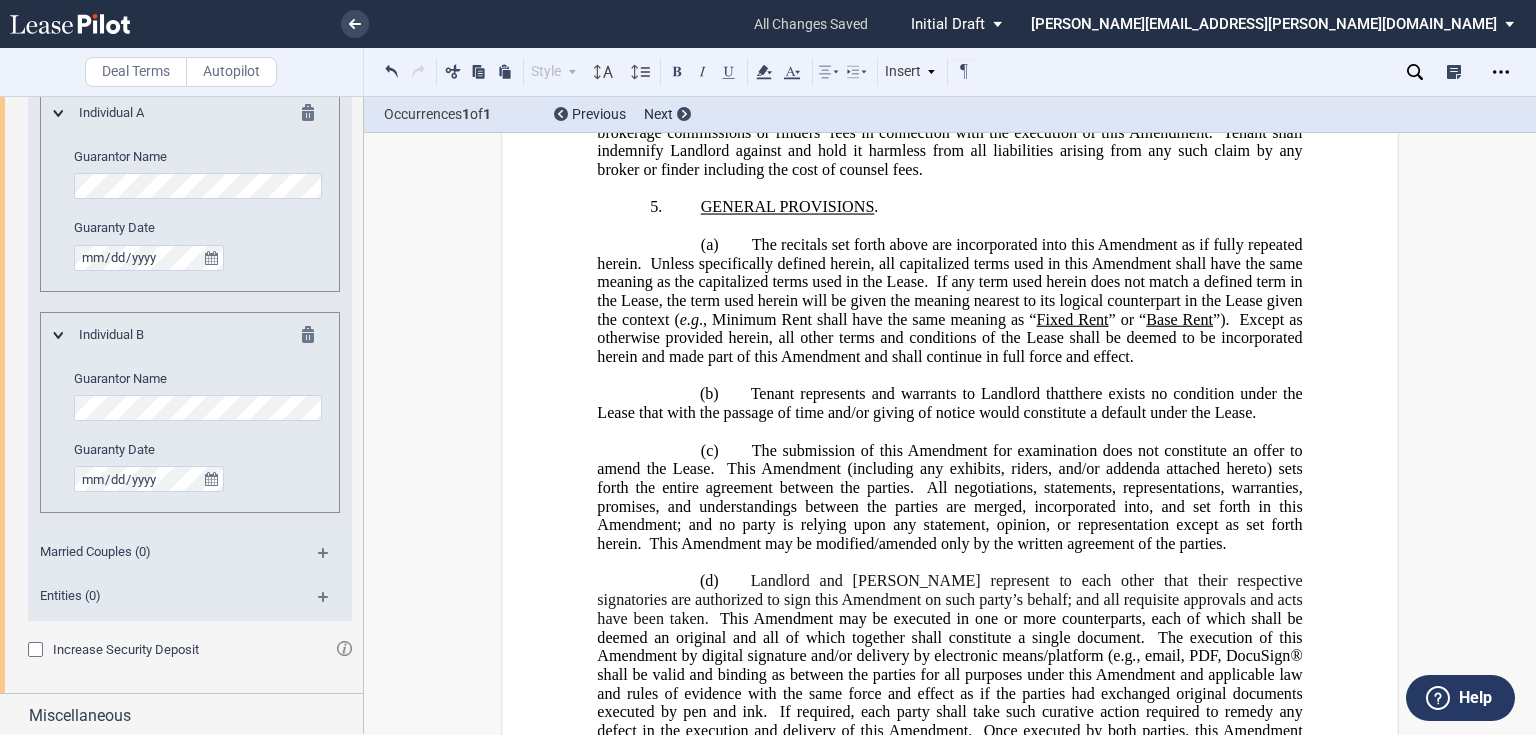 drag, startPoint x: 1132, startPoint y: 339, endPoint x: 1109, endPoint y: 338, distance: 23.021729 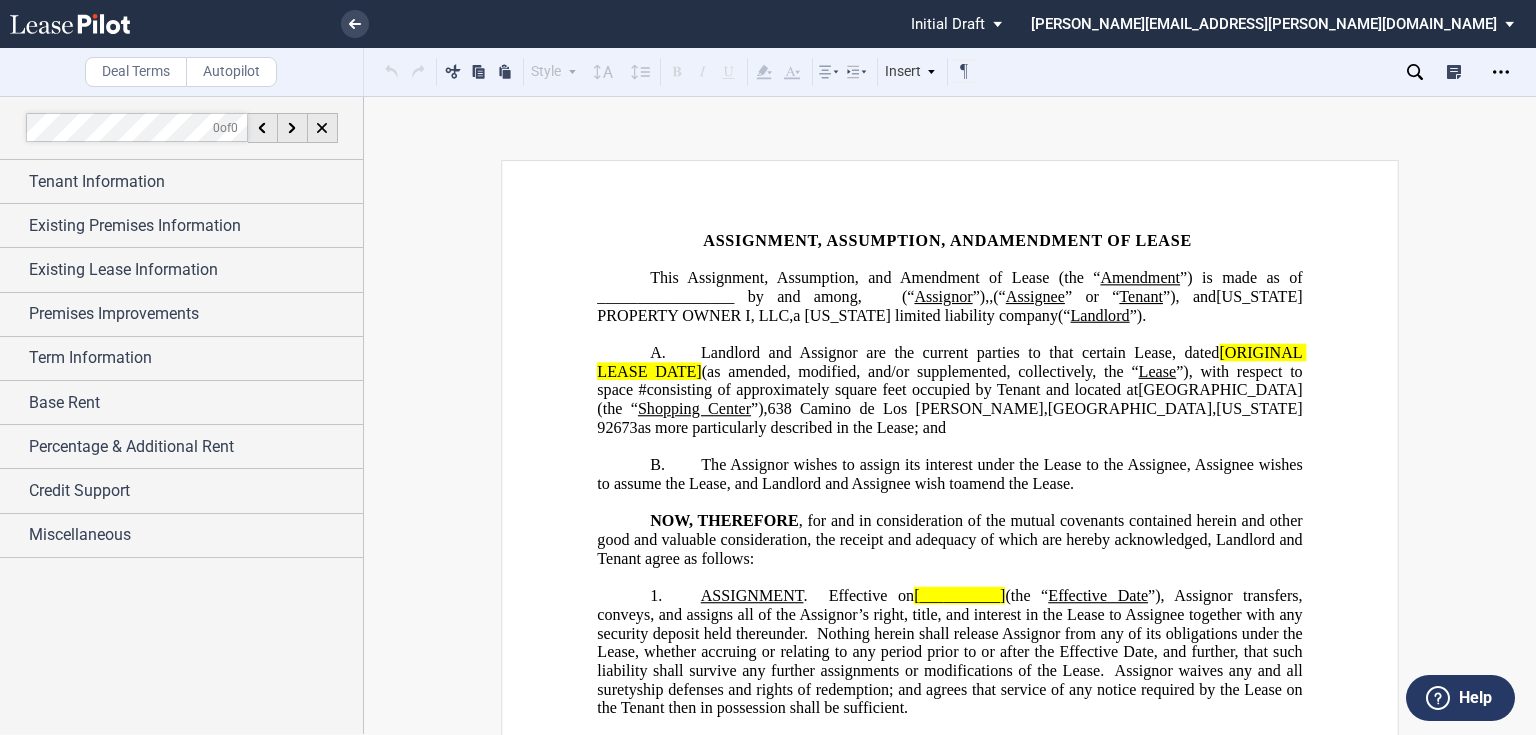 scroll, scrollTop: 0, scrollLeft: 0, axis: both 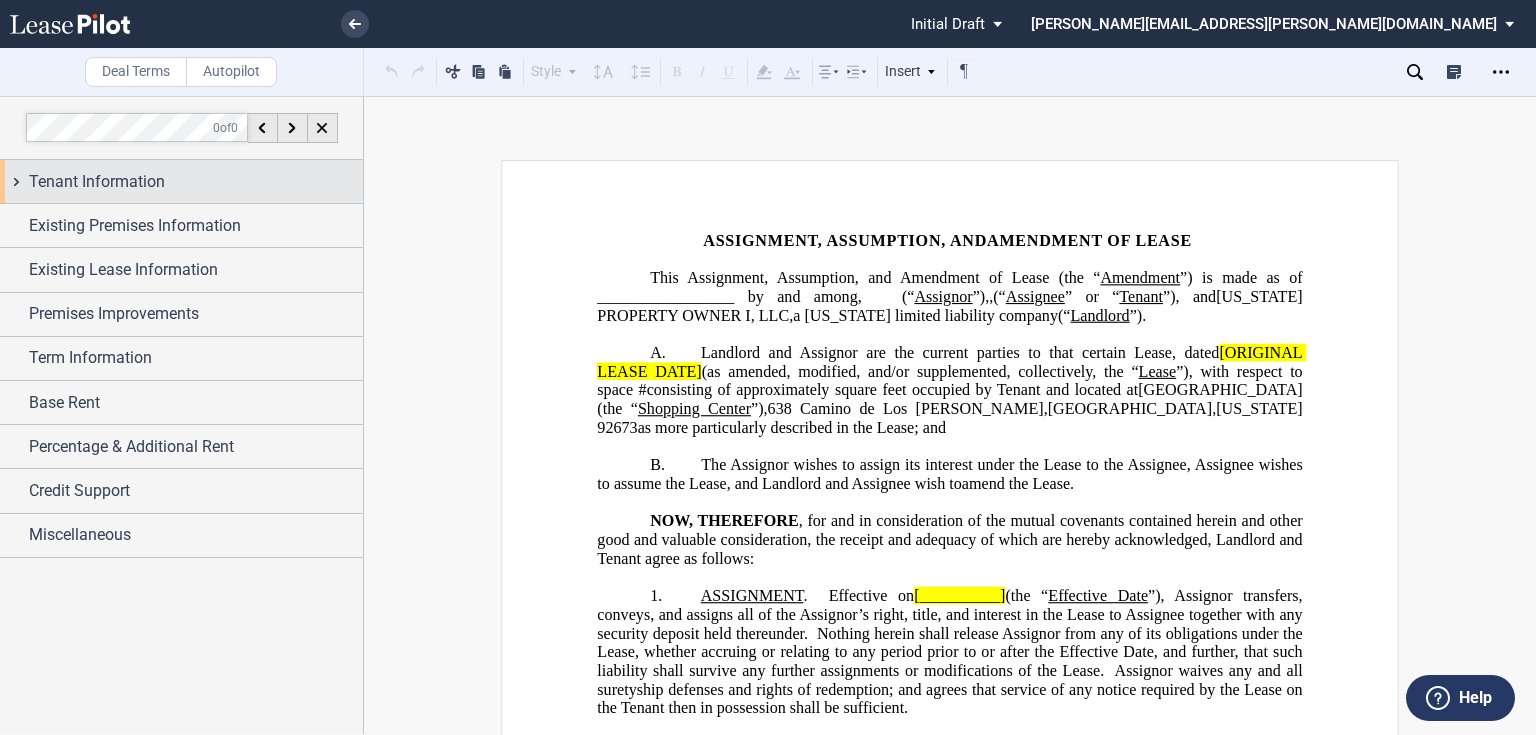 click on "Tenant Information" at bounding box center [196, 182] 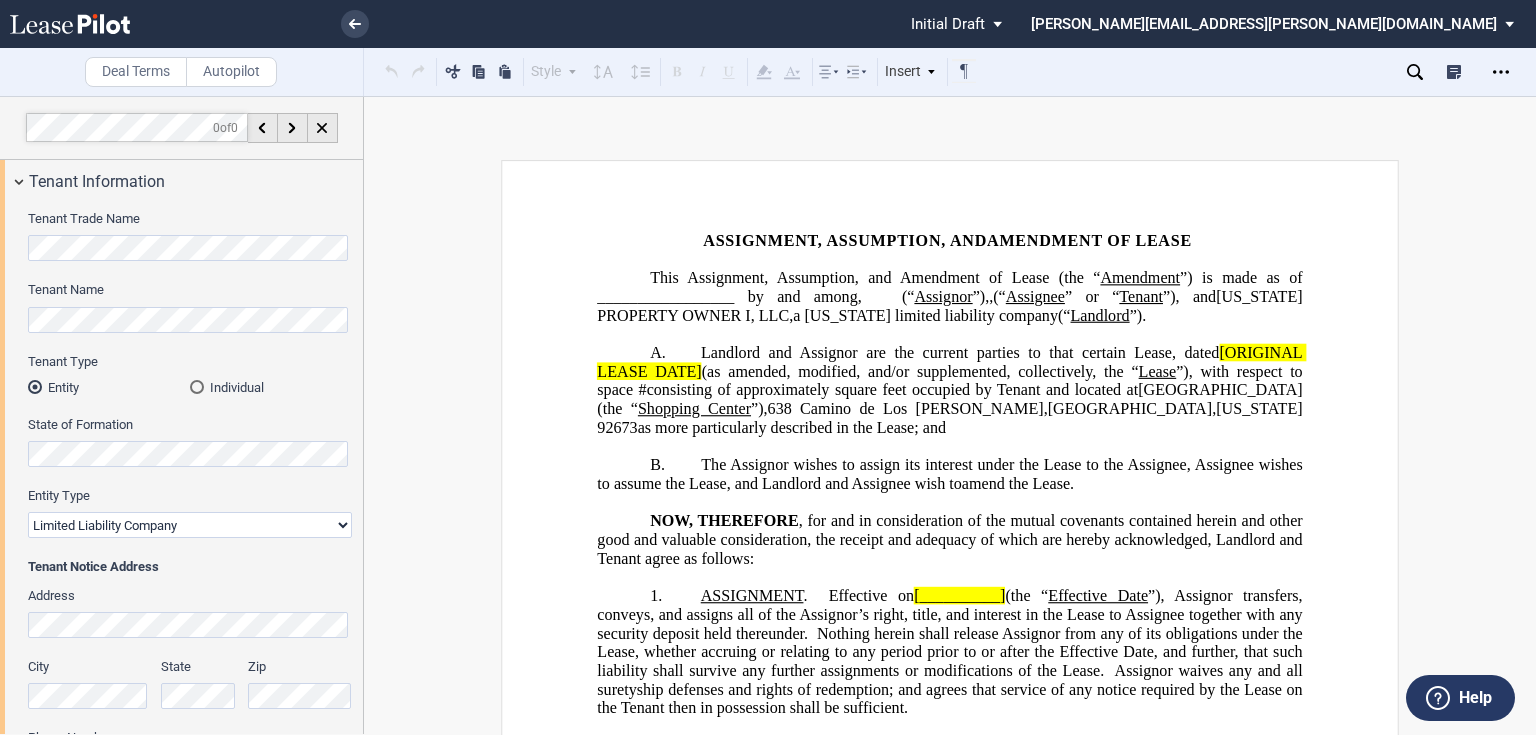 click on "[ORIGINAL LEASE DATE]" 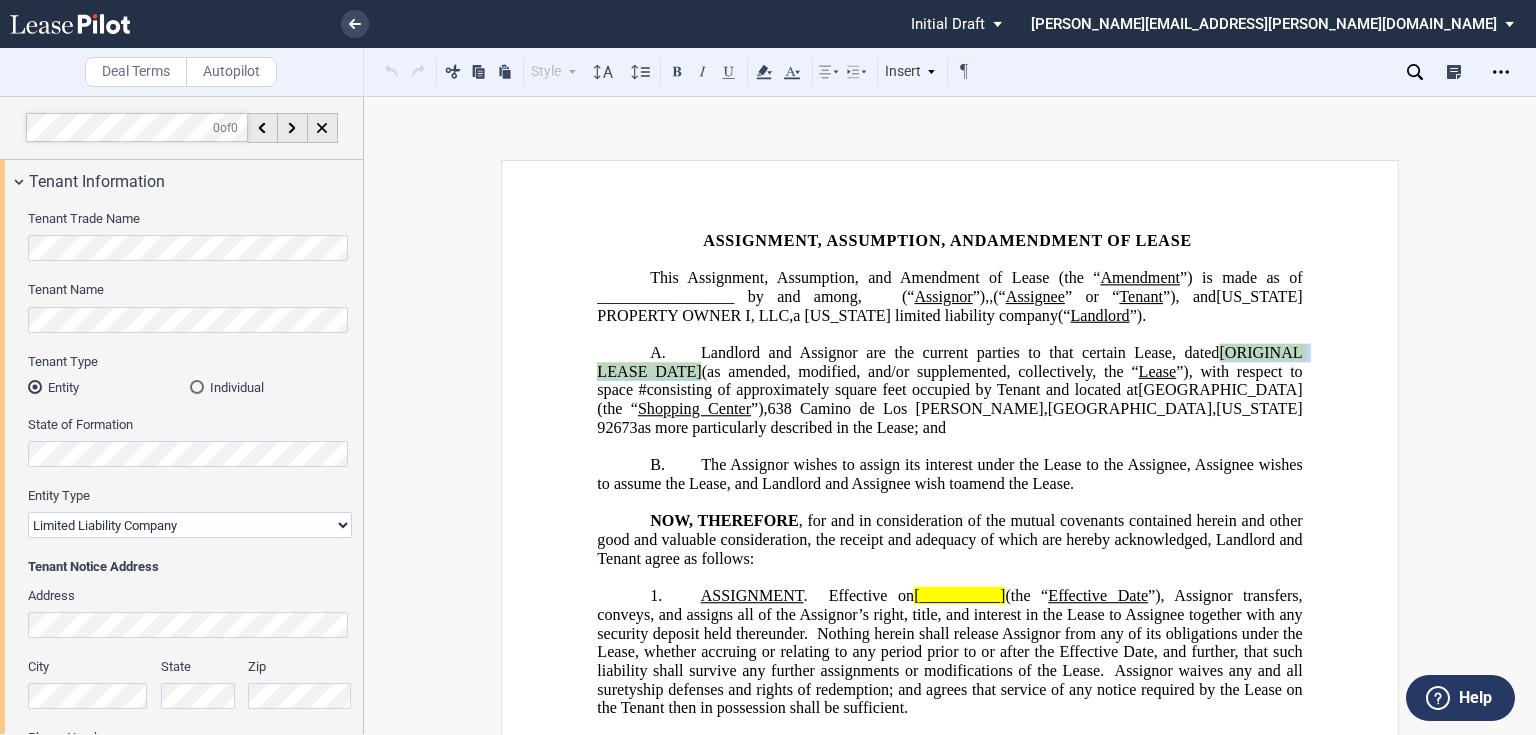 click on "(as amended, modified, and/or supplemented, collectively, the “" 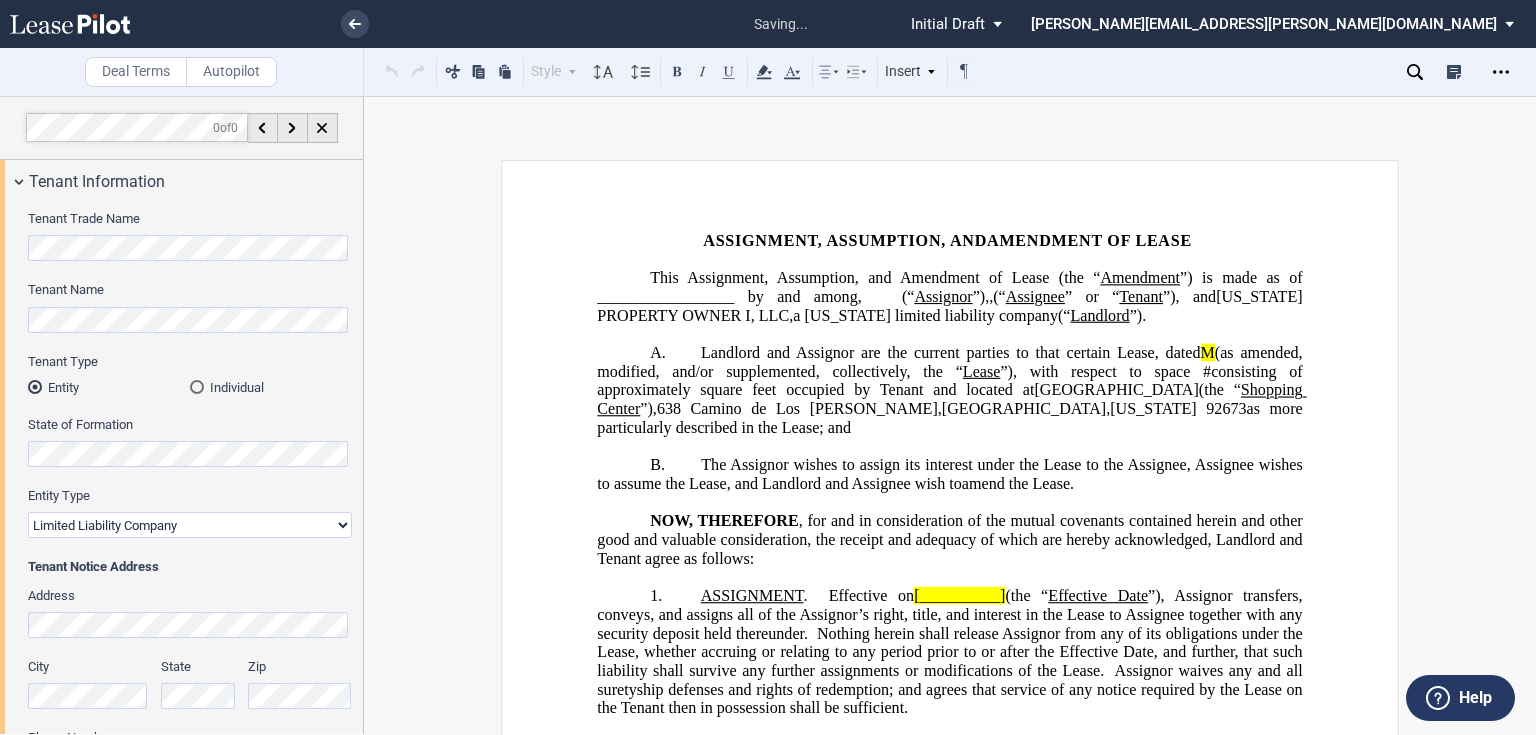 type 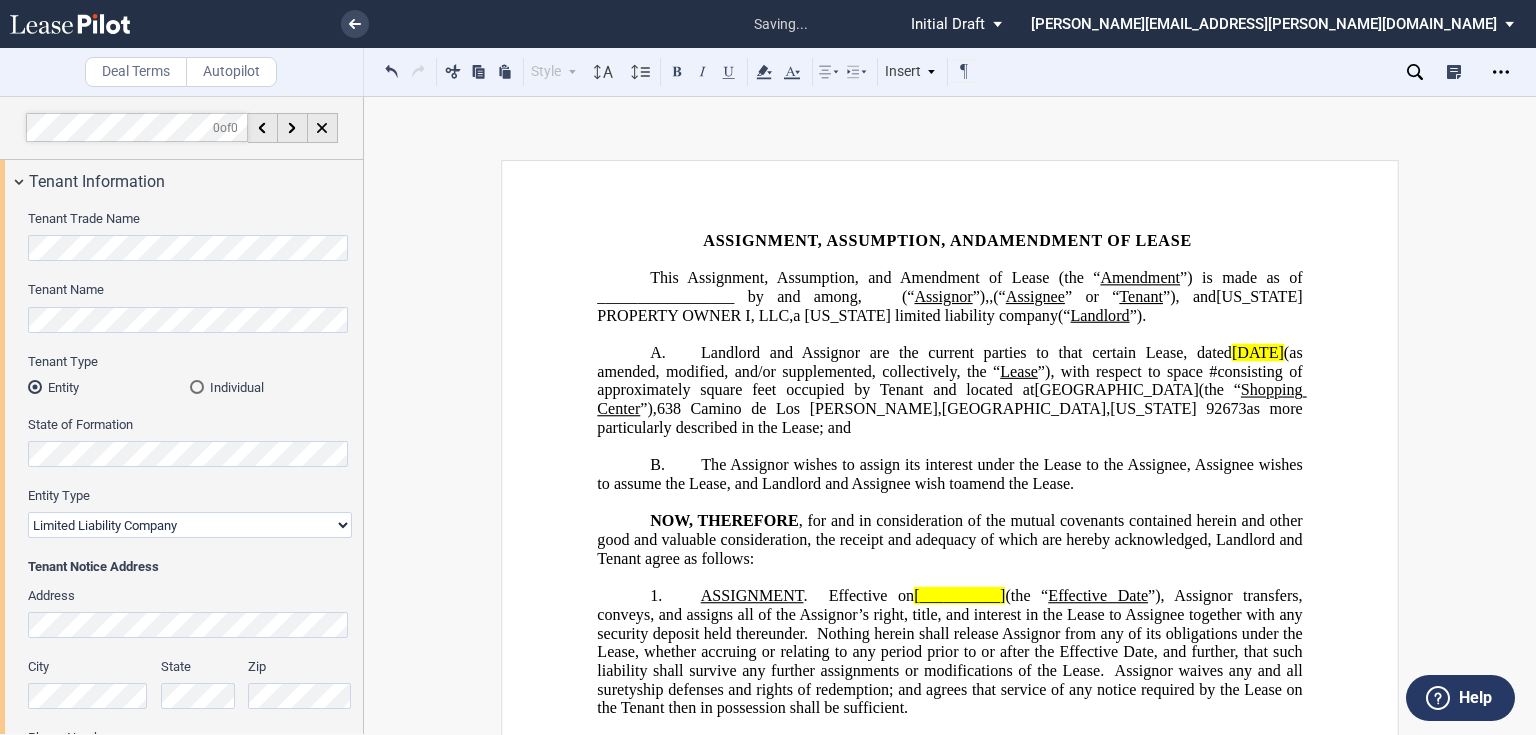 click on "Landlord and Assignor are the current parties to that certain Lease, dated" 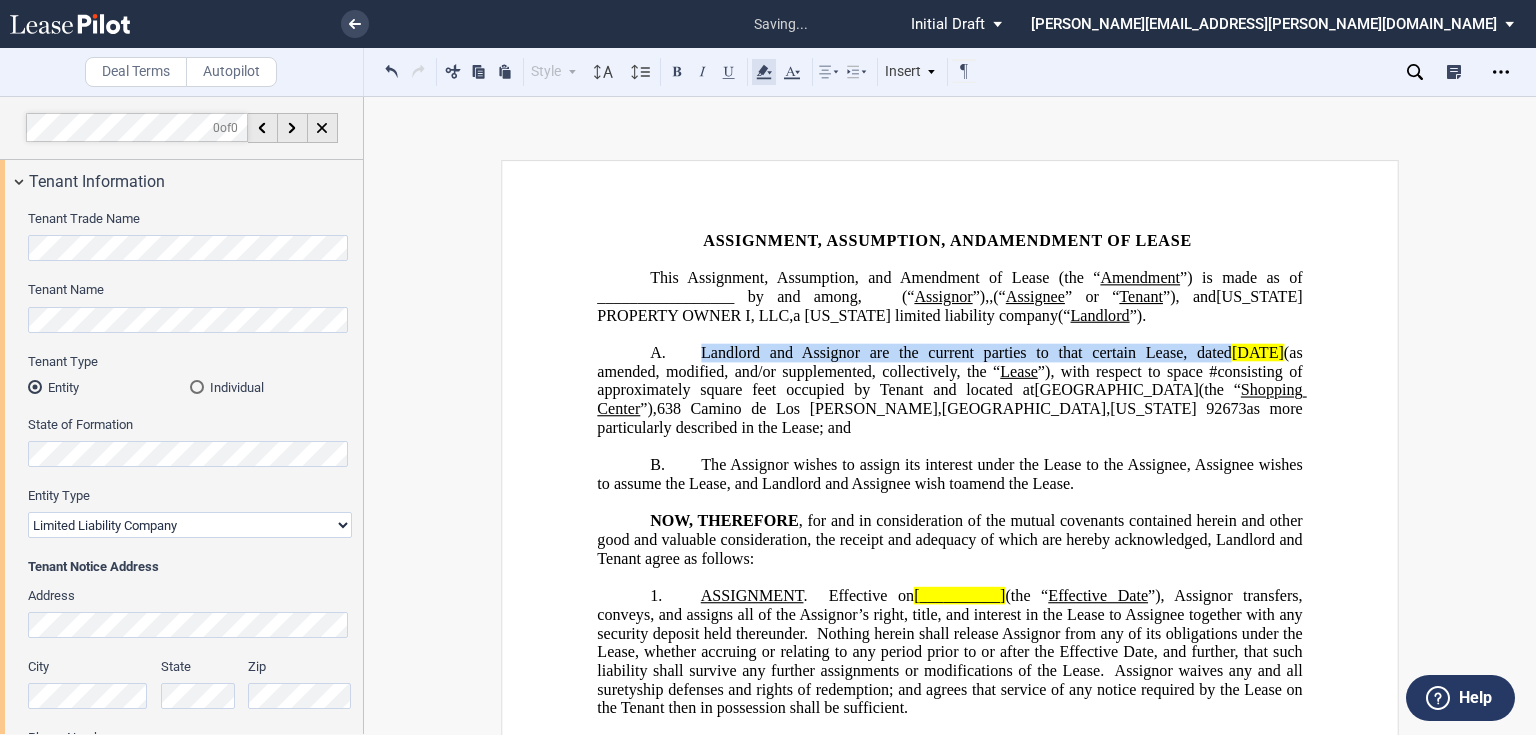 click 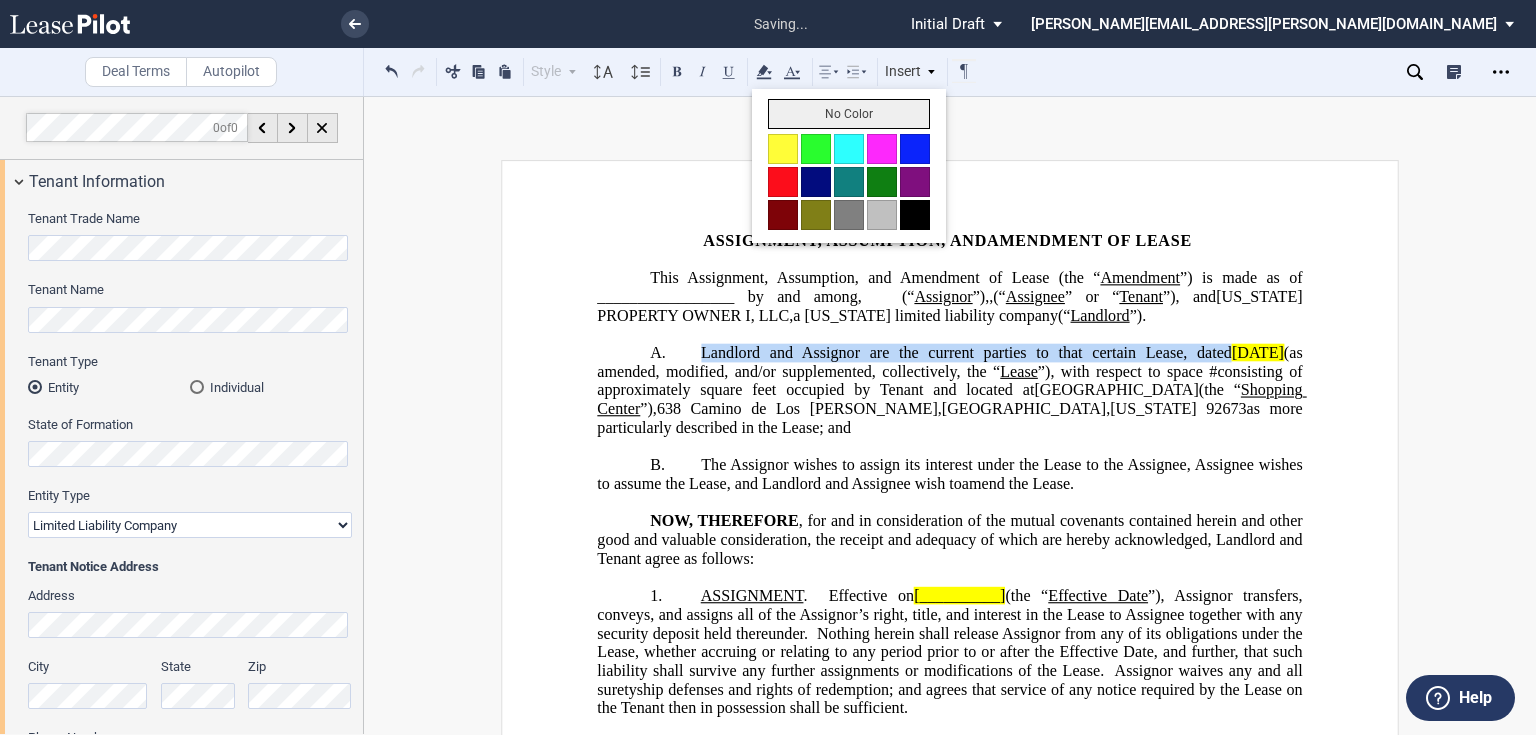 click on "No Color" at bounding box center (849, 114) 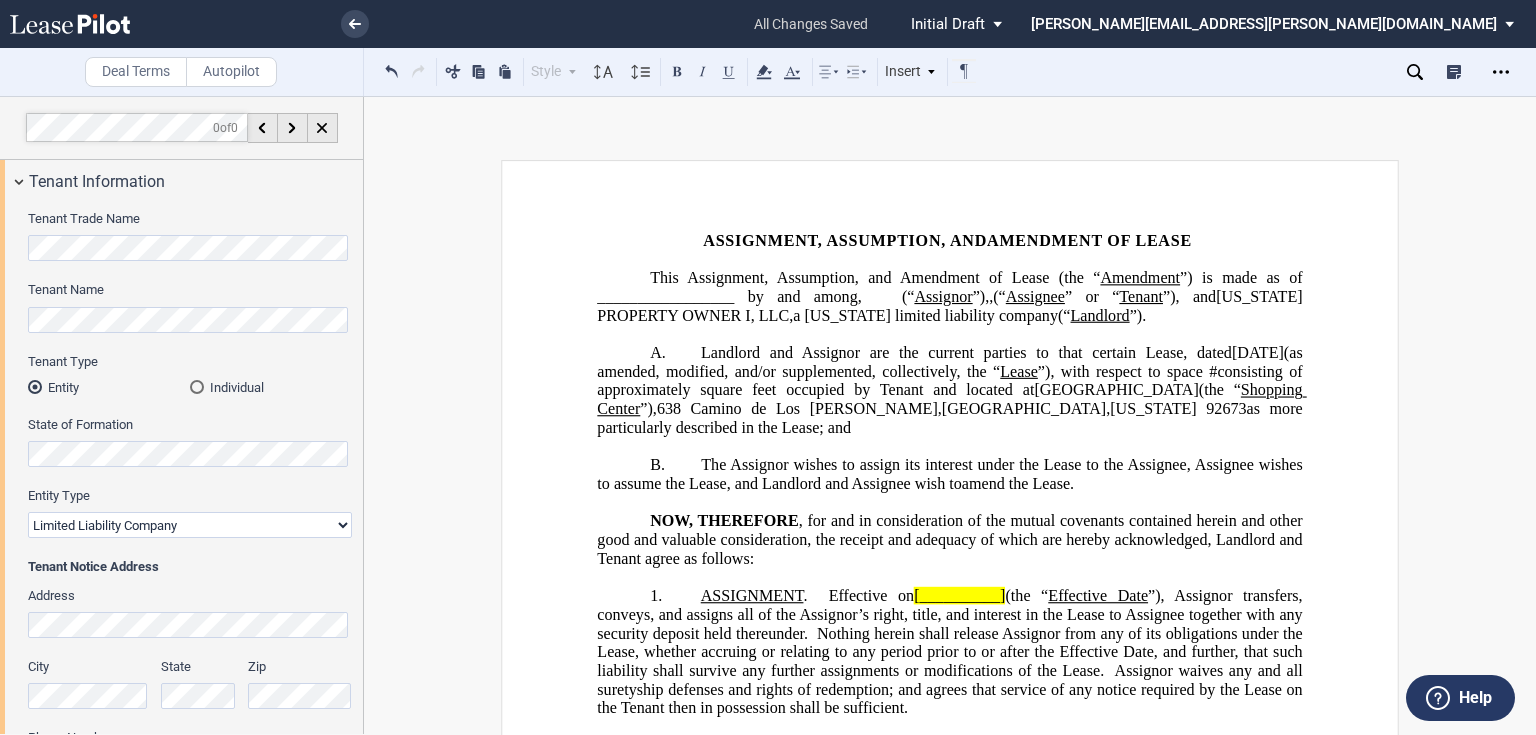 click on "”)," 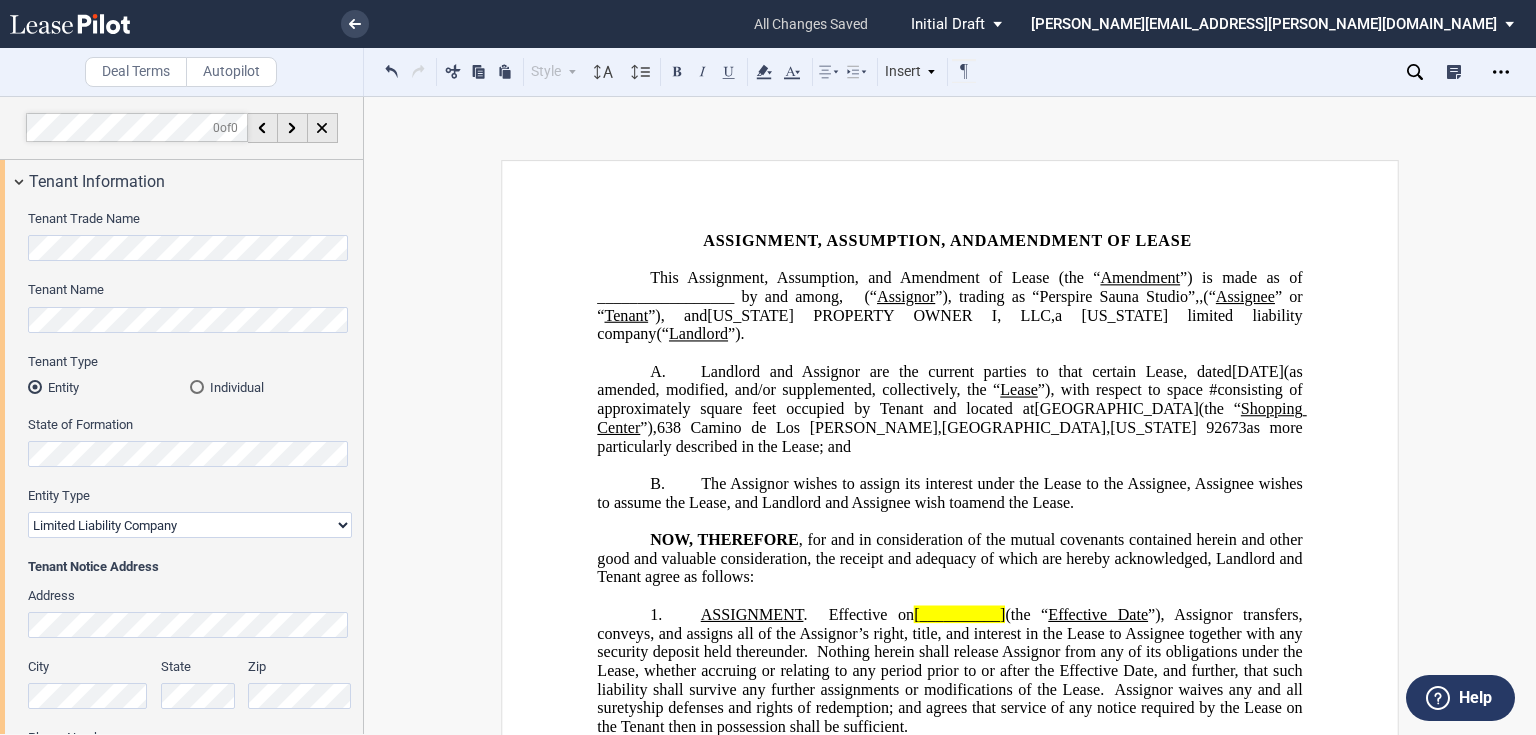 click on "”), and" 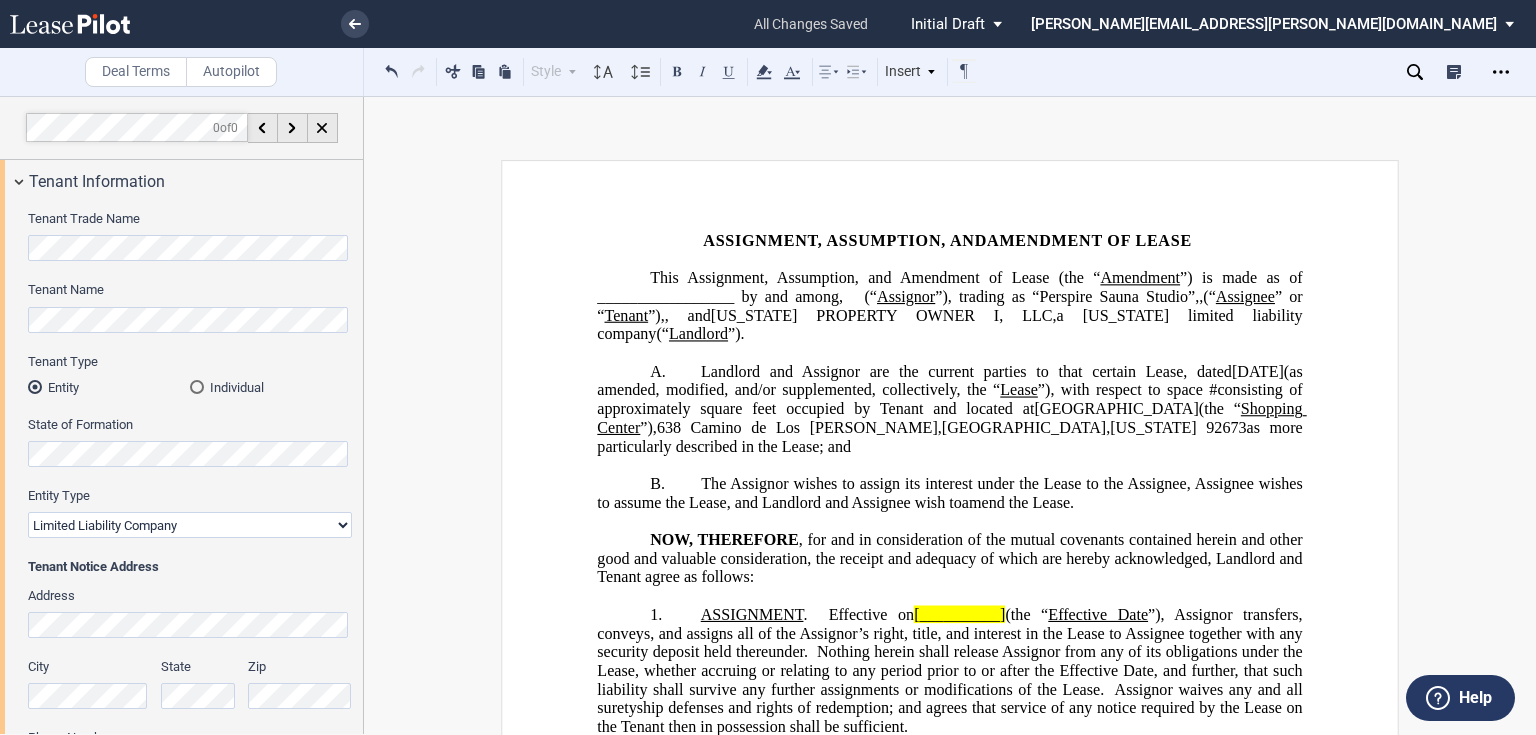 type 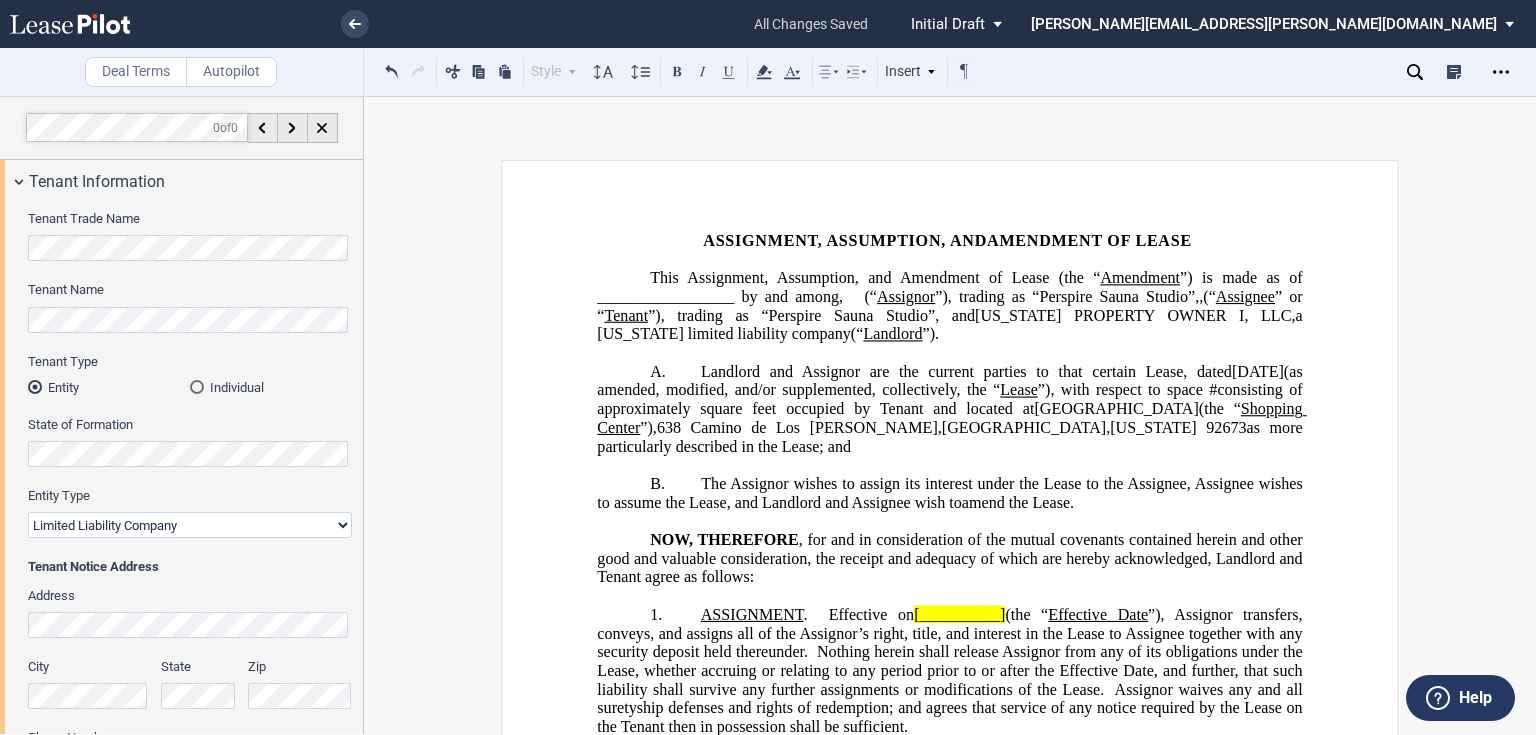click on ", for and in consideration of the mutual covenants contained herein and other good and valuable consideration, the receipt and adequacy of which are hereby acknowledged, Landlord and Tenant agree as follows:" 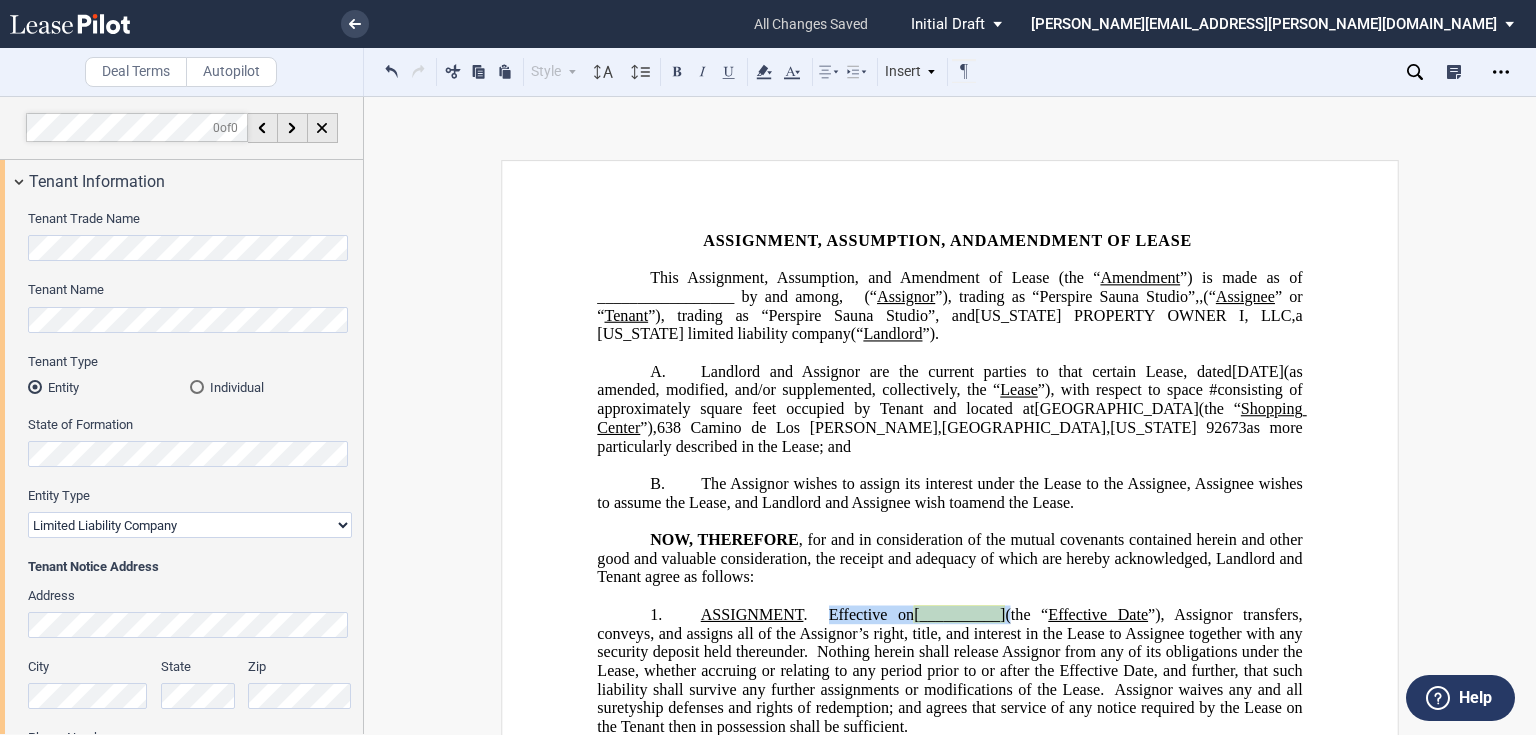 drag, startPoint x: 820, startPoint y: 629, endPoint x: 1007, endPoint y: 628, distance: 187.00267 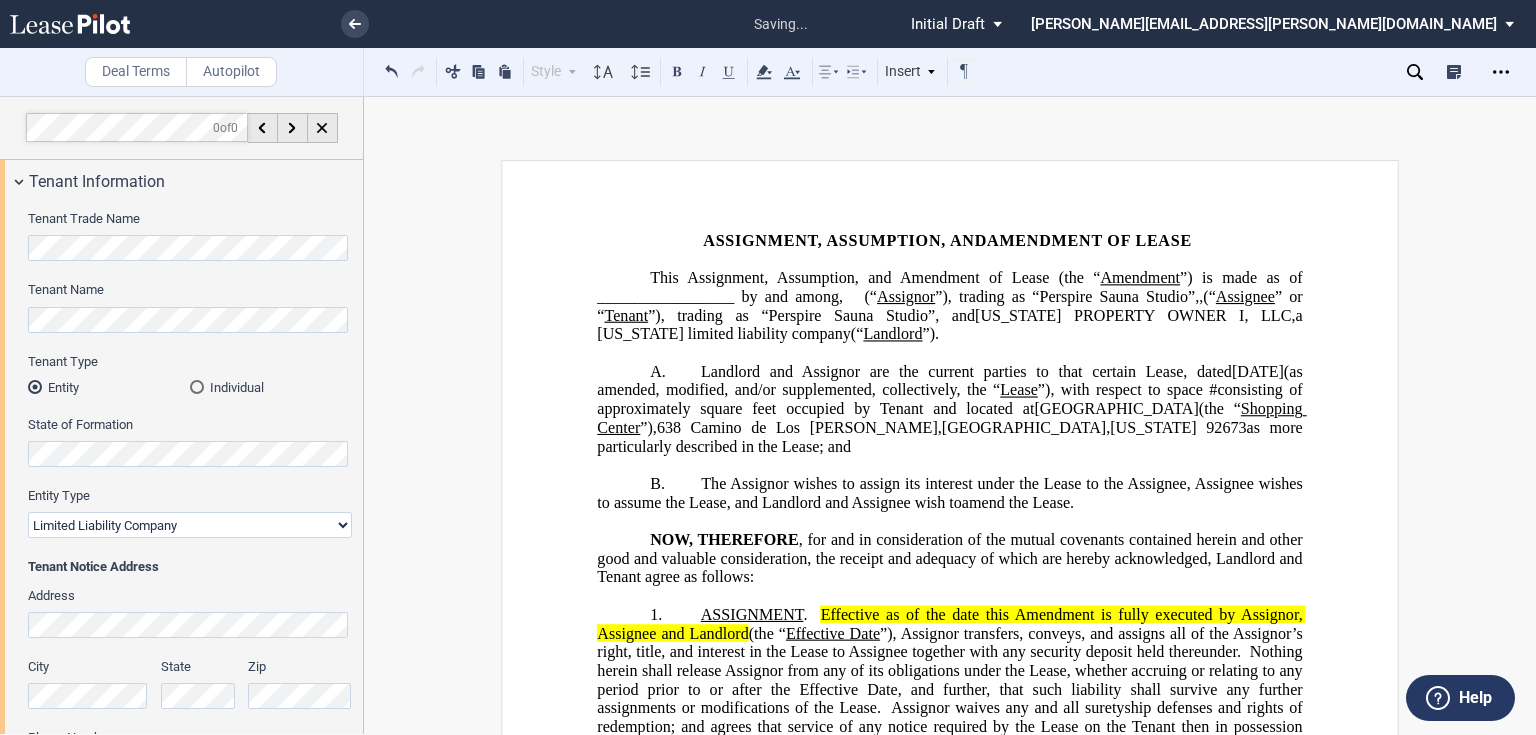 type 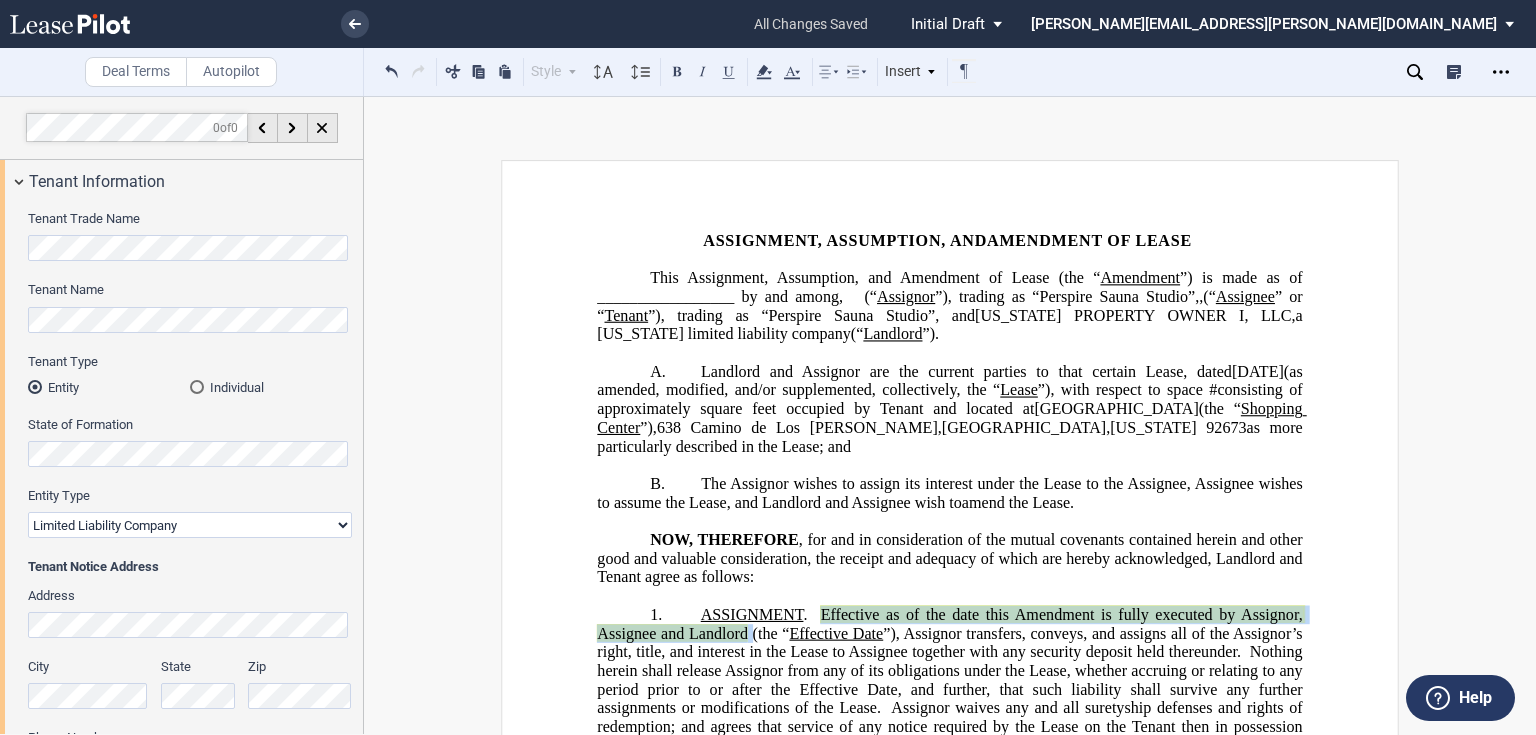 click on "Effective as of the date this Amendment is fully executed by Assignor, Assignee and Landlord" 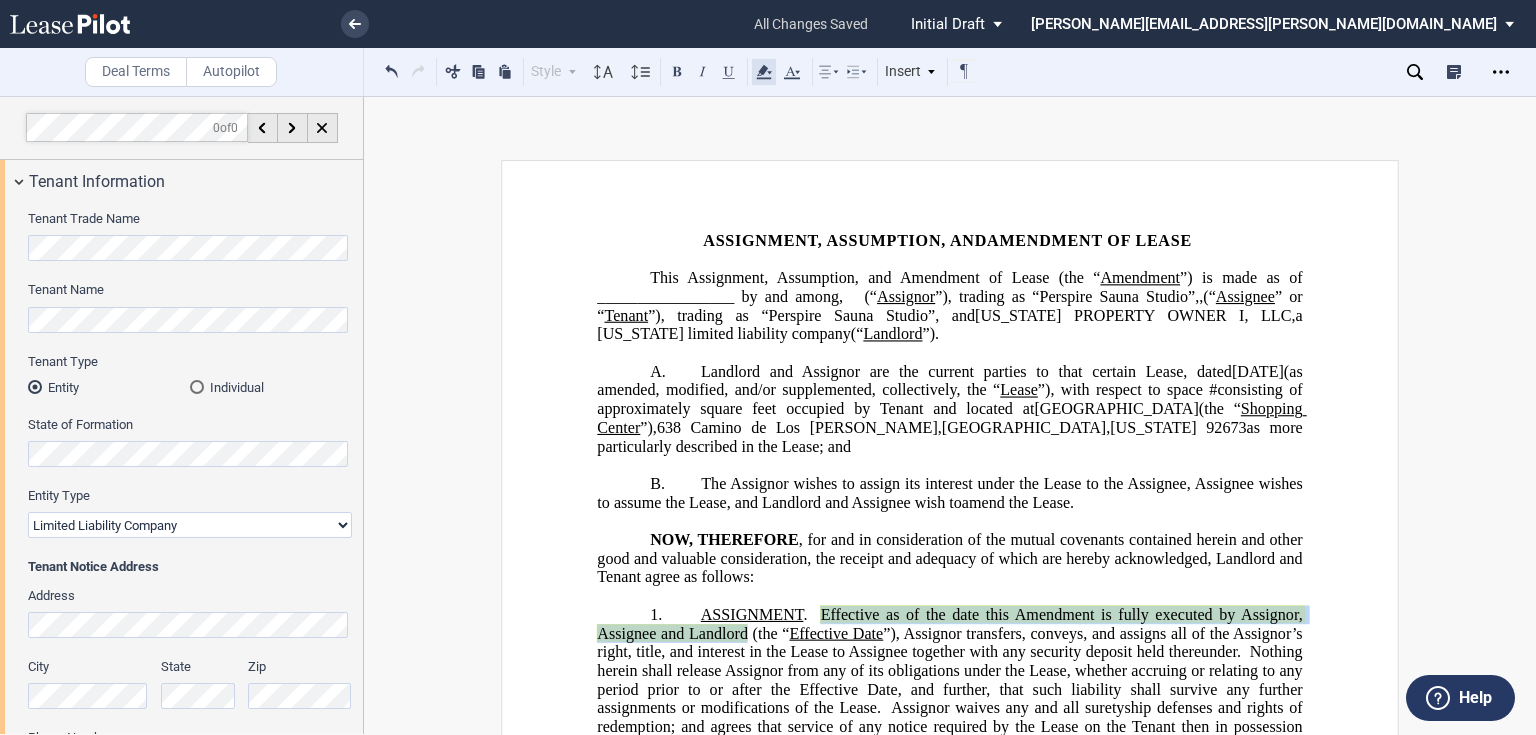 click 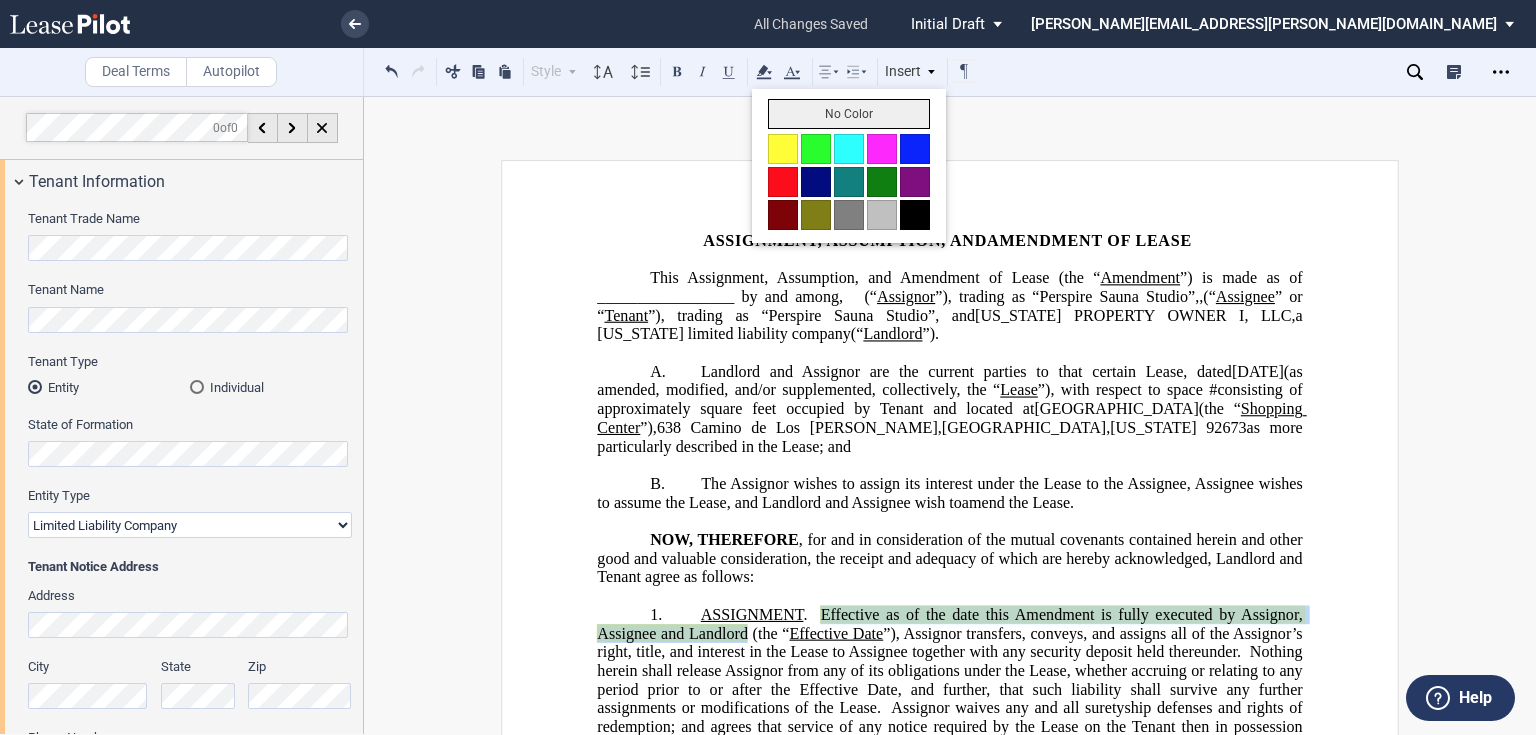 click on "No Color" at bounding box center (849, 114) 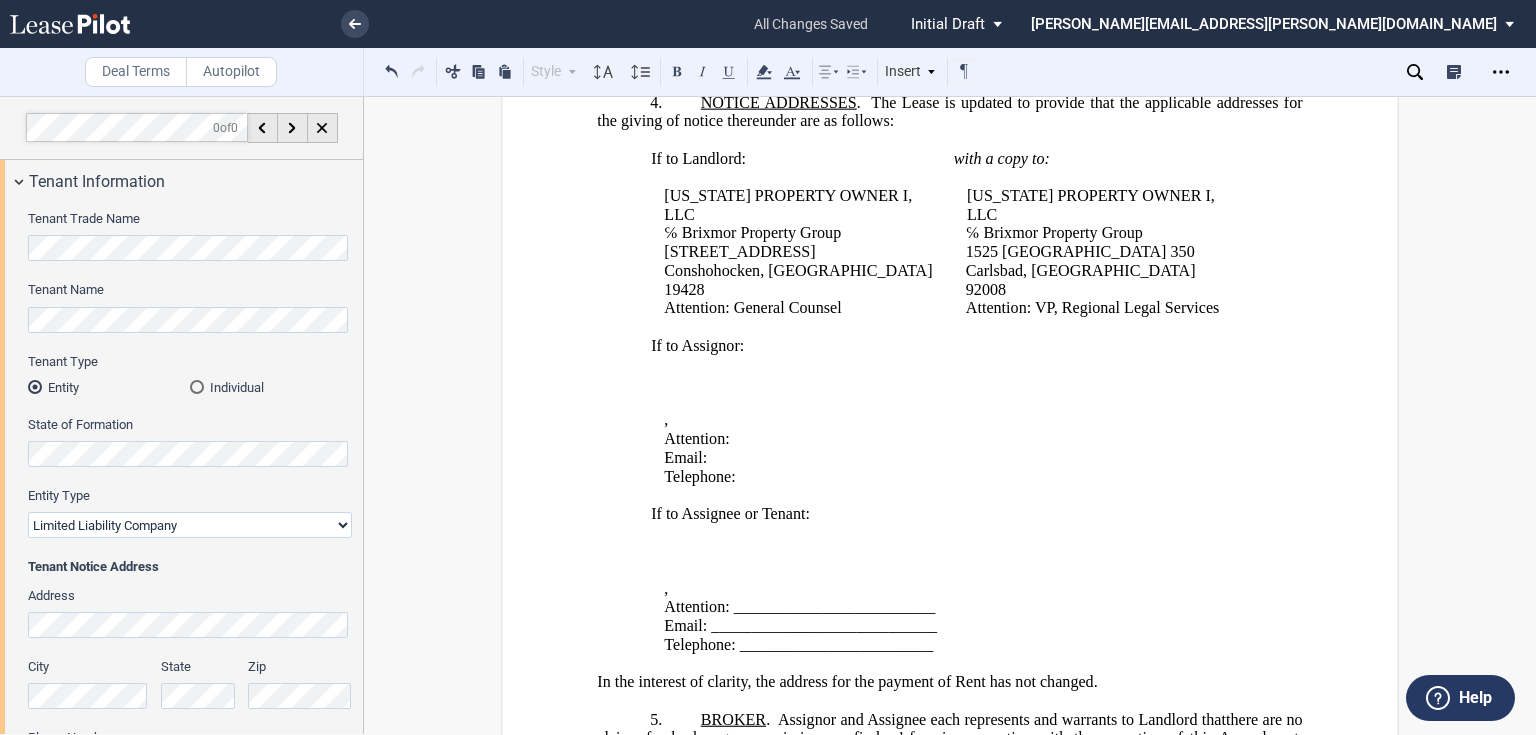 scroll, scrollTop: 880, scrollLeft: 0, axis: vertical 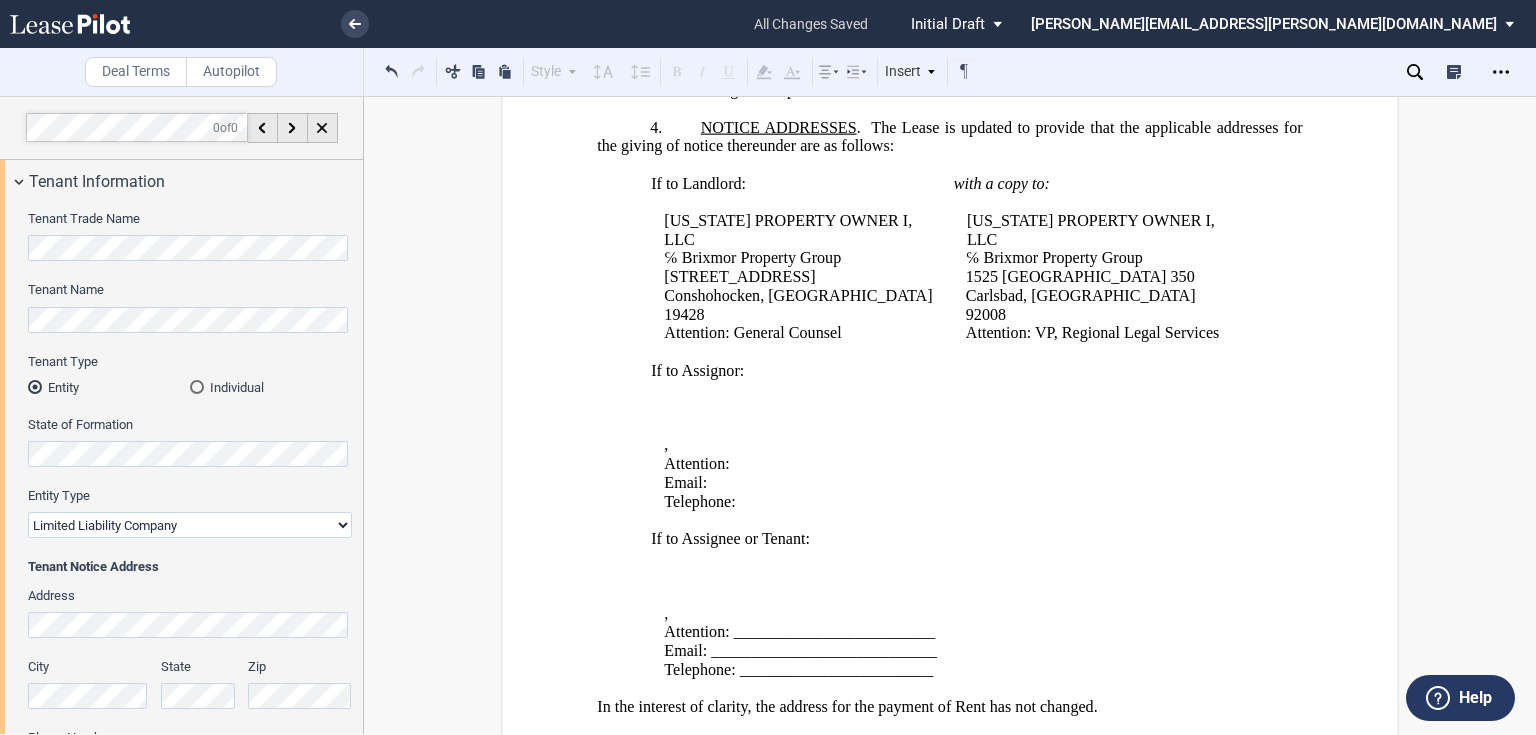 click on ".bocls-1{fill:#26354a;fill-rule:evenodd}
Loading...
×
all changes saved
Pending...
Pending...
Initial Draft
Initial Draft
In Negotiation
Final Draft
stephanie.deaver@brixmor.com
Sign Out
Deal Terms
Autopilot
Style
A. Recital
1. Section
(a) Subsection
Normal
Normal
8pt
9pt
10pt
10.5pt
11pt
12pt
14pt
16pt
Normal
1
1.15
1.5
2
3
No Color
Automatic" at bounding box center (768, 367) 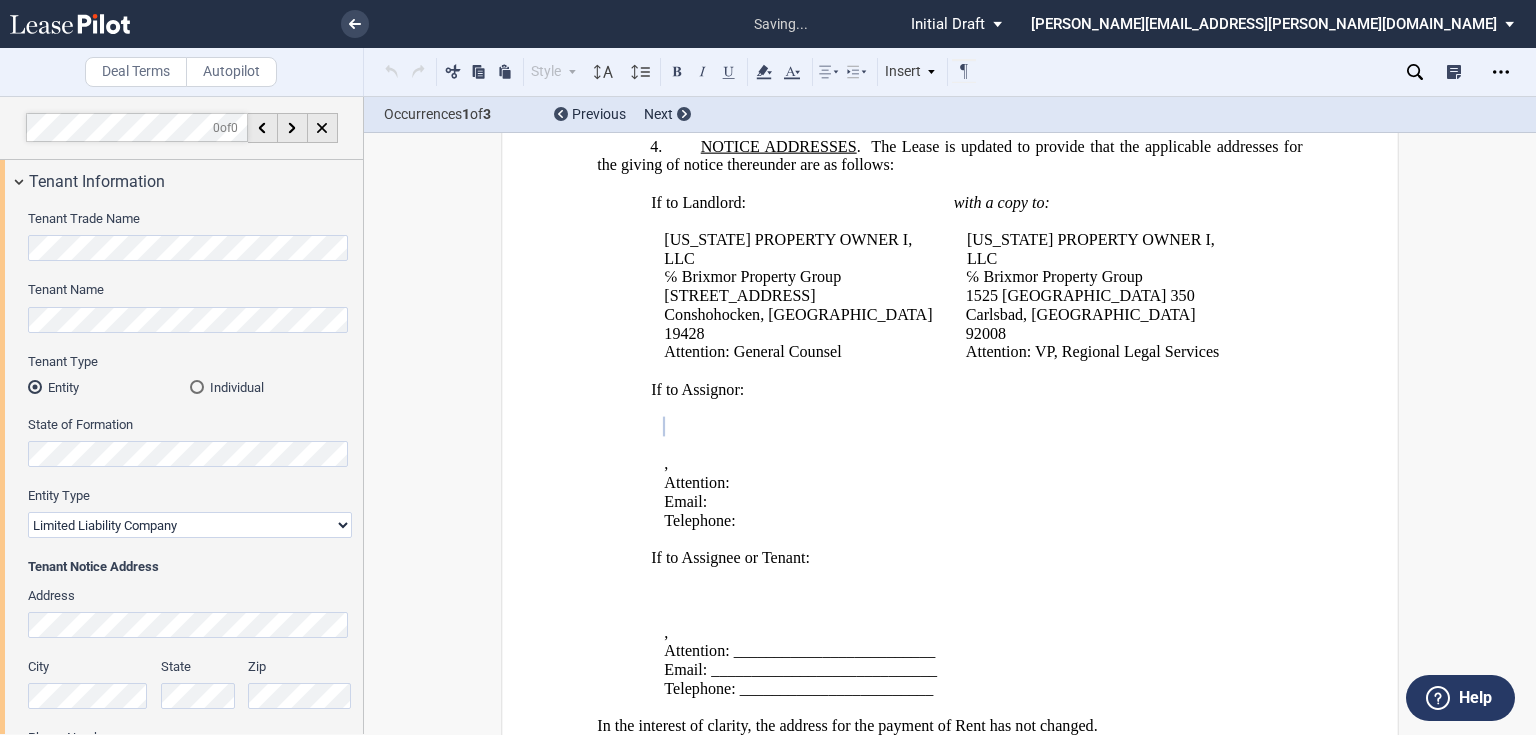 scroll, scrollTop: 880, scrollLeft: 0, axis: vertical 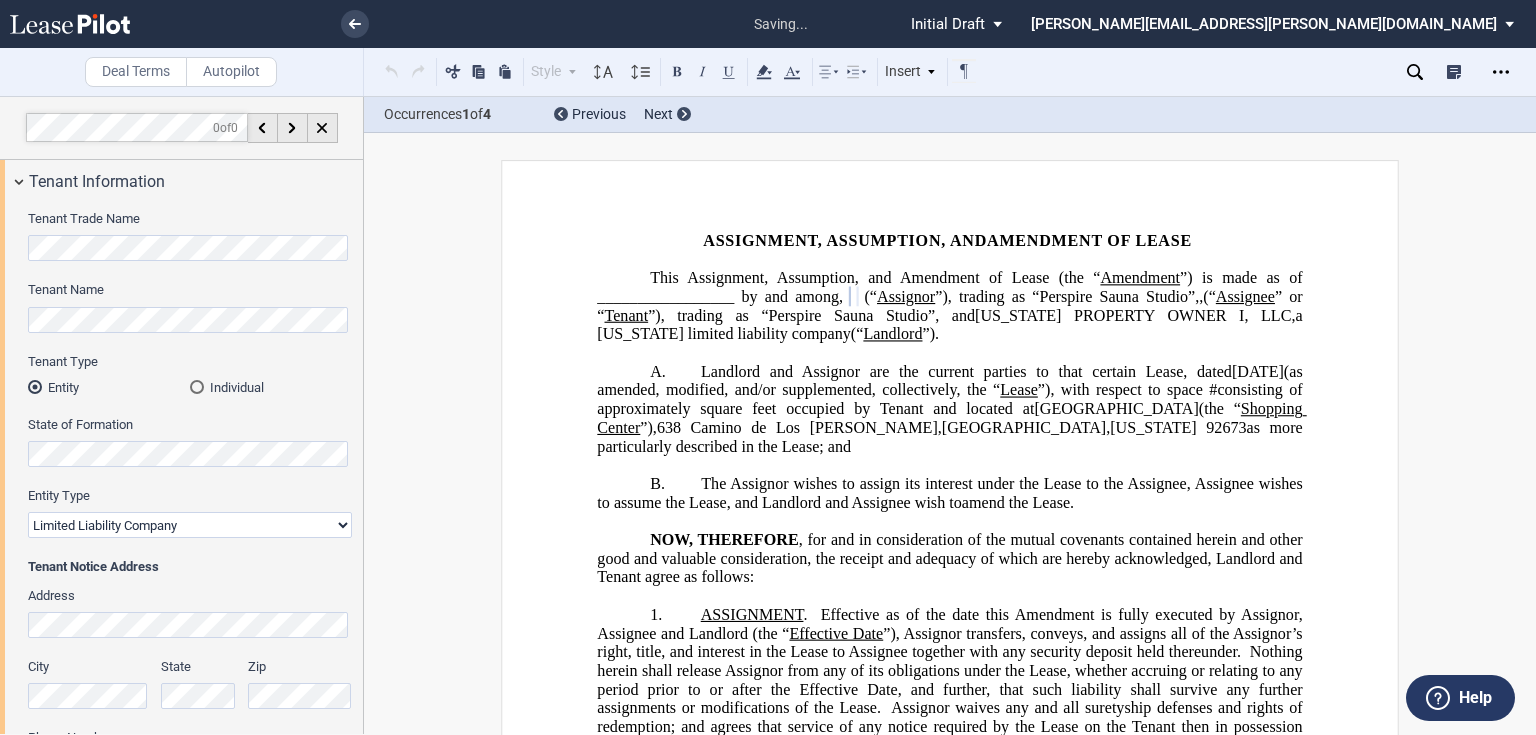click on "Corporation
Limited Liability Company
General Partnership
Limited Partnership
Other" at bounding box center [190, 525] 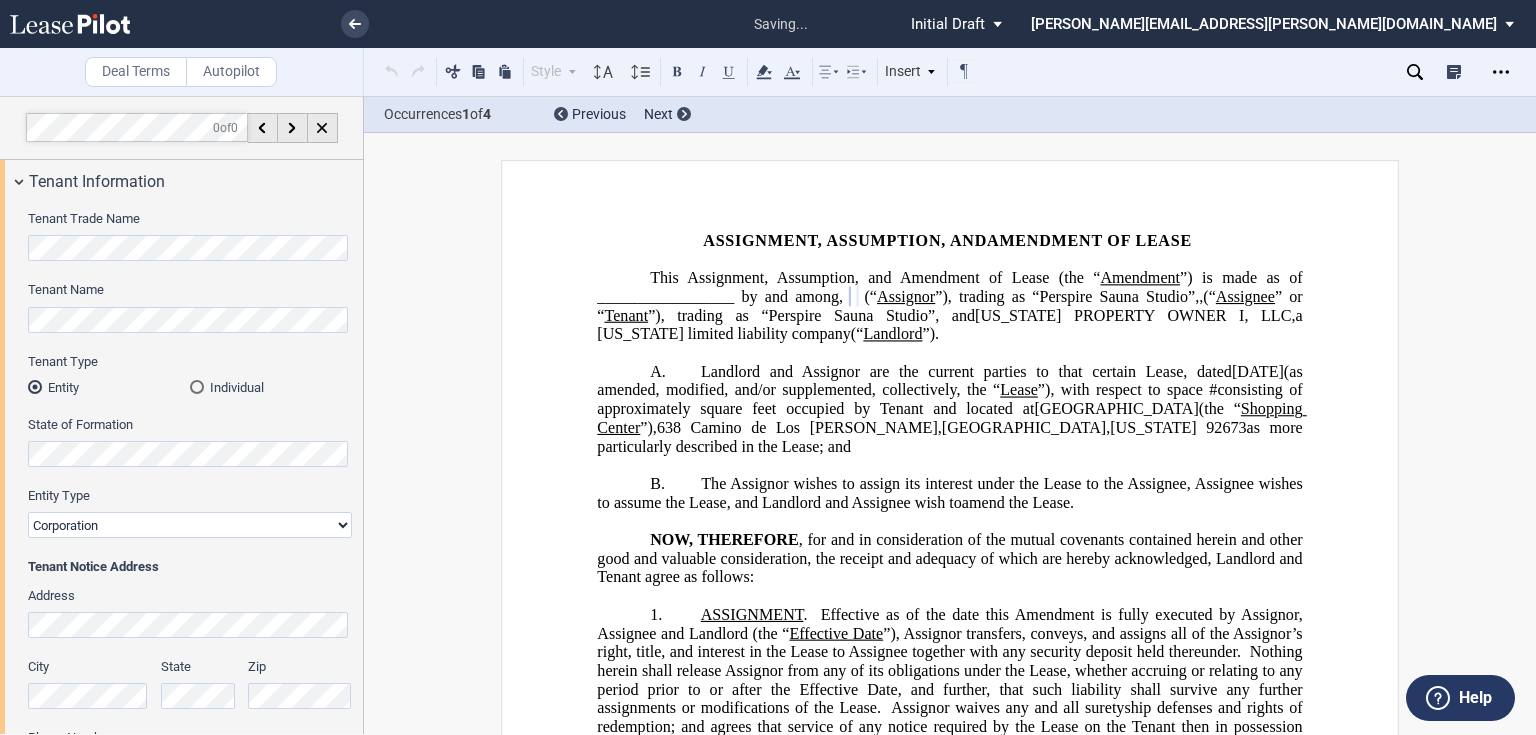 click on "Corporation
Limited Liability Company
General Partnership
Limited Partnership
Other" at bounding box center [190, 525] 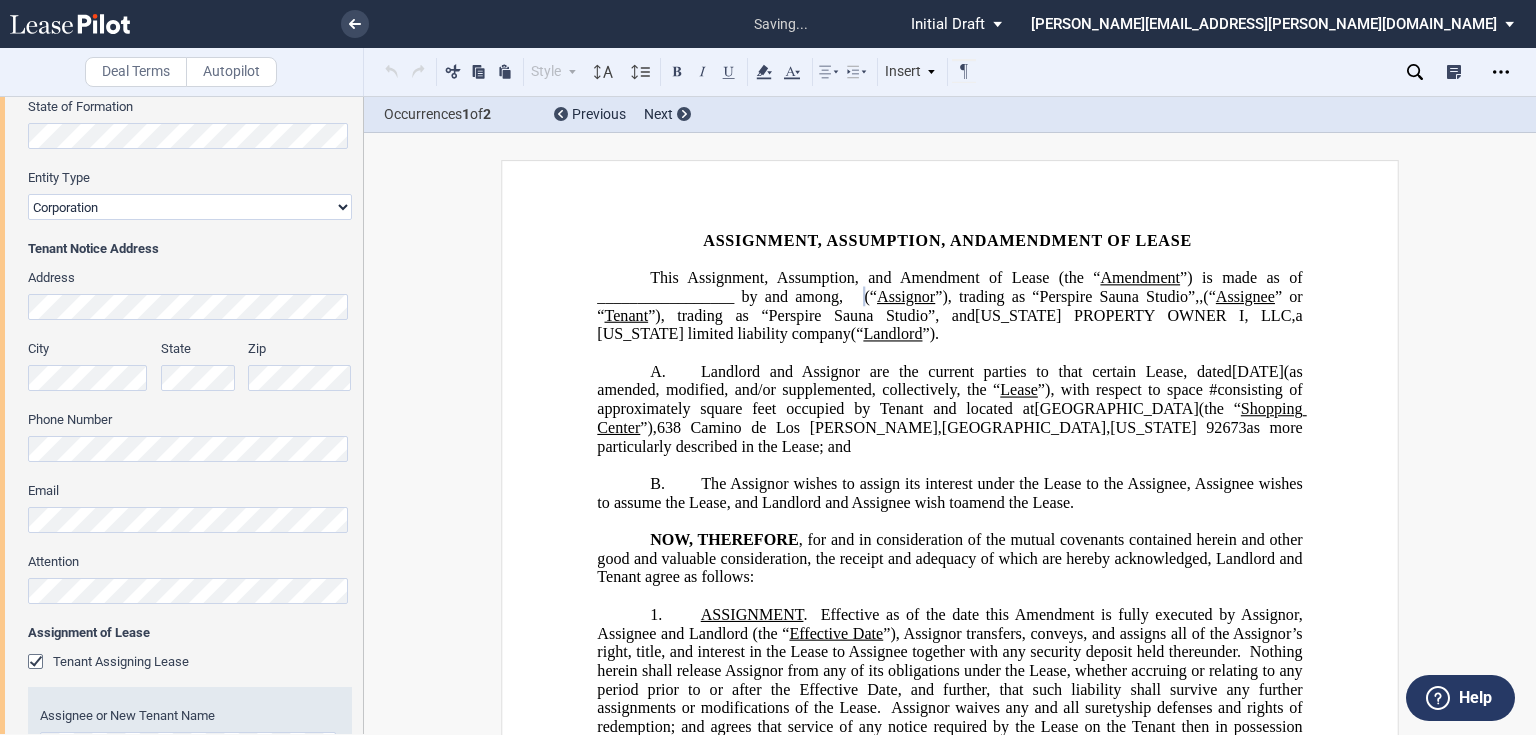 scroll, scrollTop: 320, scrollLeft: 0, axis: vertical 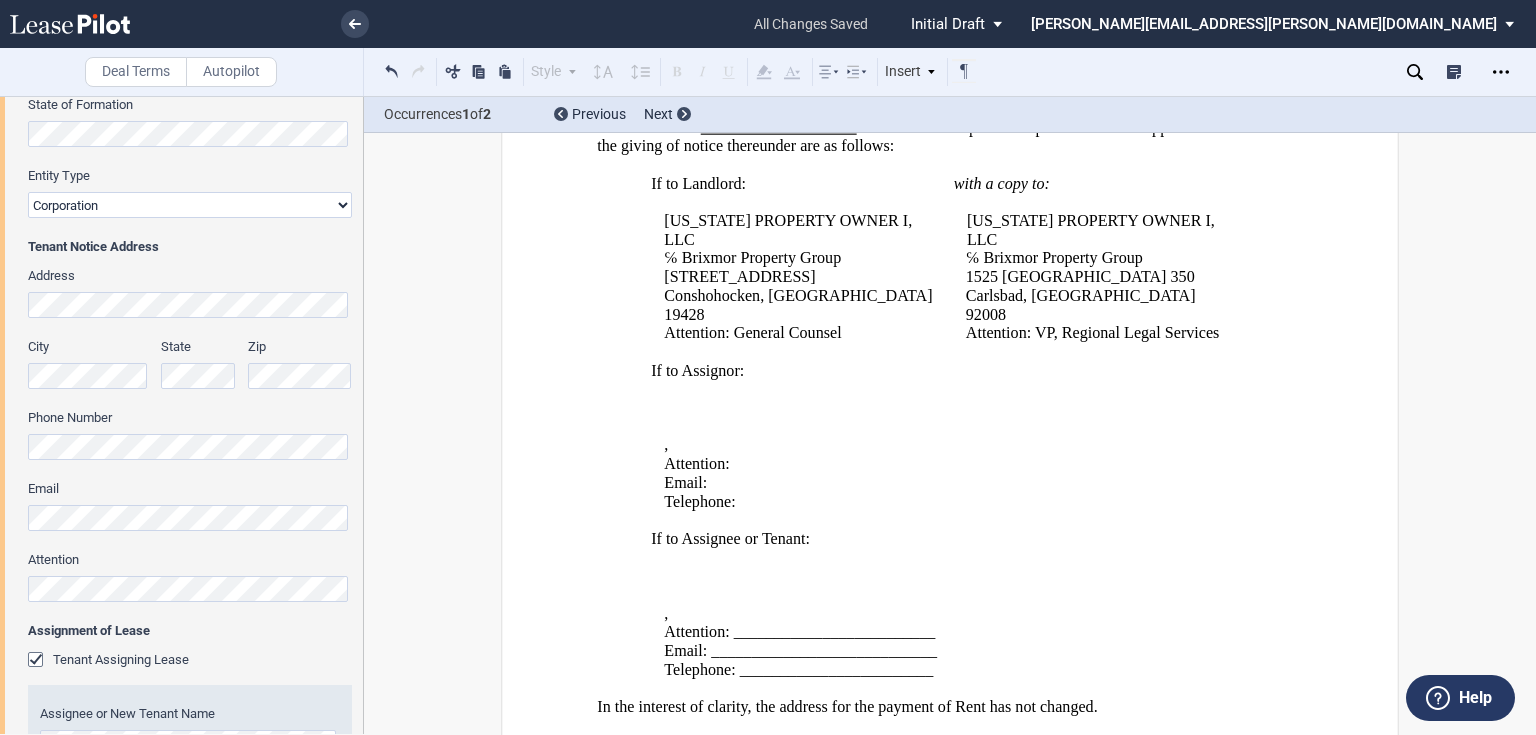 click on "Tenant Trade Name
Tenant Name
Tenant Type
Entity
Individual
State of Formation
Entity Type
Corporation
Limited Liability Company
General Partnership
Limited Partnership
Other
Entity Type (Other)" at bounding box center [181, 501] 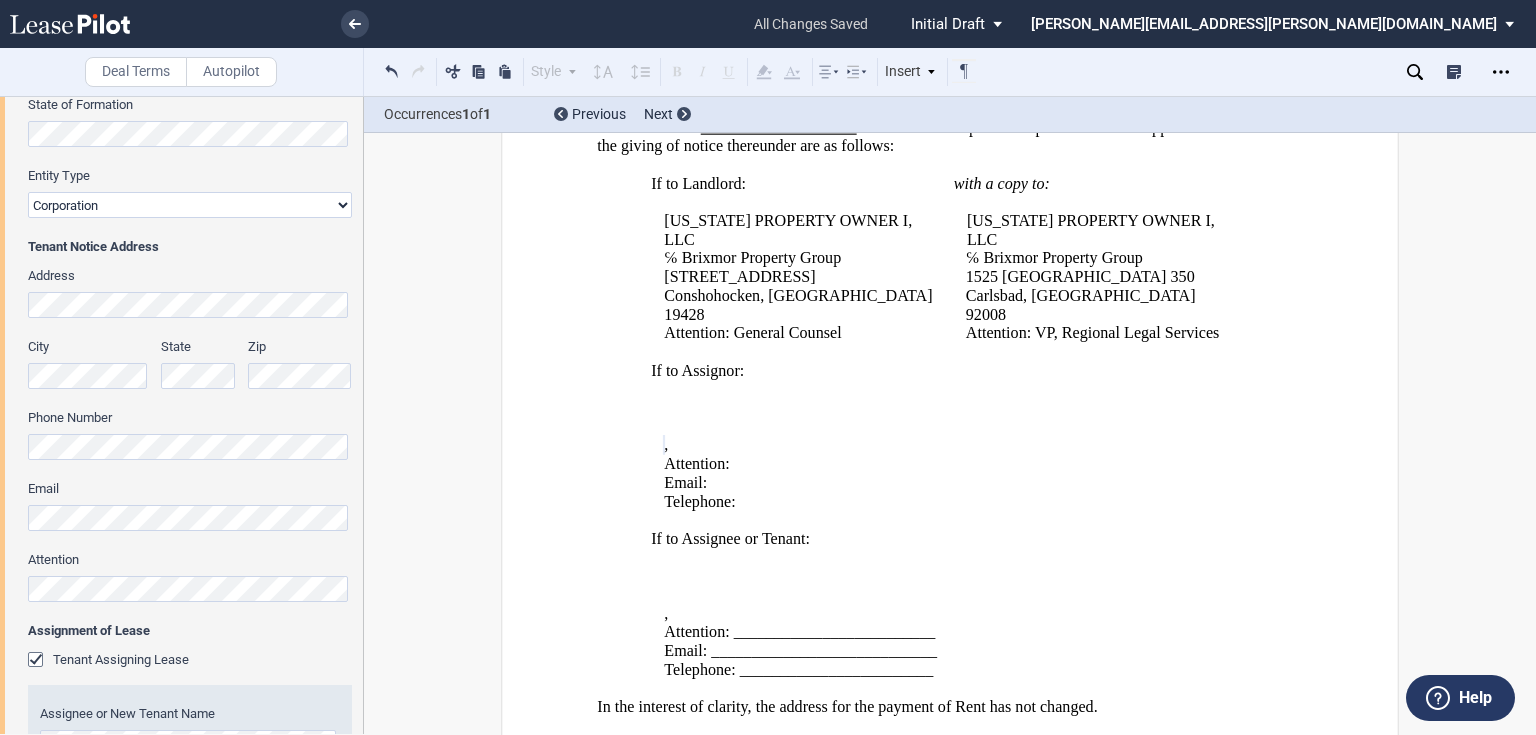 click on "City
State
Zip" at bounding box center (190, 373) 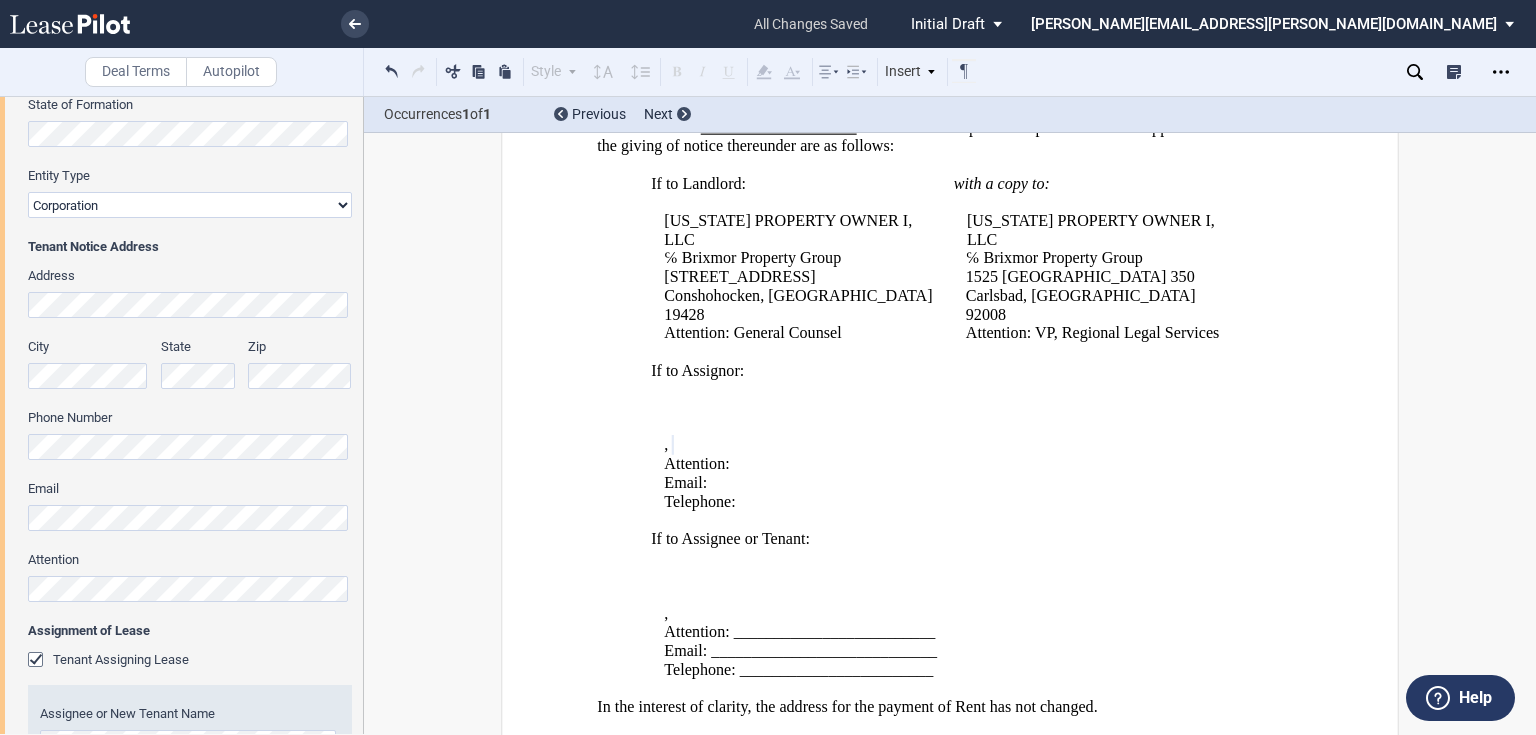 click on "Tenant Trade Name
Tenant Name
Tenant Type
Entity
Individual
State of Formation
Entity Type
Corporation
Limited Liability Company
General Partnership
Limited Partnership
Other
Entity Type (Other)" at bounding box center [181, 501] 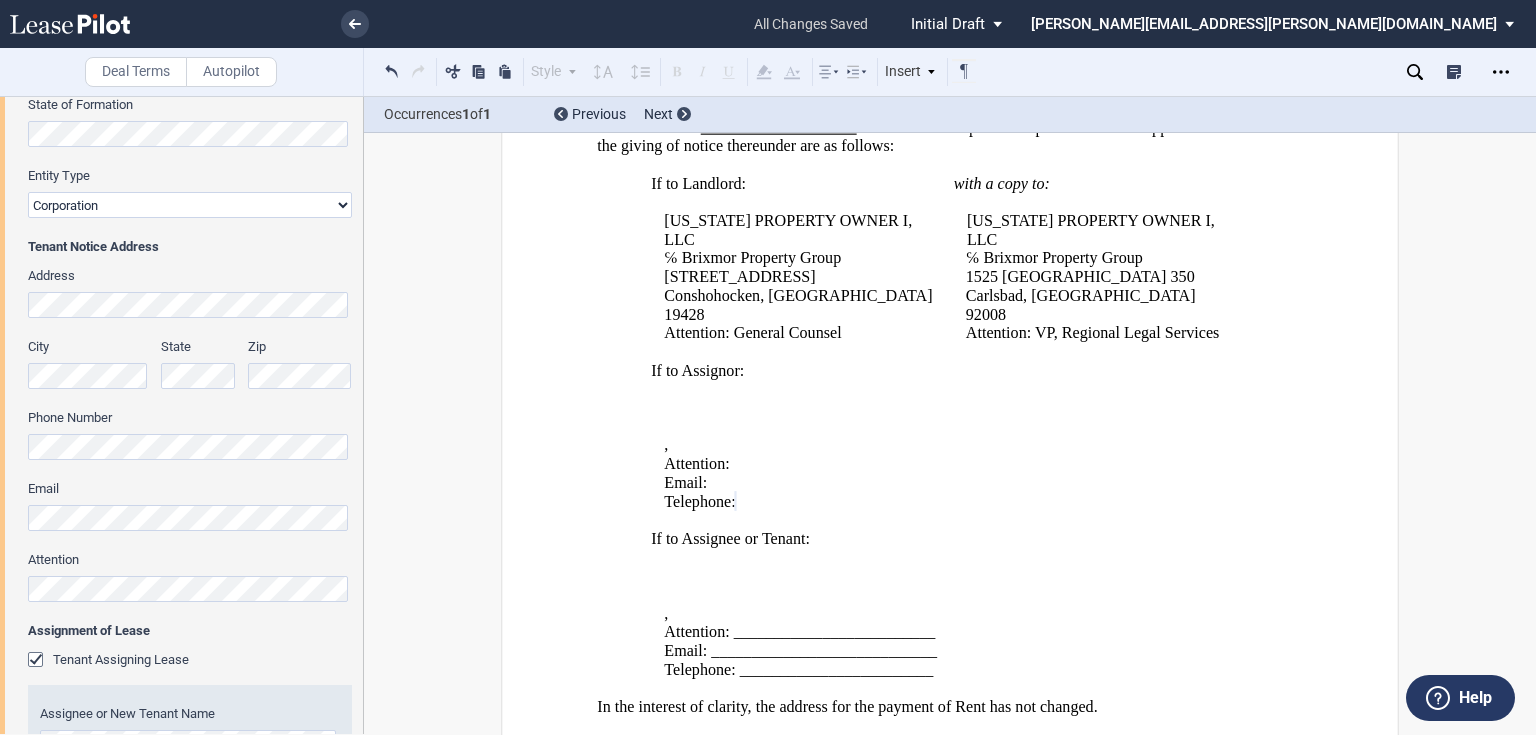 click on "Tenant Trade Name
Tenant Name
Tenant Type
Entity
Individual
State of Formation
Entity Type
Corporation
Limited Liability Company
General Partnership
Limited Partnership
Other
Entity Type (Other)" at bounding box center (181, 501) 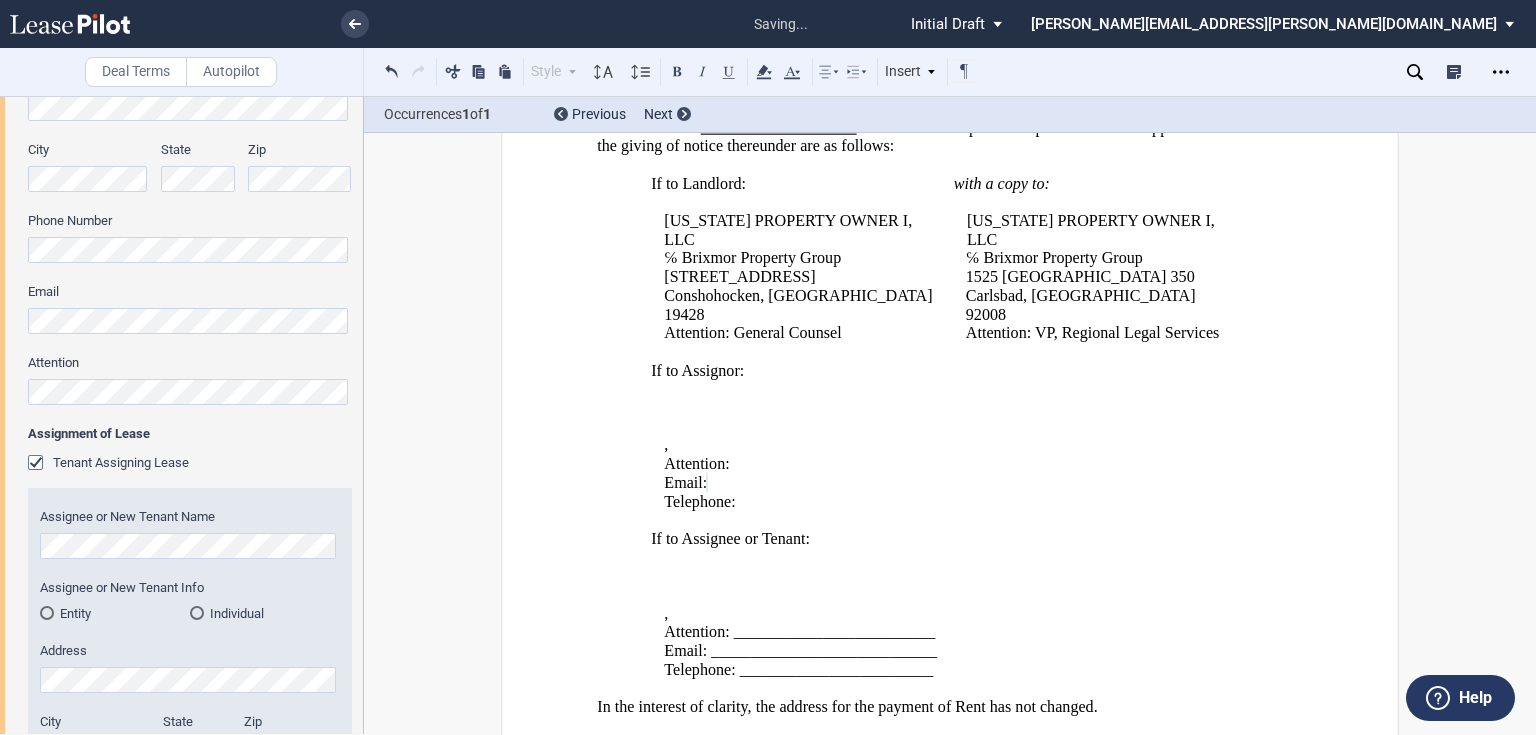 scroll, scrollTop: 560, scrollLeft: 0, axis: vertical 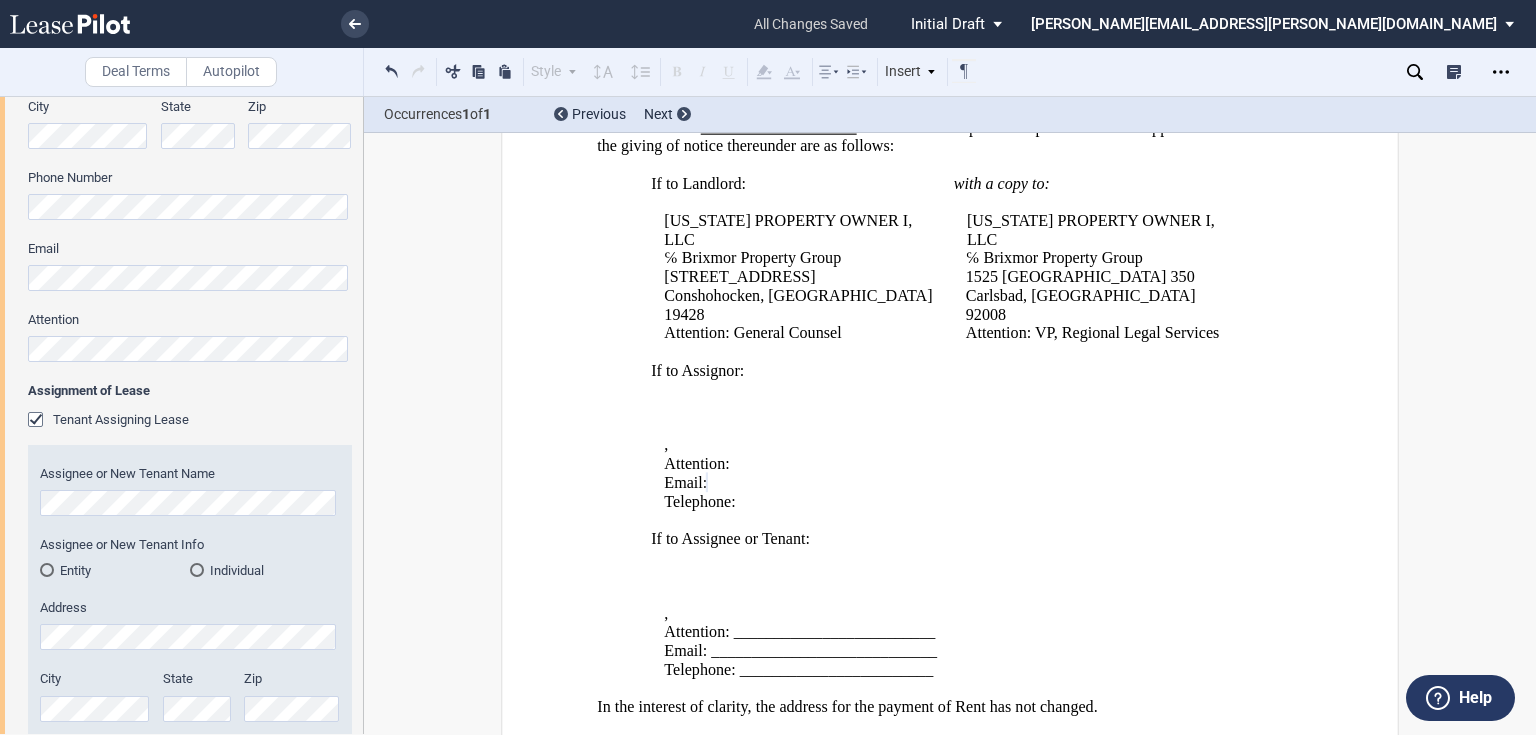 click on ".bocls-1{fill:#26354a;fill-rule:evenodd}
Loading...
×
all changes saved
Pending...
Pending...
Initial Draft
Initial Draft
In Negotiation
Final Draft
stephanie.deaver@brixmor.com
Sign Out
Deal Terms
Autopilot
Style
A. Recital
1. Section
(a) Subsection
Normal
Normal
8pt
9pt
10pt
10.5pt
11pt
12pt
14pt
16pt
Normal
1
1.15
1.5
2
3
No Color
Automatic" at bounding box center (768, 367) 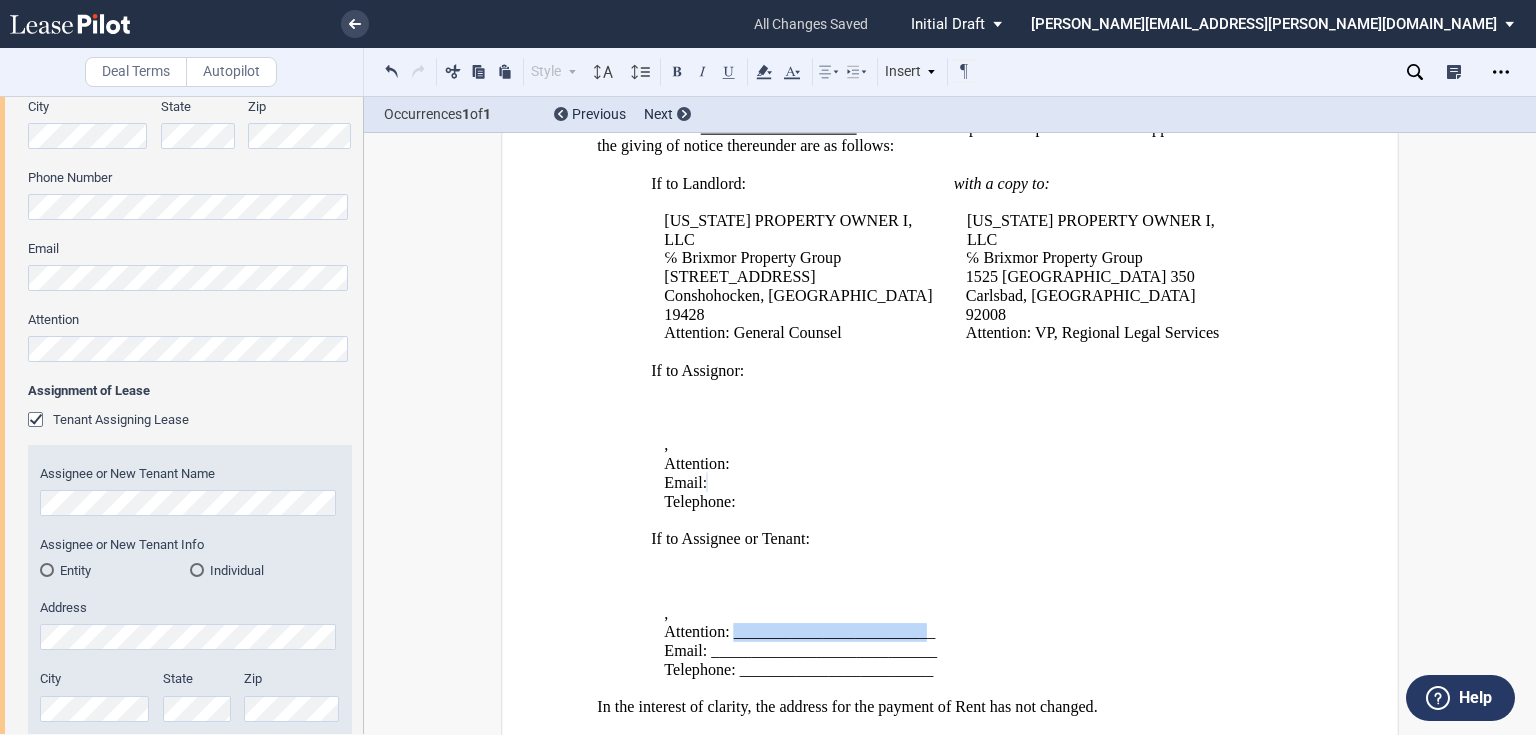 drag, startPoint x: 926, startPoint y: 624, endPoint x: 727, endPoint y: 616, distance: 199.16074 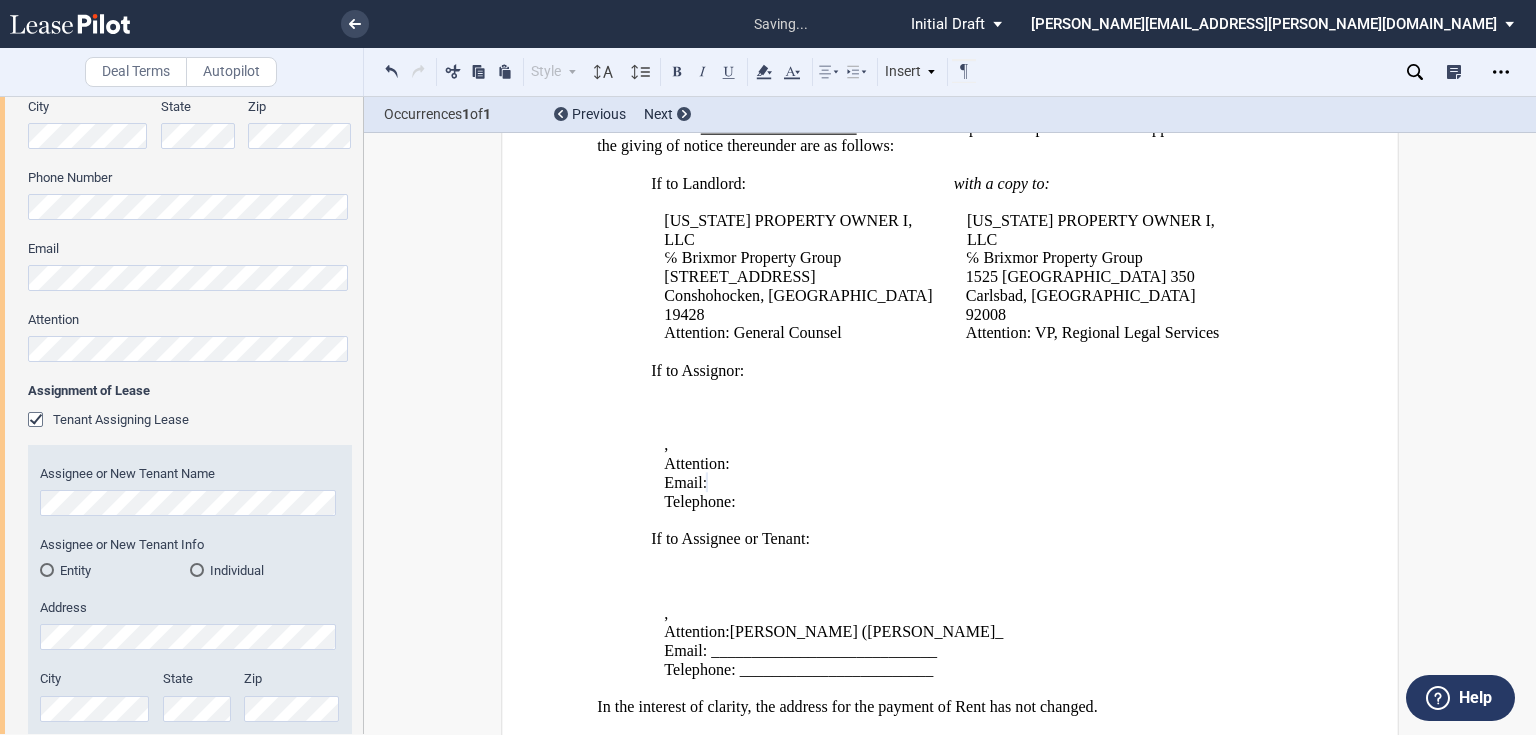 type 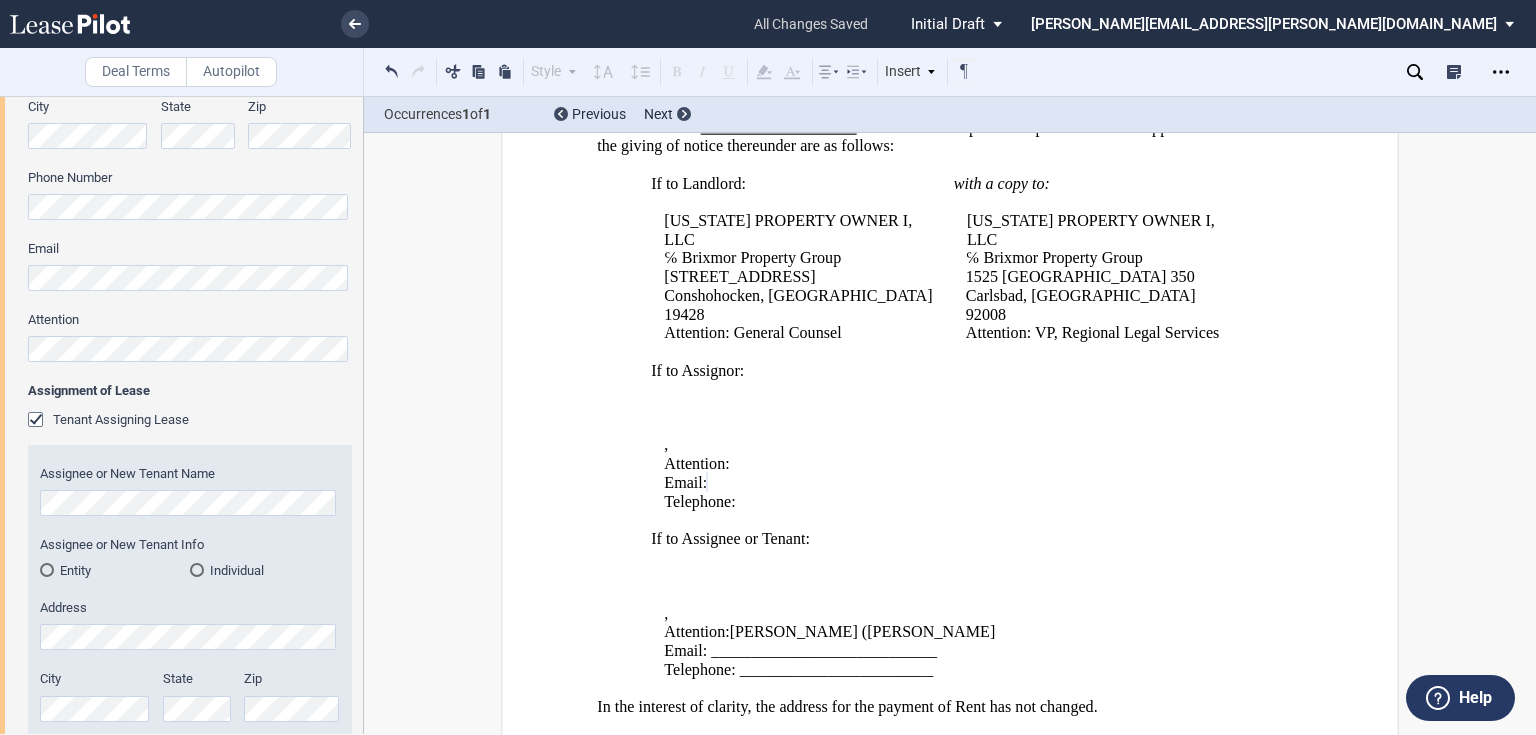 click on "Tenant Trade Name
Tenant Name
Tenant Type
Entity
Individual
State of Formation
Entity Type
Corporation
Limited Liability Company
General Partnership
Limited Partnership
Other
Entity Type (Other)" at bounding box center [181, 261] 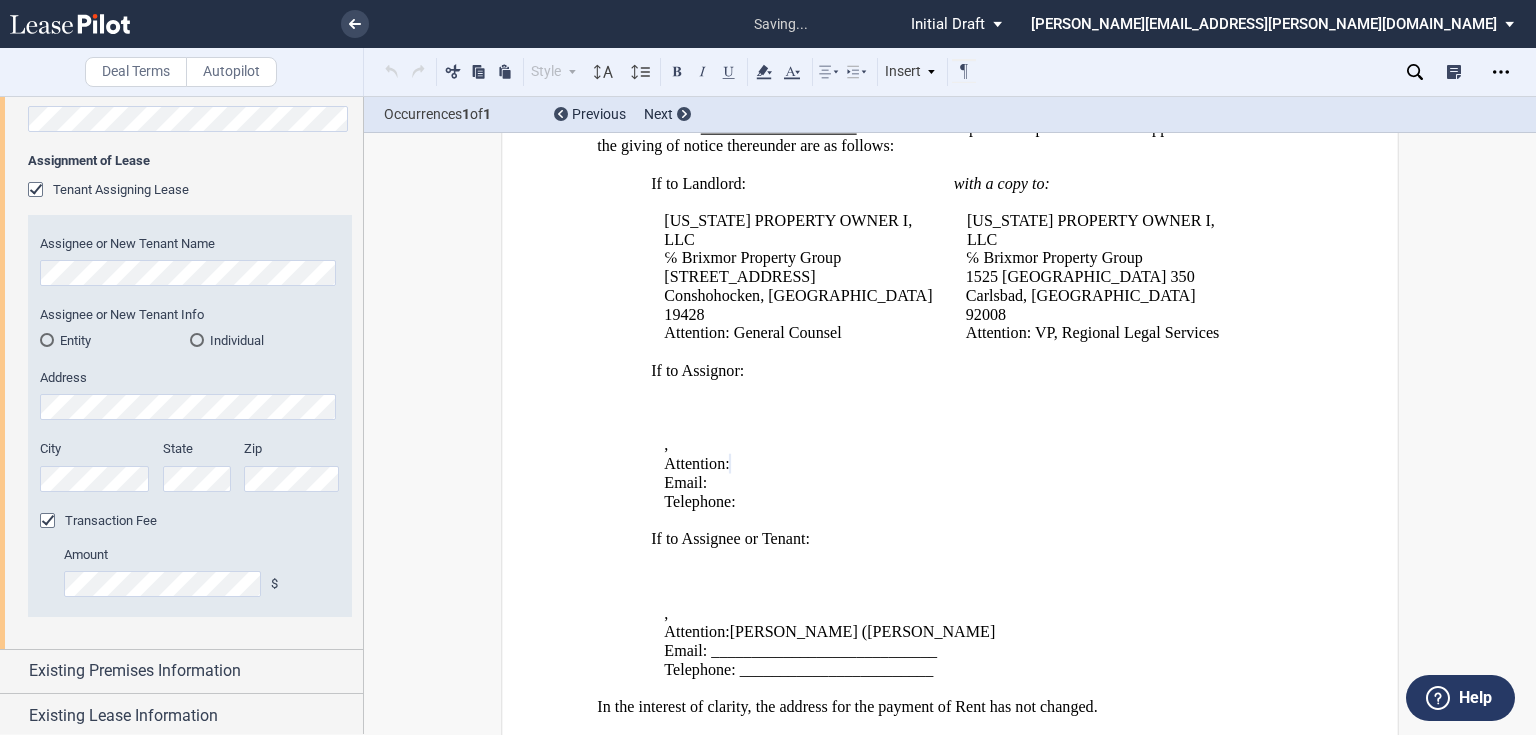 scroll, scrollTop: 800, scrollLeft: 0, axis: vertical 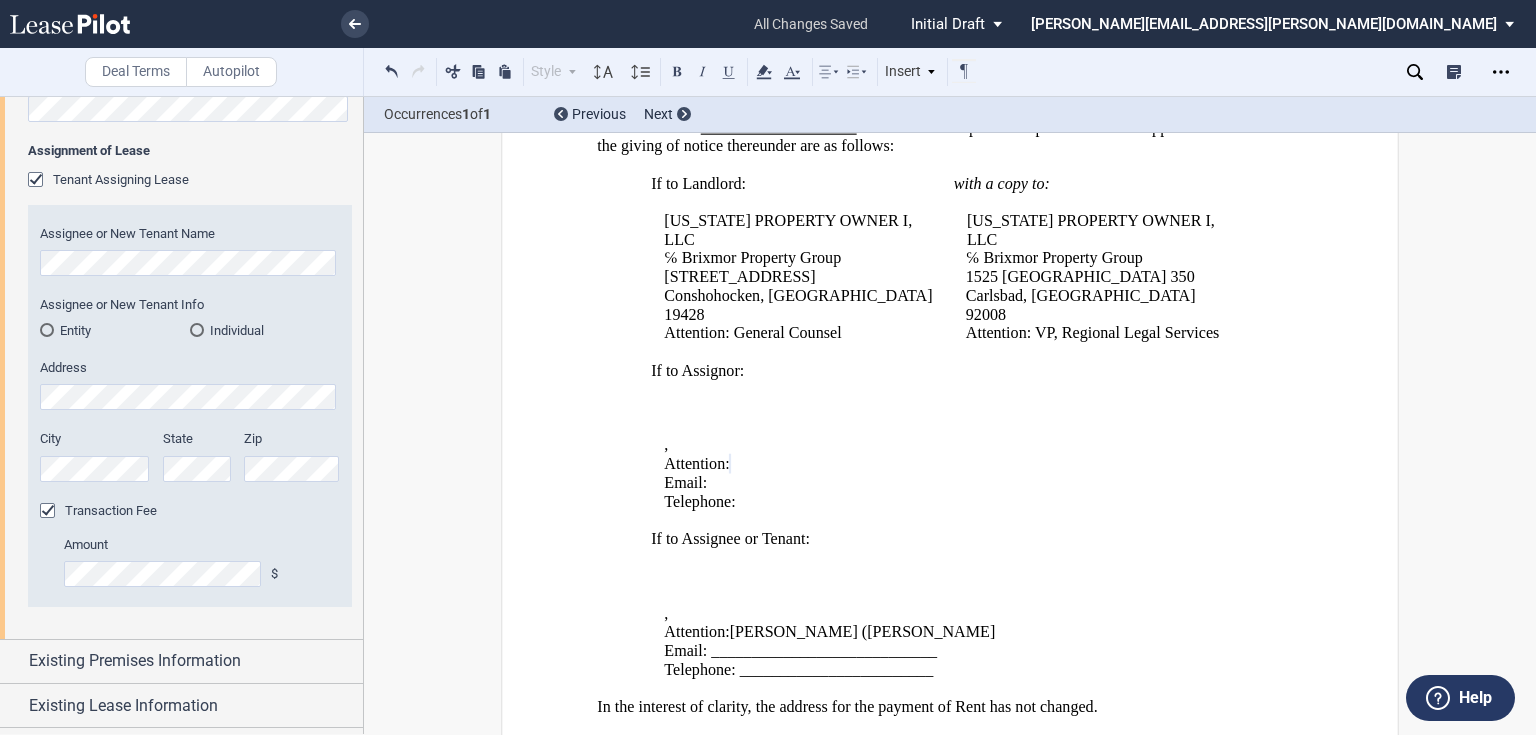 click on "Email: ____________________________" 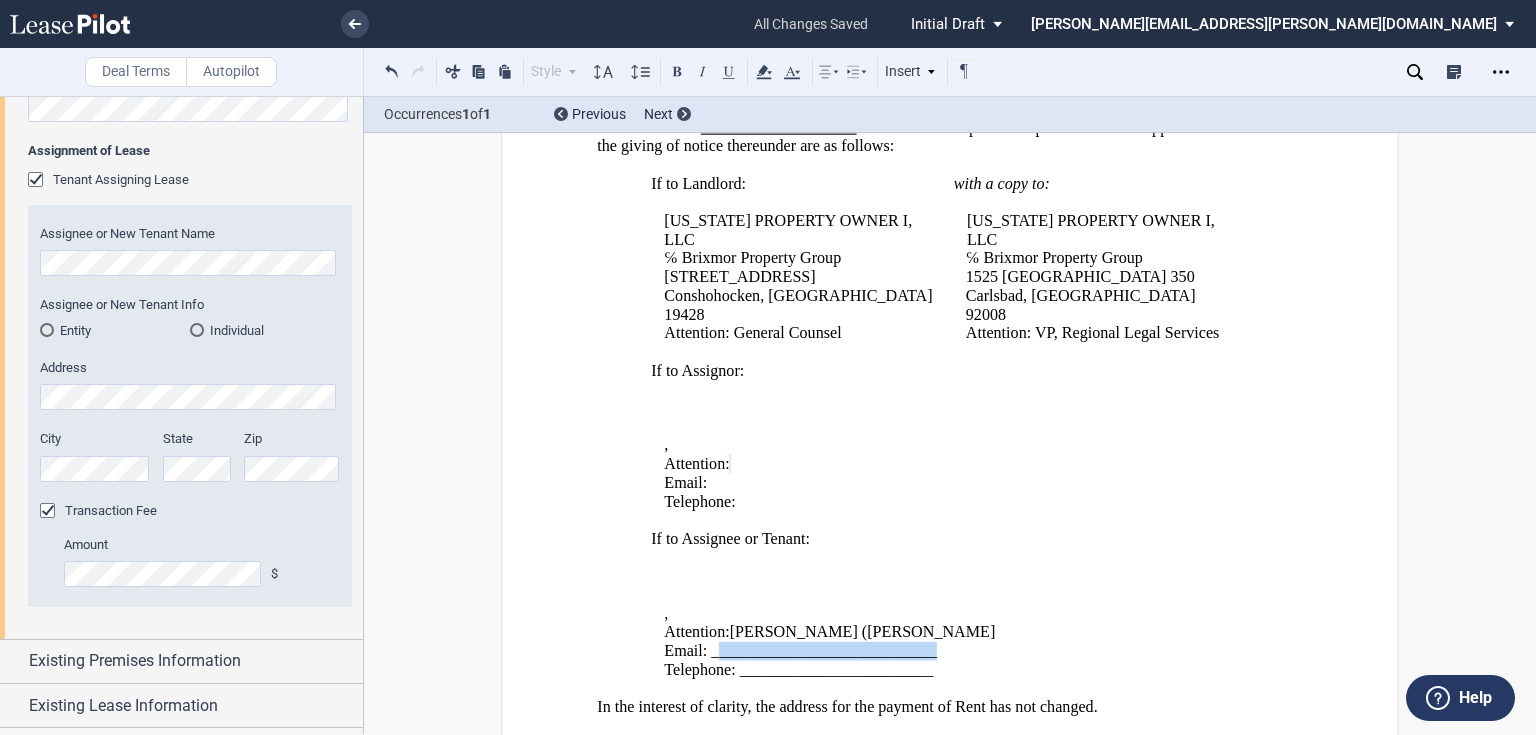 drag, startPoint x: 929, startPoint y: 640, endPoint x: 718, endPoint y: 640, distance: 211 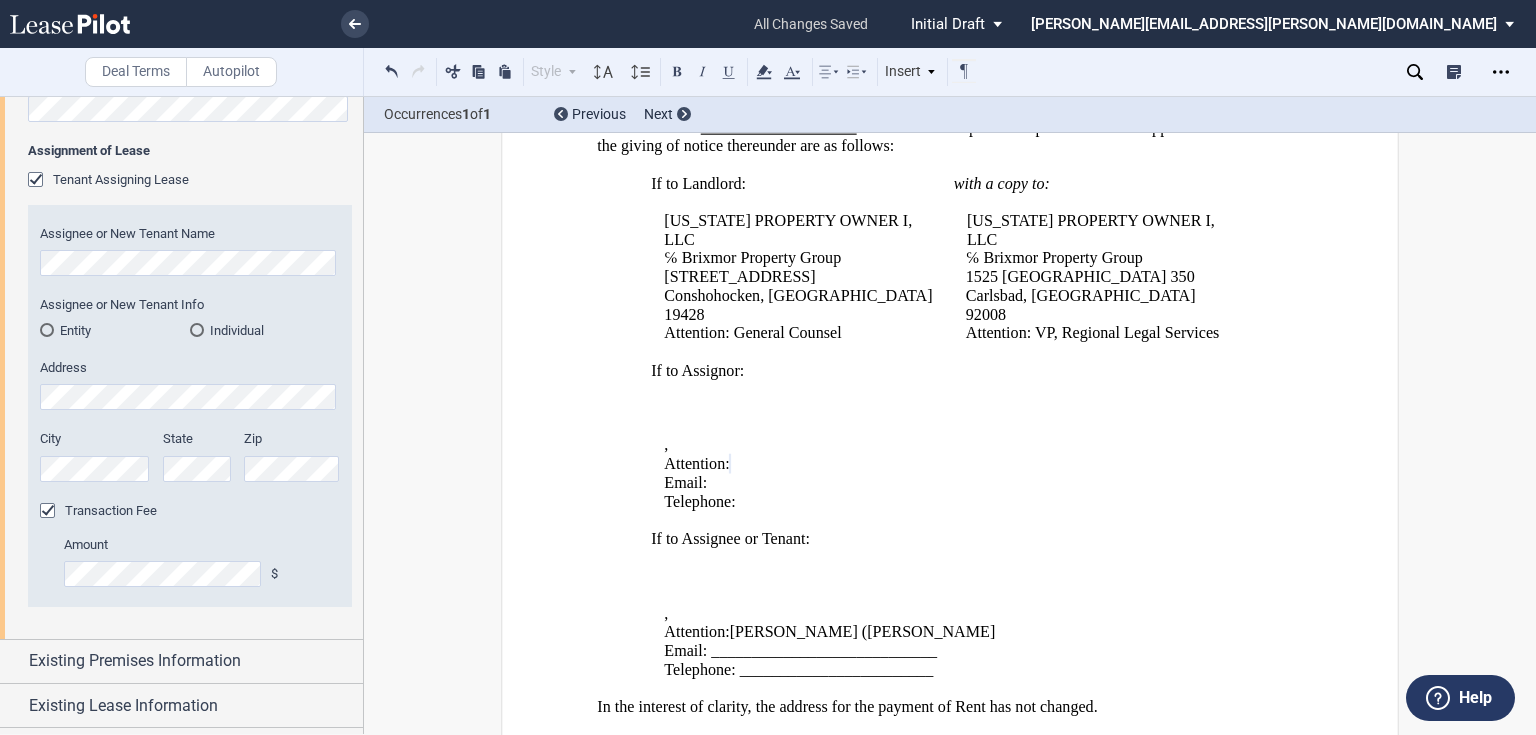 drag, startPoint x: 933, startPoint y: 658, endPoint x: 744, endPoint y: 663, distance: 189.06613 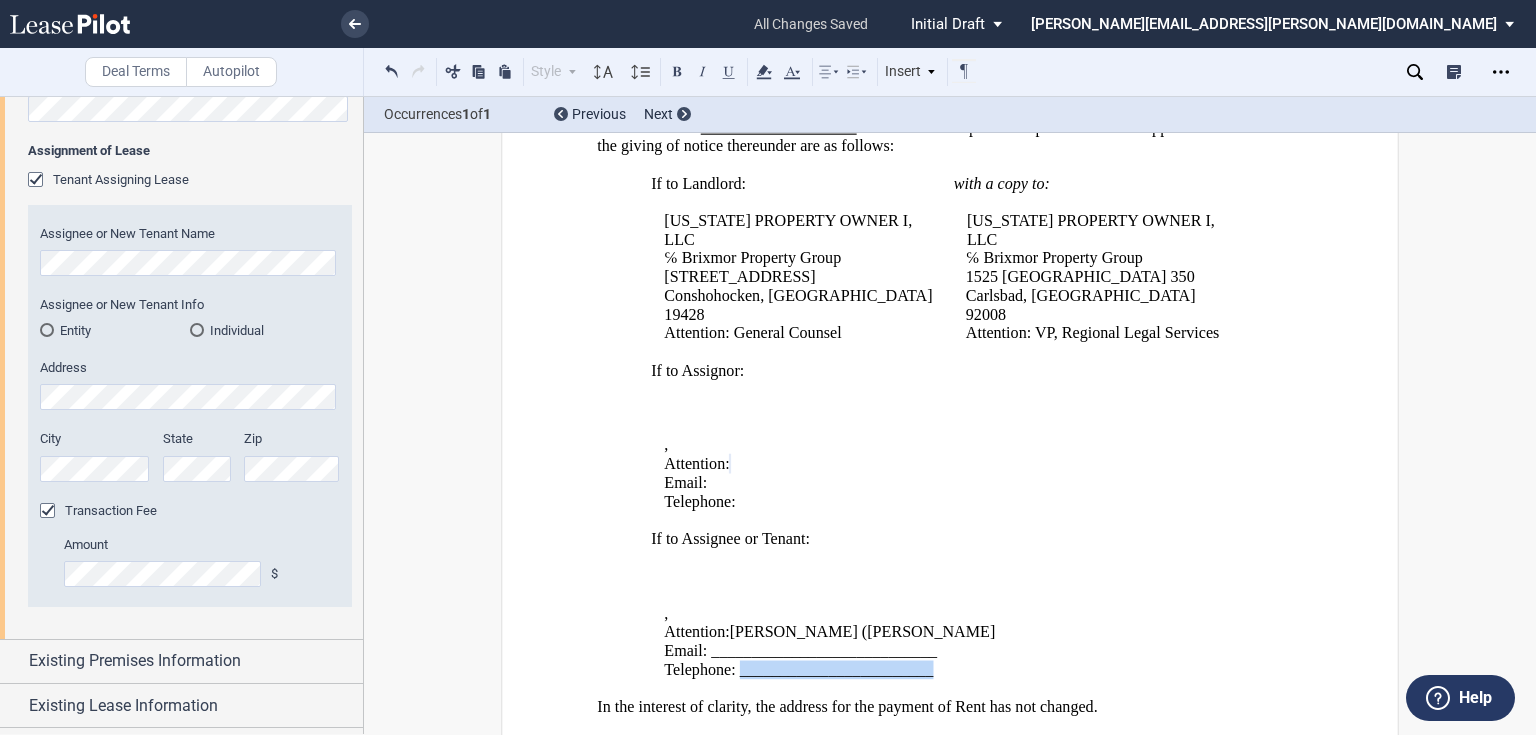 drag, startPoint x: 733, startPoint y: 658, endPoint x: 936, endPoint y: 650, distance: 203.15758 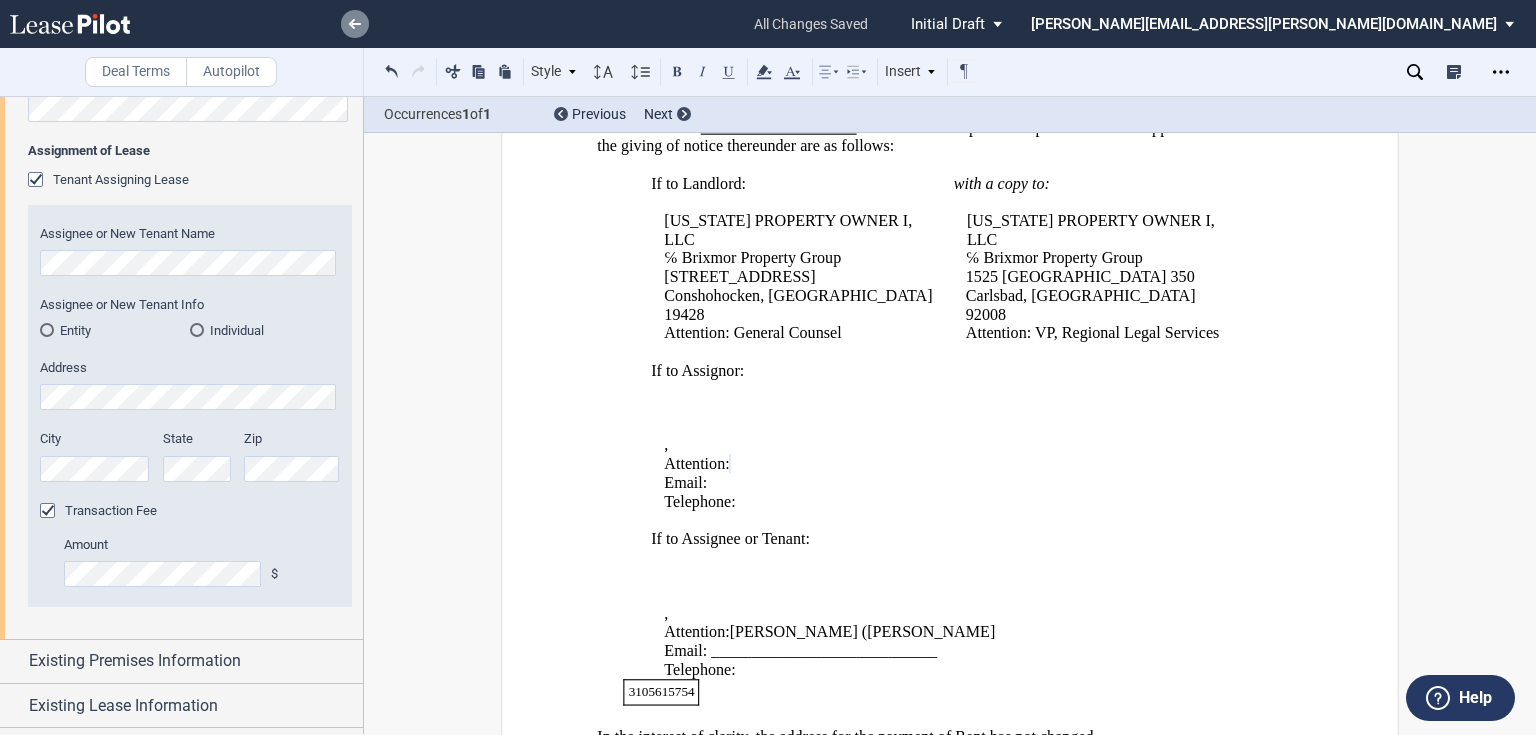 click 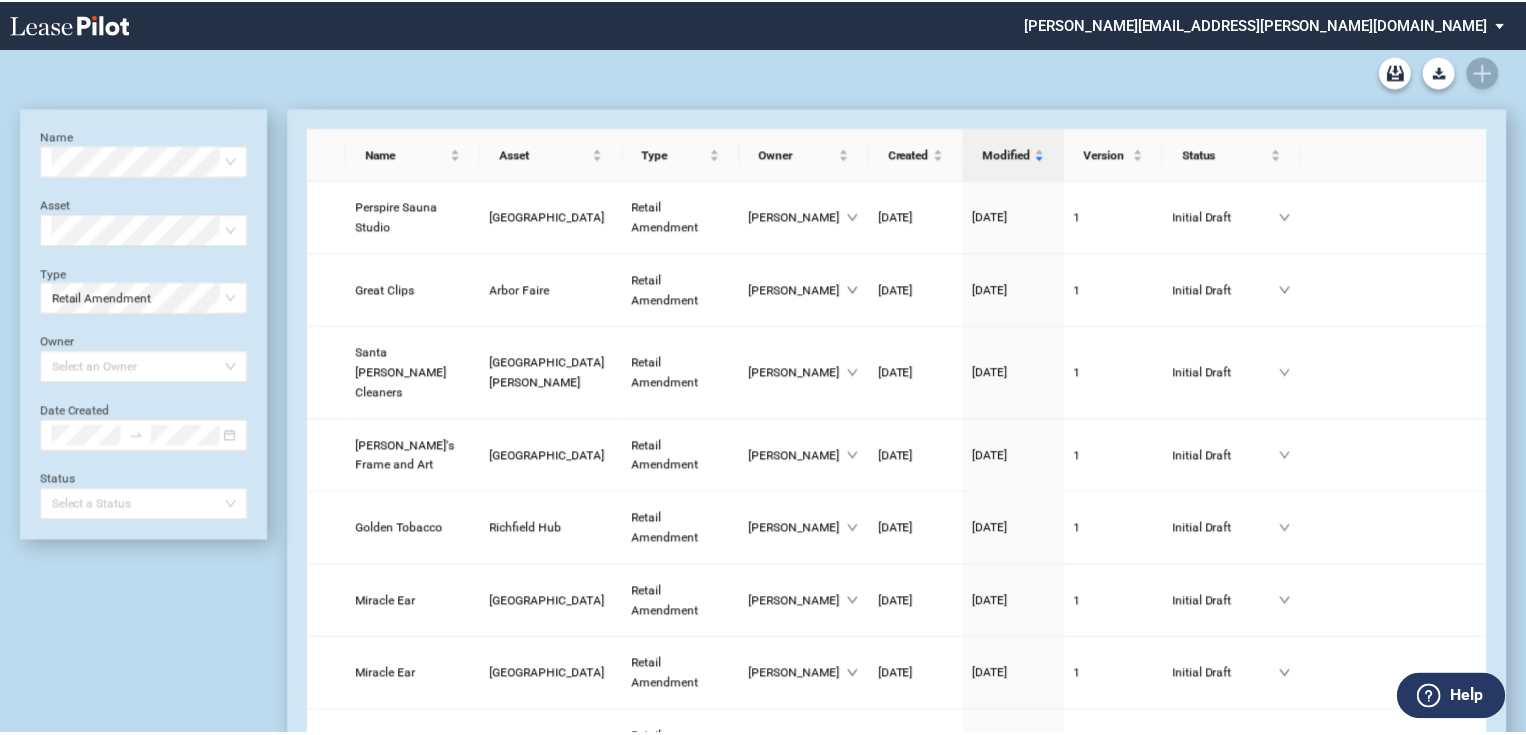 scroll, scrollTop: 0, scrollLeft: 0, axis: both 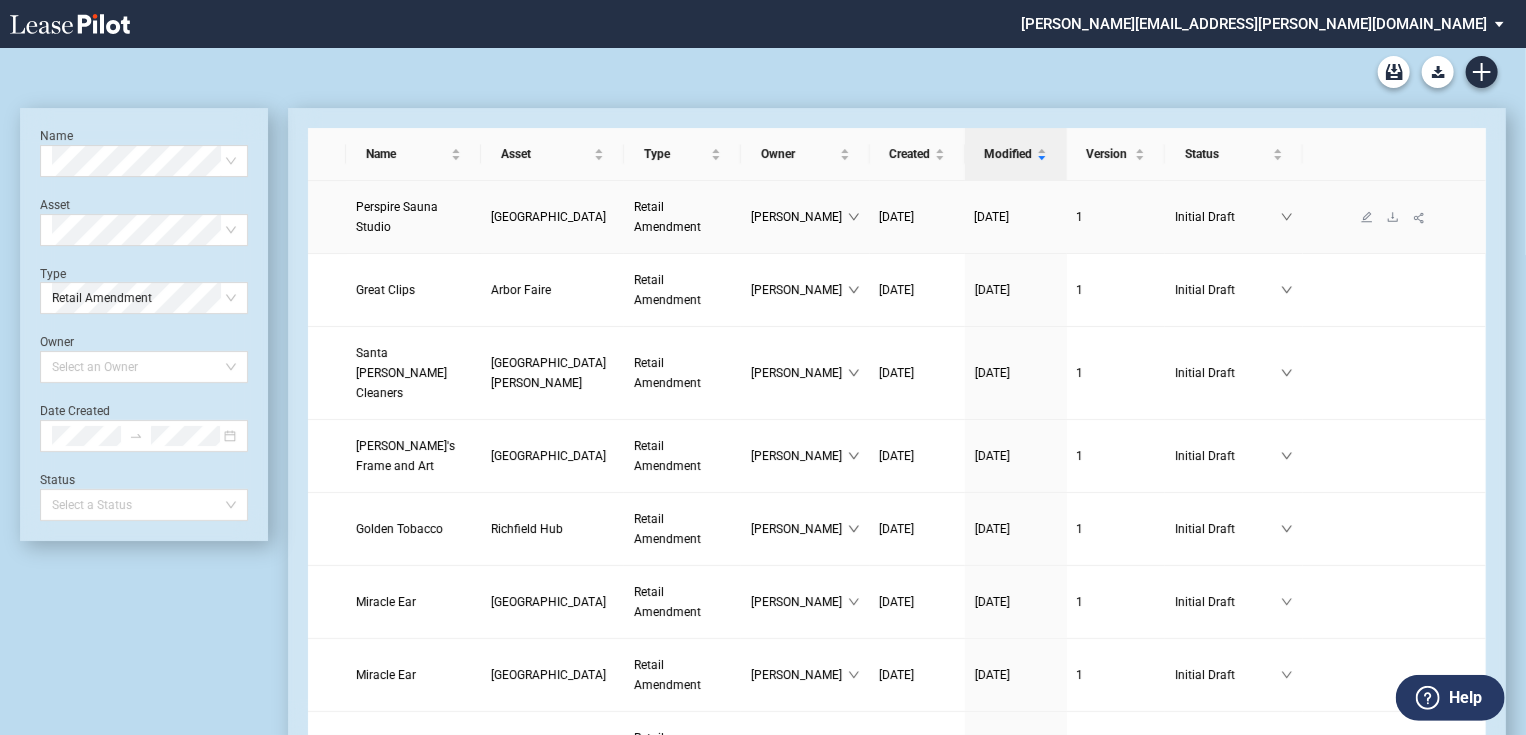 click on "Ocean View Plaza" at bounding box center [552, 217] 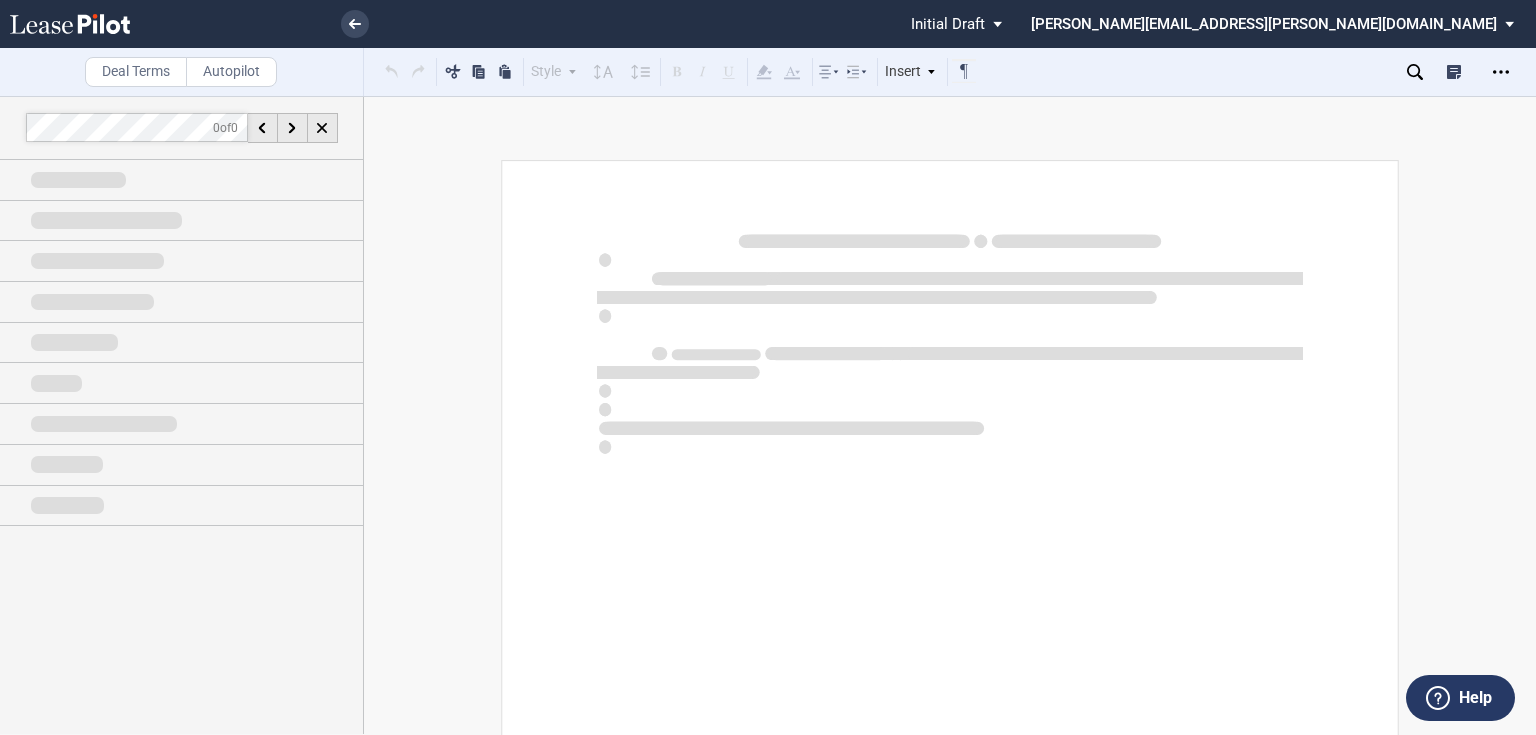 scroll, scrollTop: 0, scrollLeft: 0, axis: both 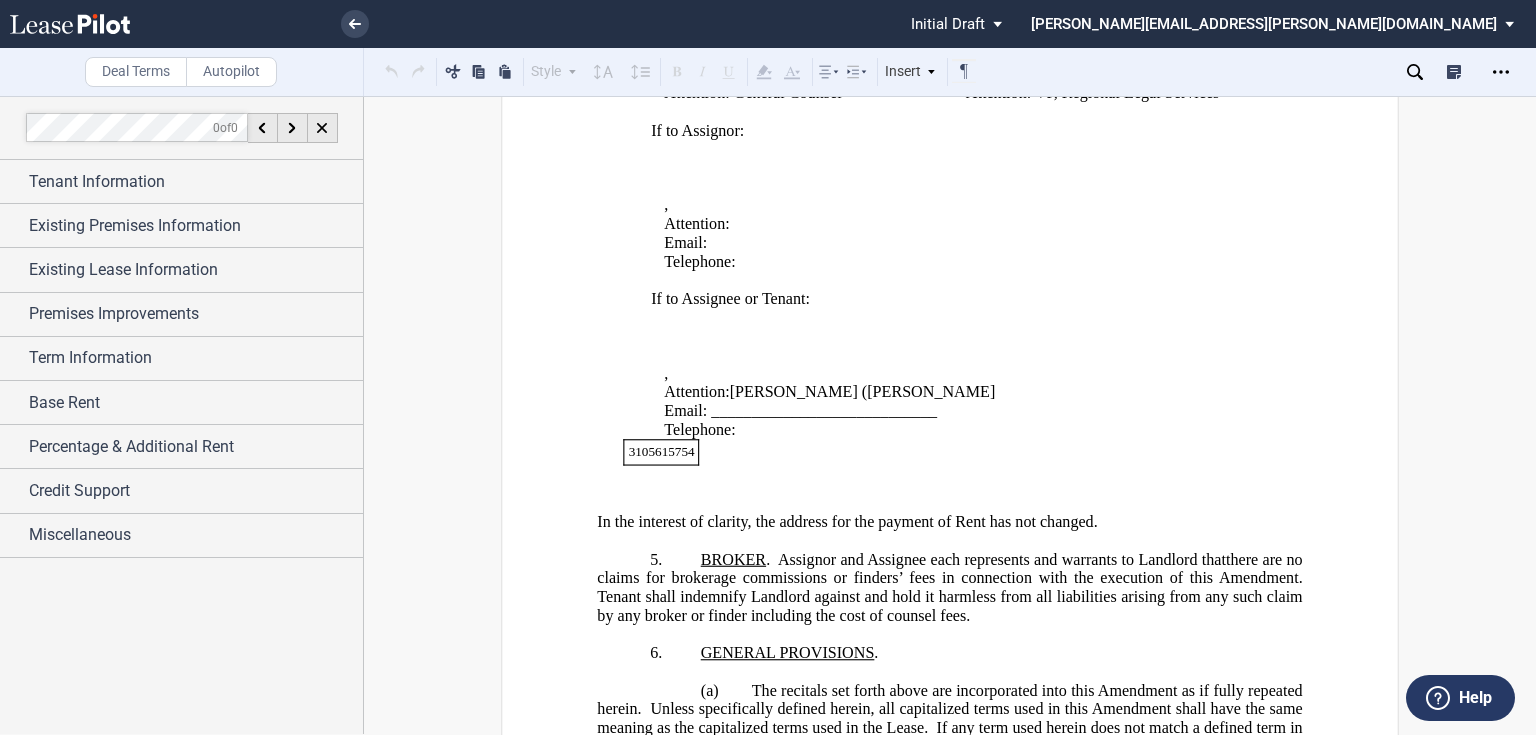 click on "3105615754" at bounding box center [662, 451] 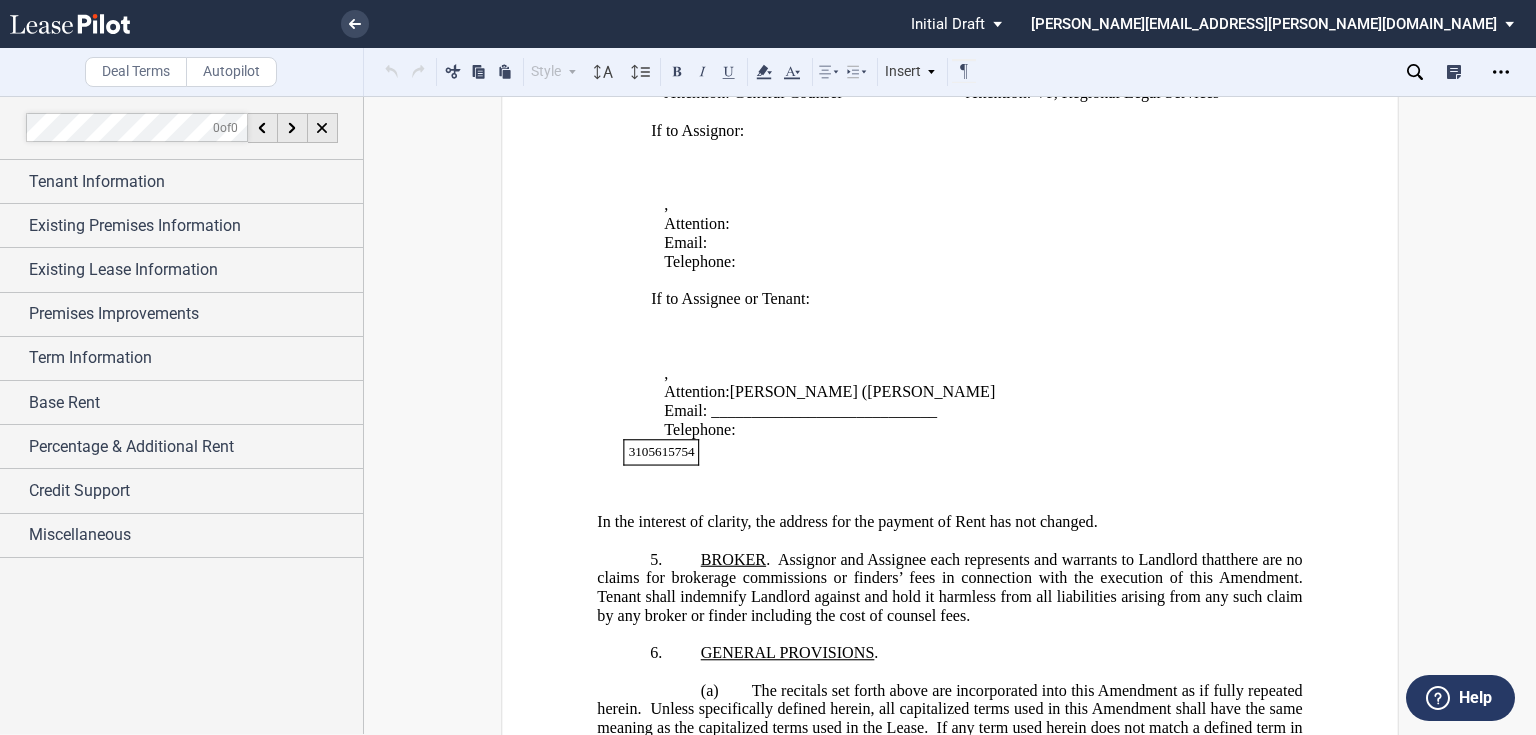 click on "3105615754" at bounding box center [661, 452] 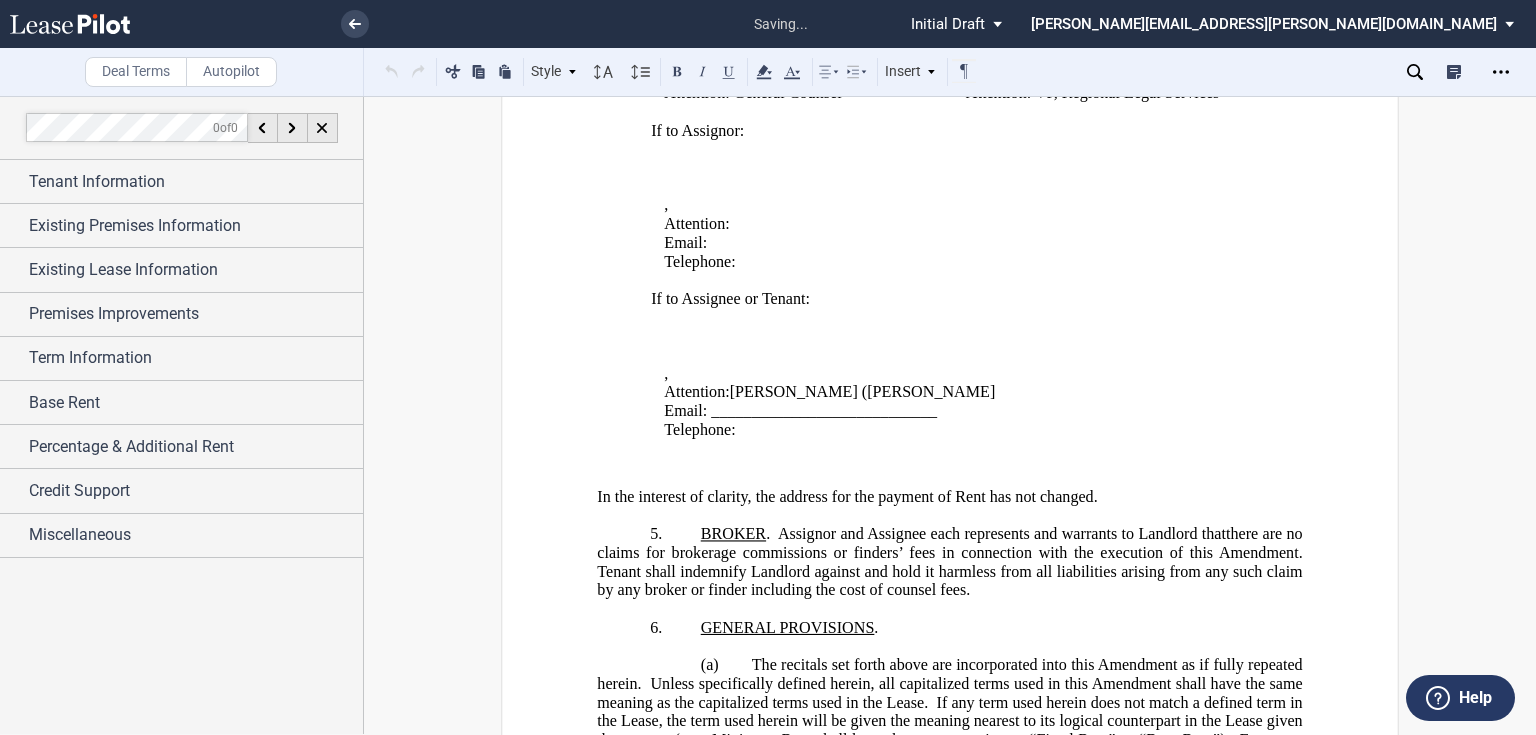 click on "Telephone:" at bounding box center [960, 430] 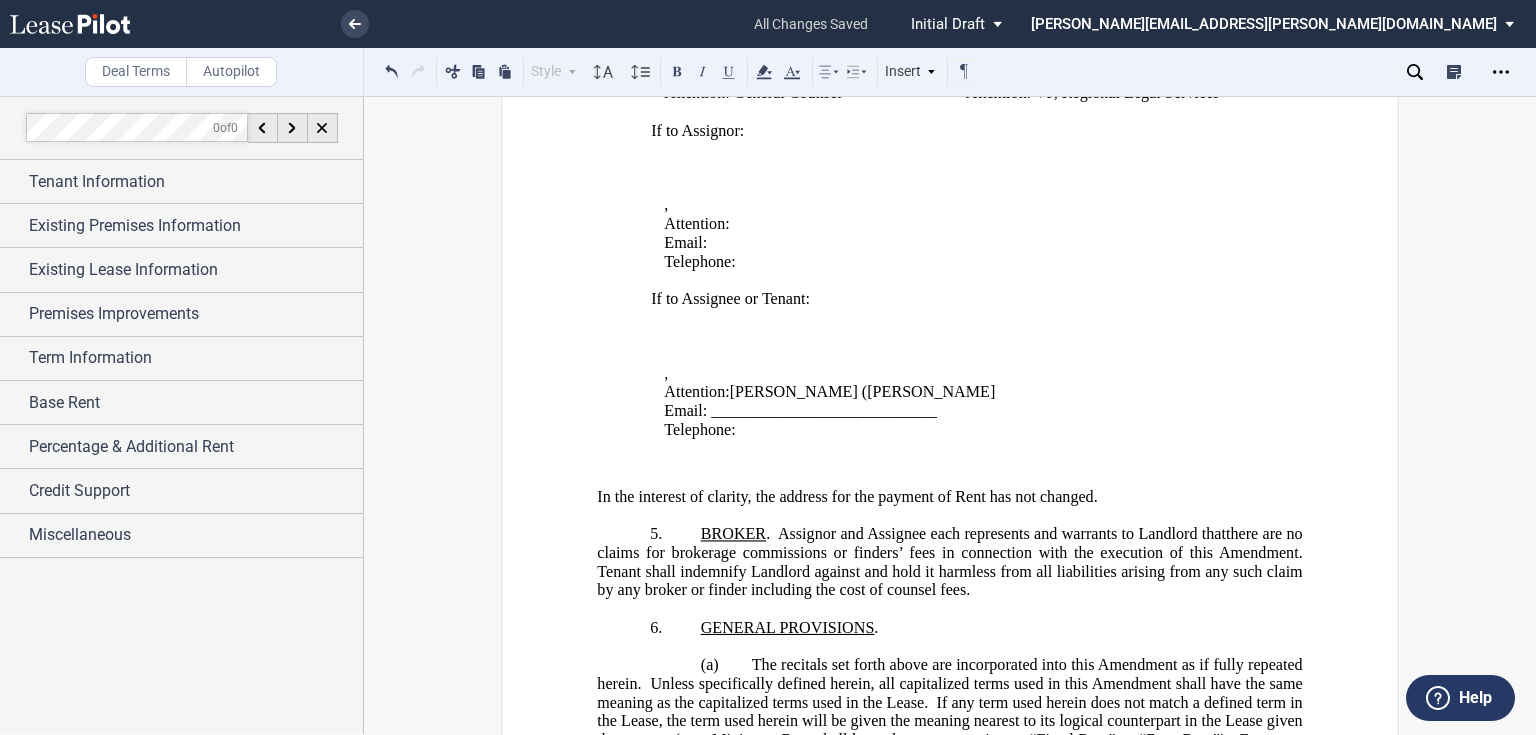 type 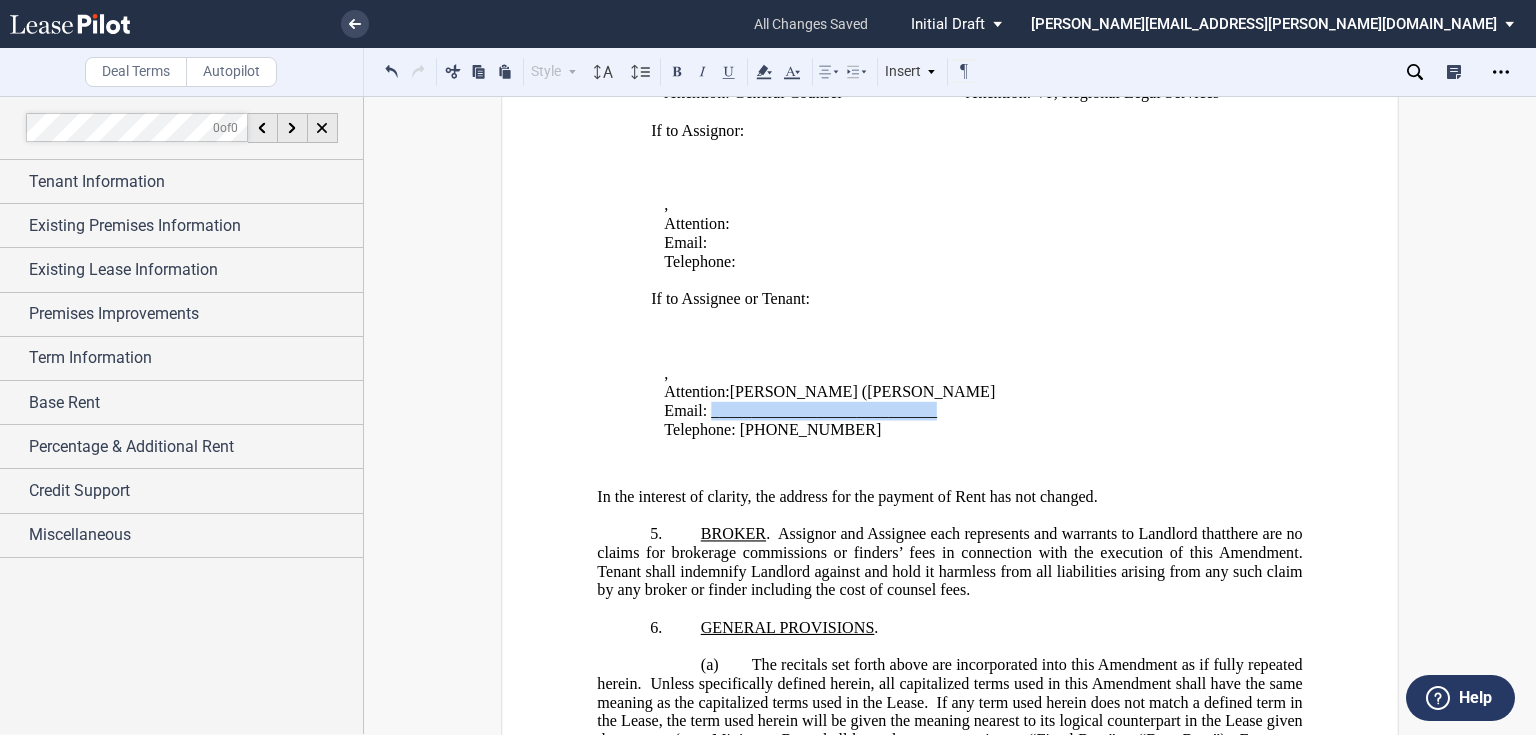 drag, startPoint x: 706, startPoint y: 400, endPoint x: 928, endPoint y: 396, distance: 222.03603 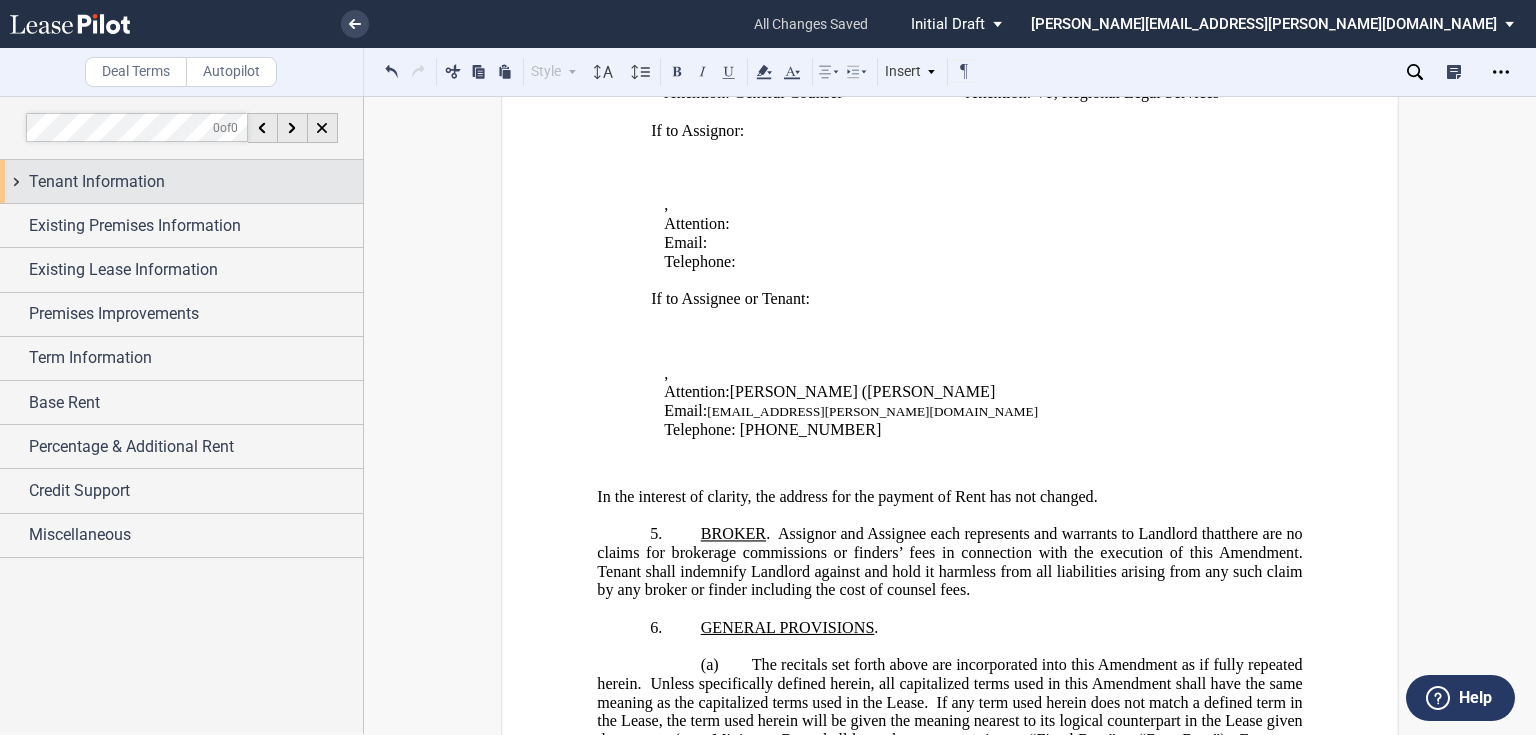click on "Tenant Information" at bounding box center (181, 181) 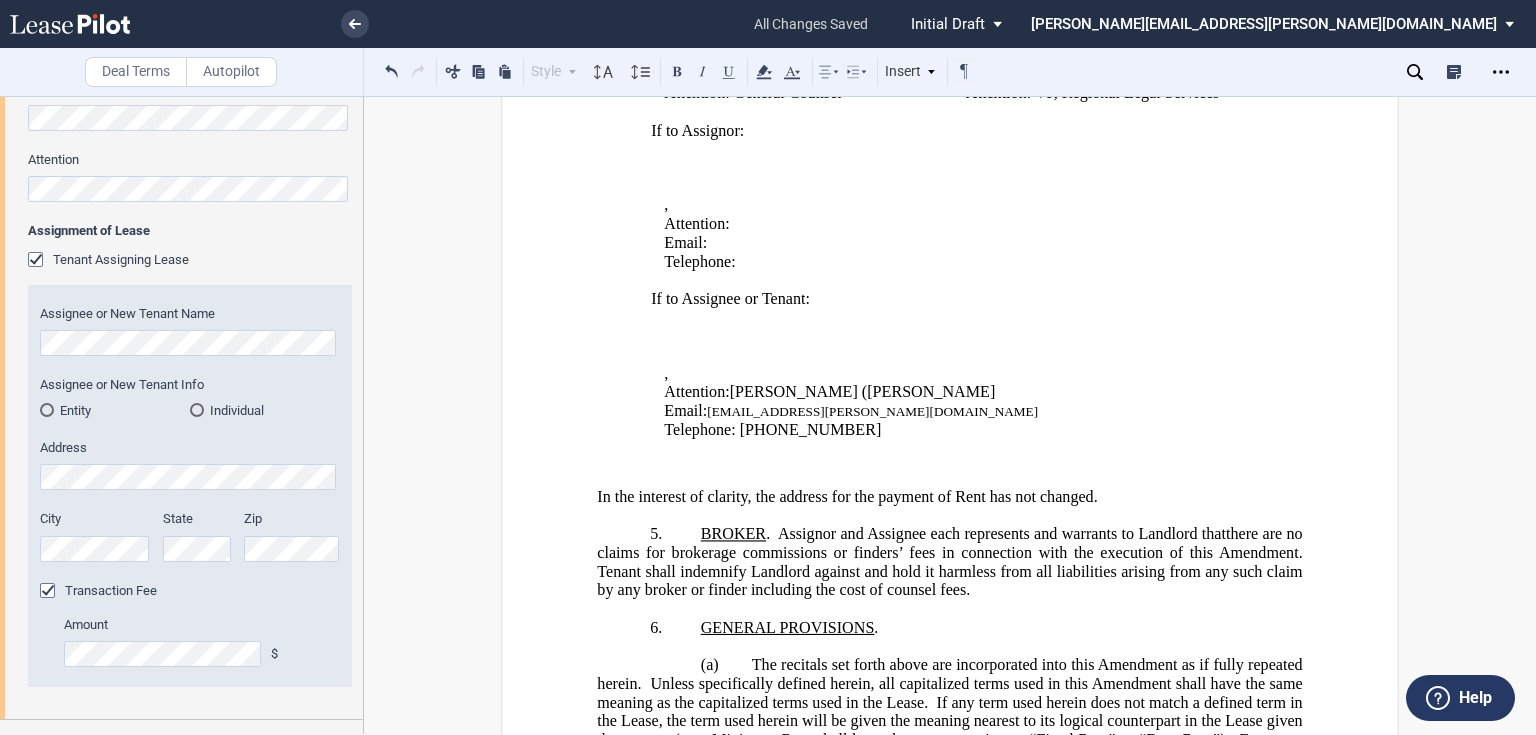 scroll, scrollTop: 880, scrollLeft: 0, axis: vertical 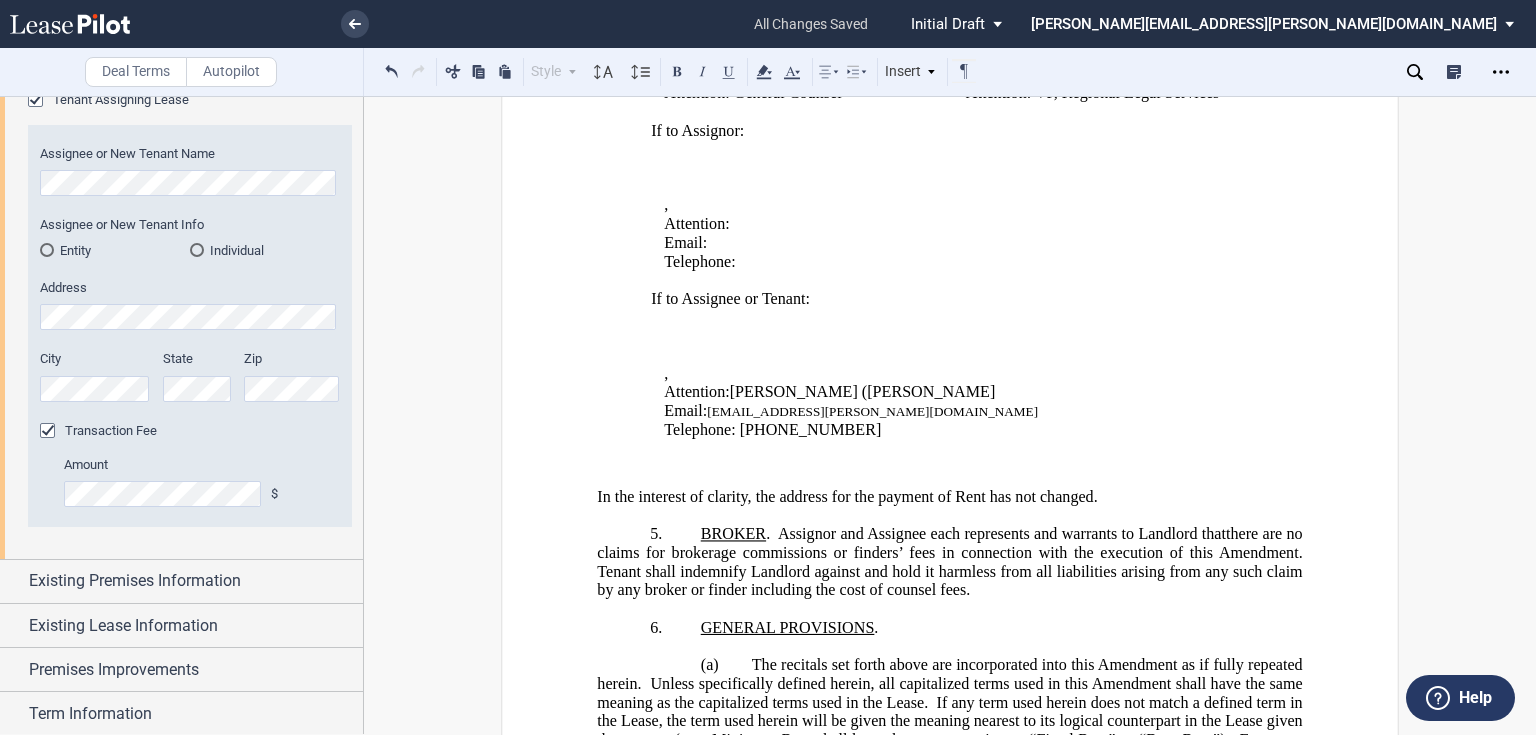 click on "Entity" at bounding box center (115, 250) 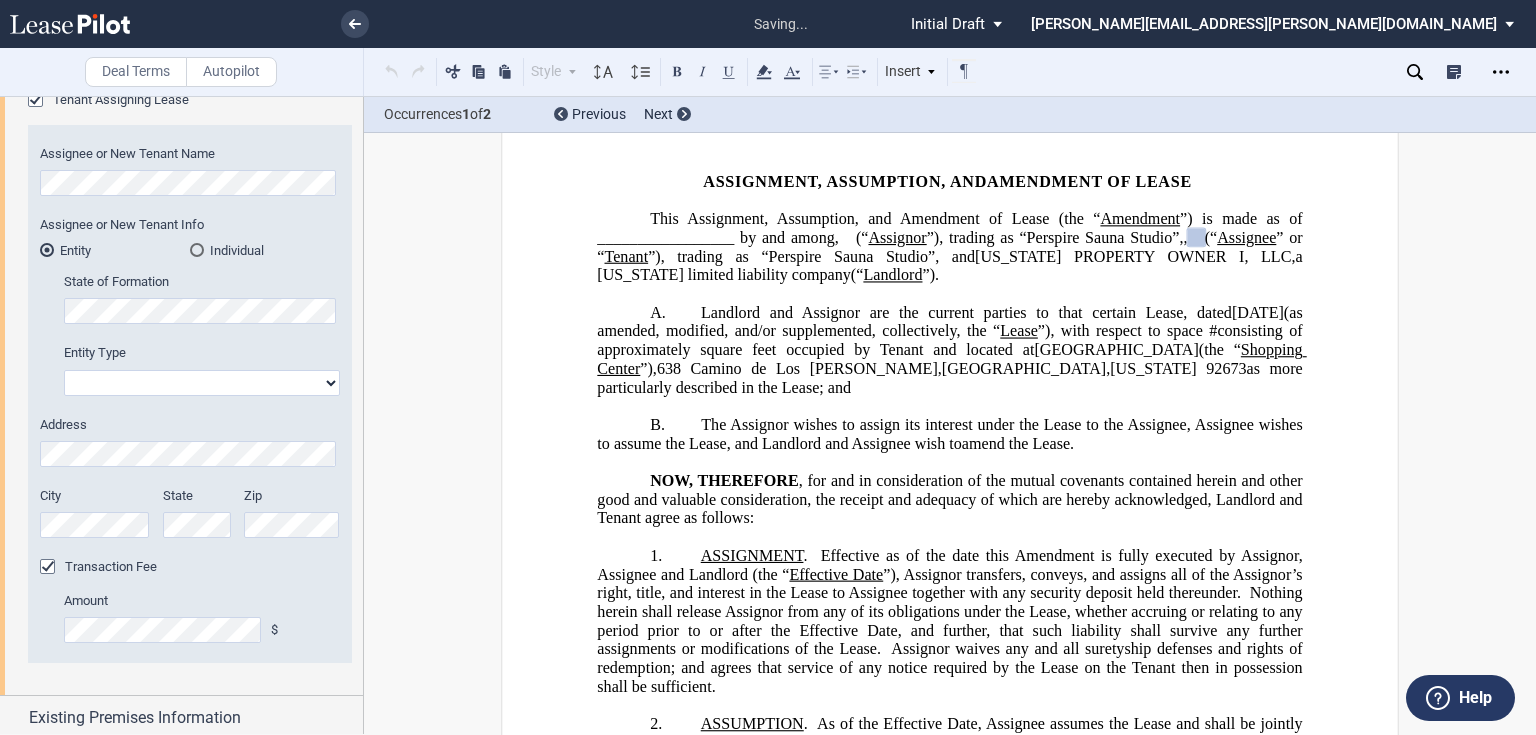 scroll, scrollTop: 0, scrollLeft: 0, axis: both 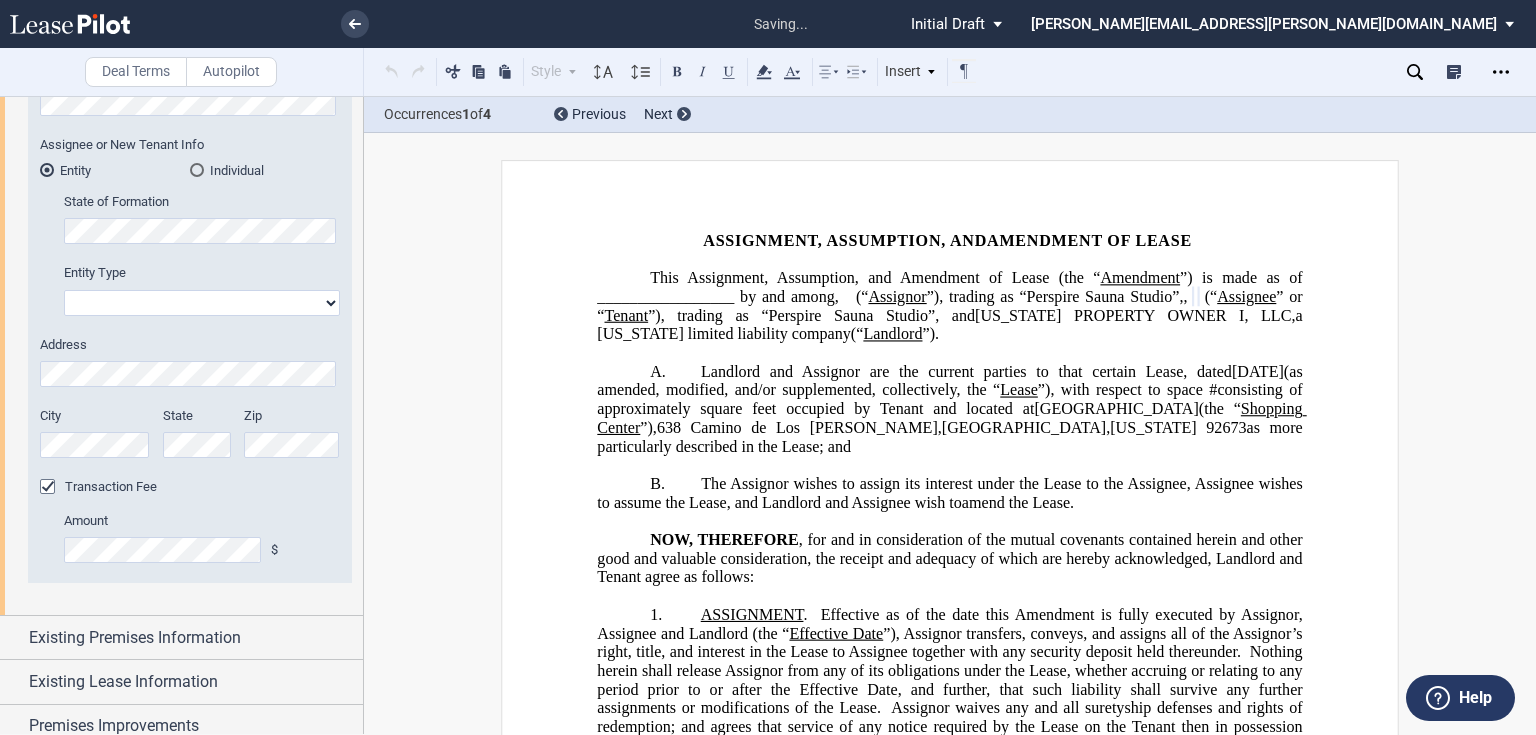 click on "Corporation
Limited Liability Company
General Partnership
Limited Partnership
Other" 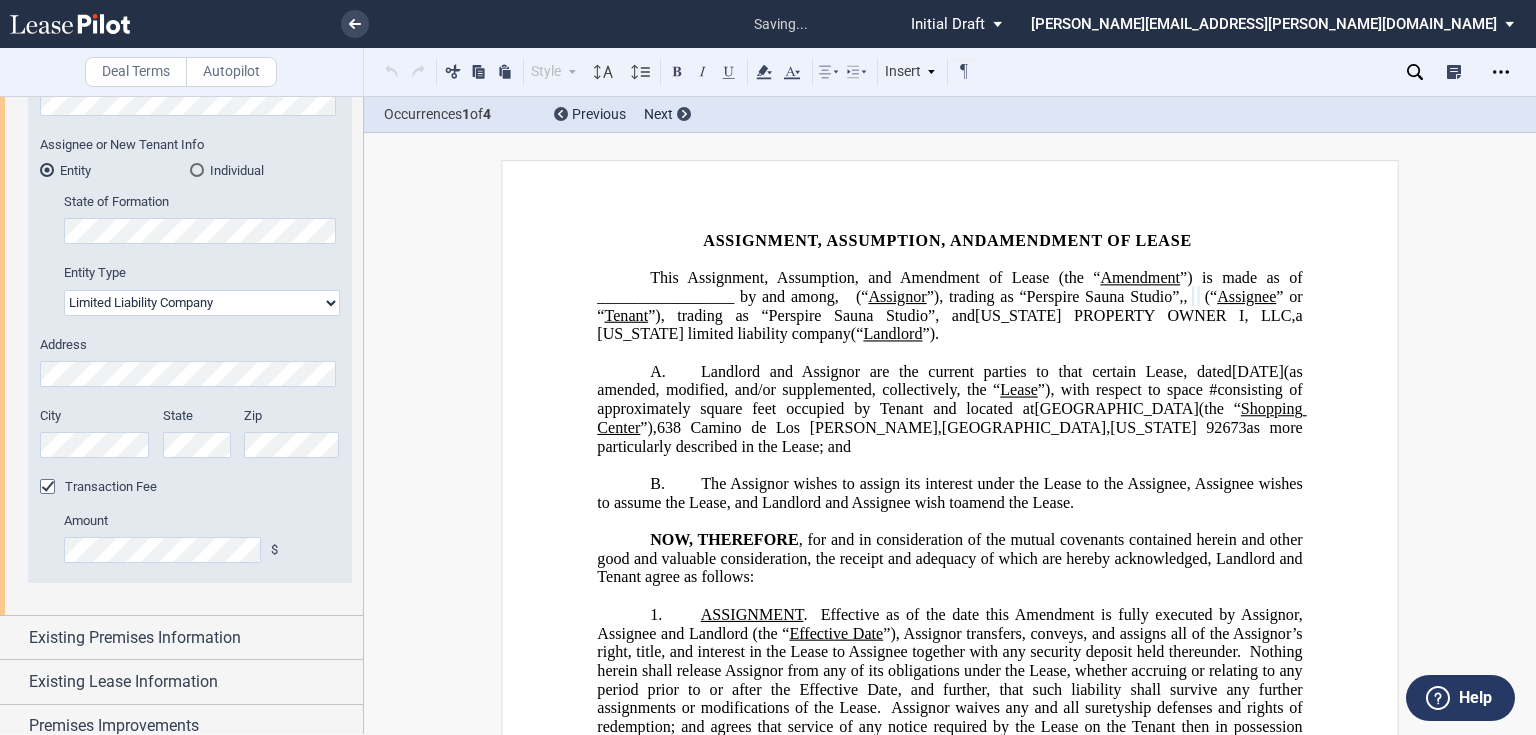 click on "Corporation
Limited Liability Company
General Partnership
Limited Partnership
Other" 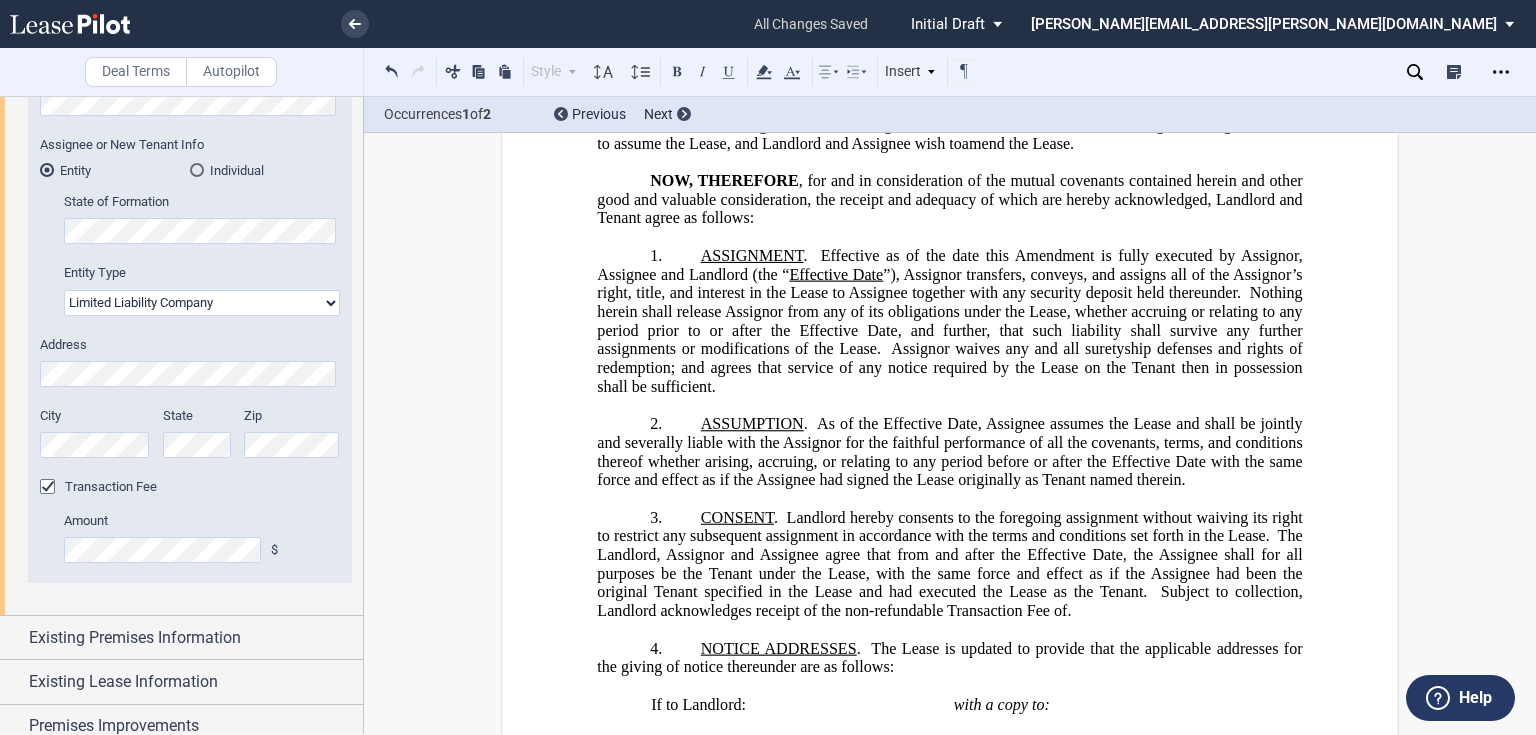 scroll, scrollTop: 400, scrollLeft: 0, axis: vertical 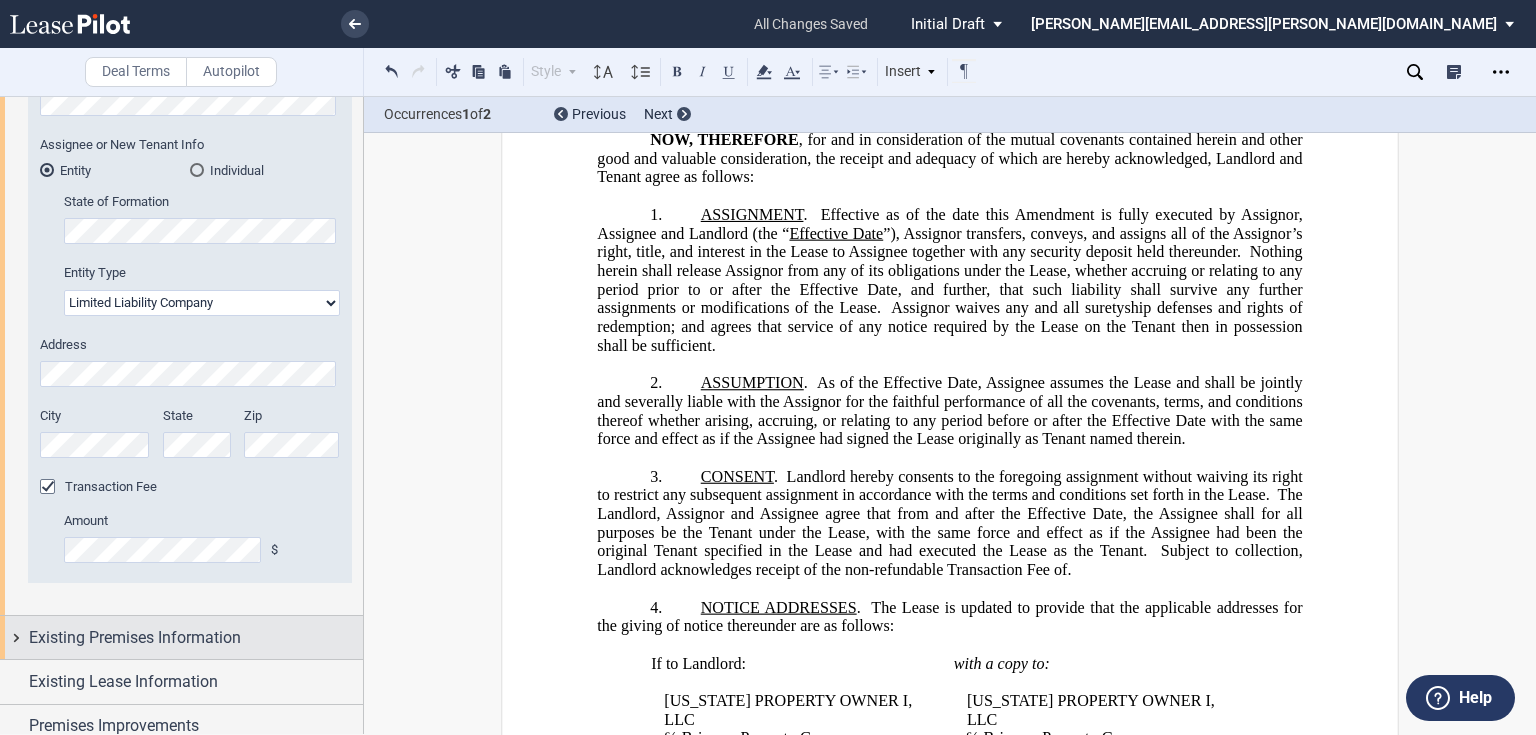 click on "Existing Premises Information" at bounding box center [135, 638] 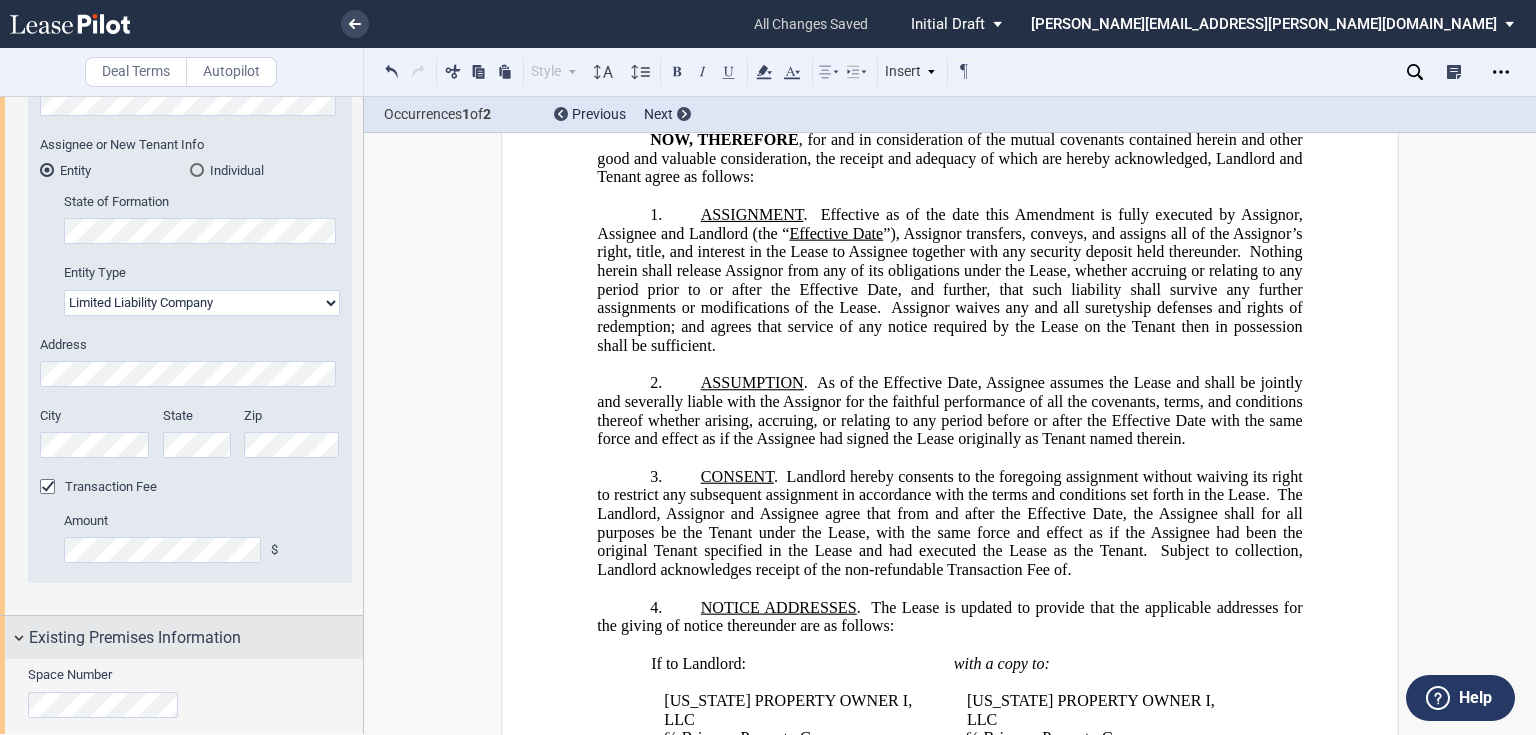 scroll, scrollTop: 1200, scrollLeft: 0, axis: vertical 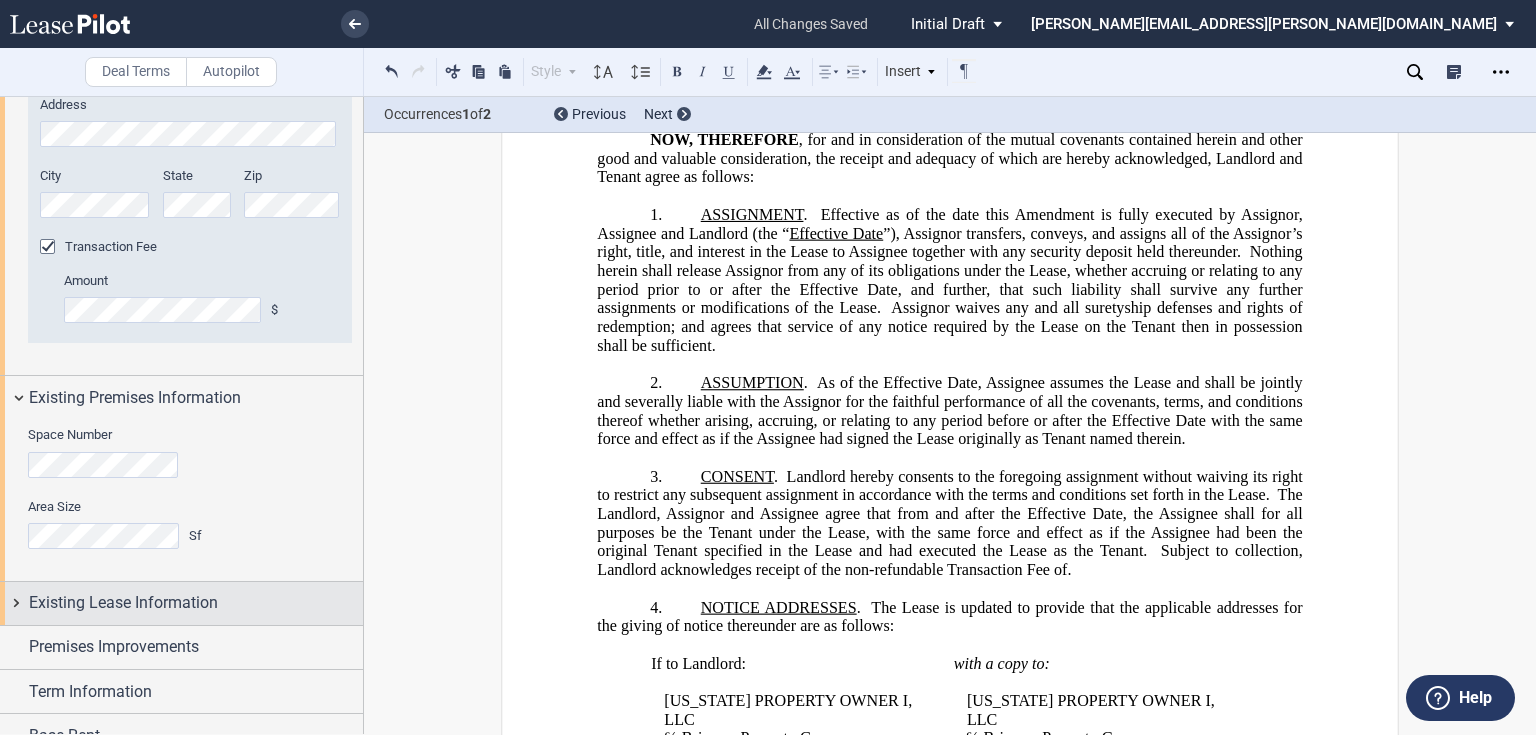 click on "Existing Lease Information" at bounding box center [123, 603] 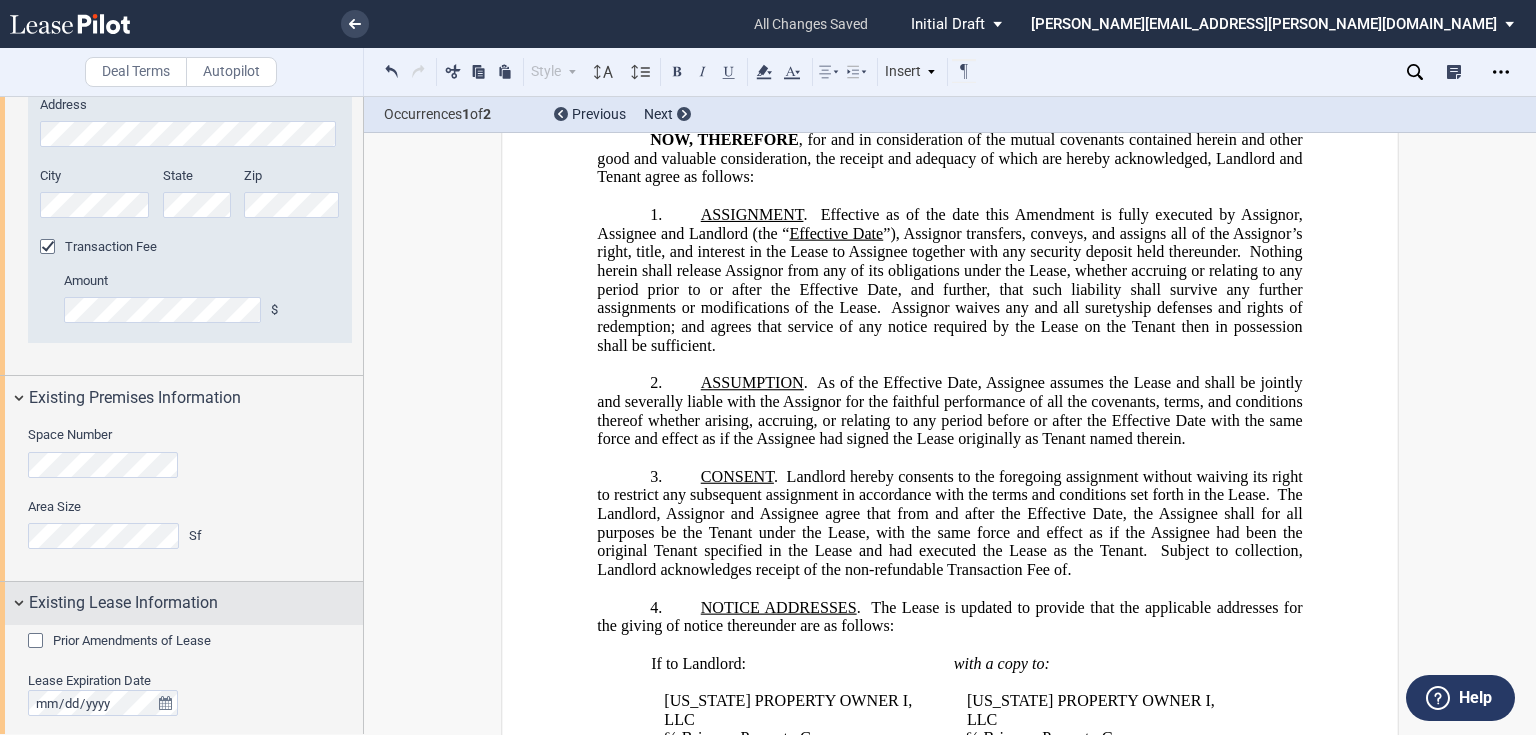 scroll, scrollTop: 1440, scrollLeft: 0, axis: vertical 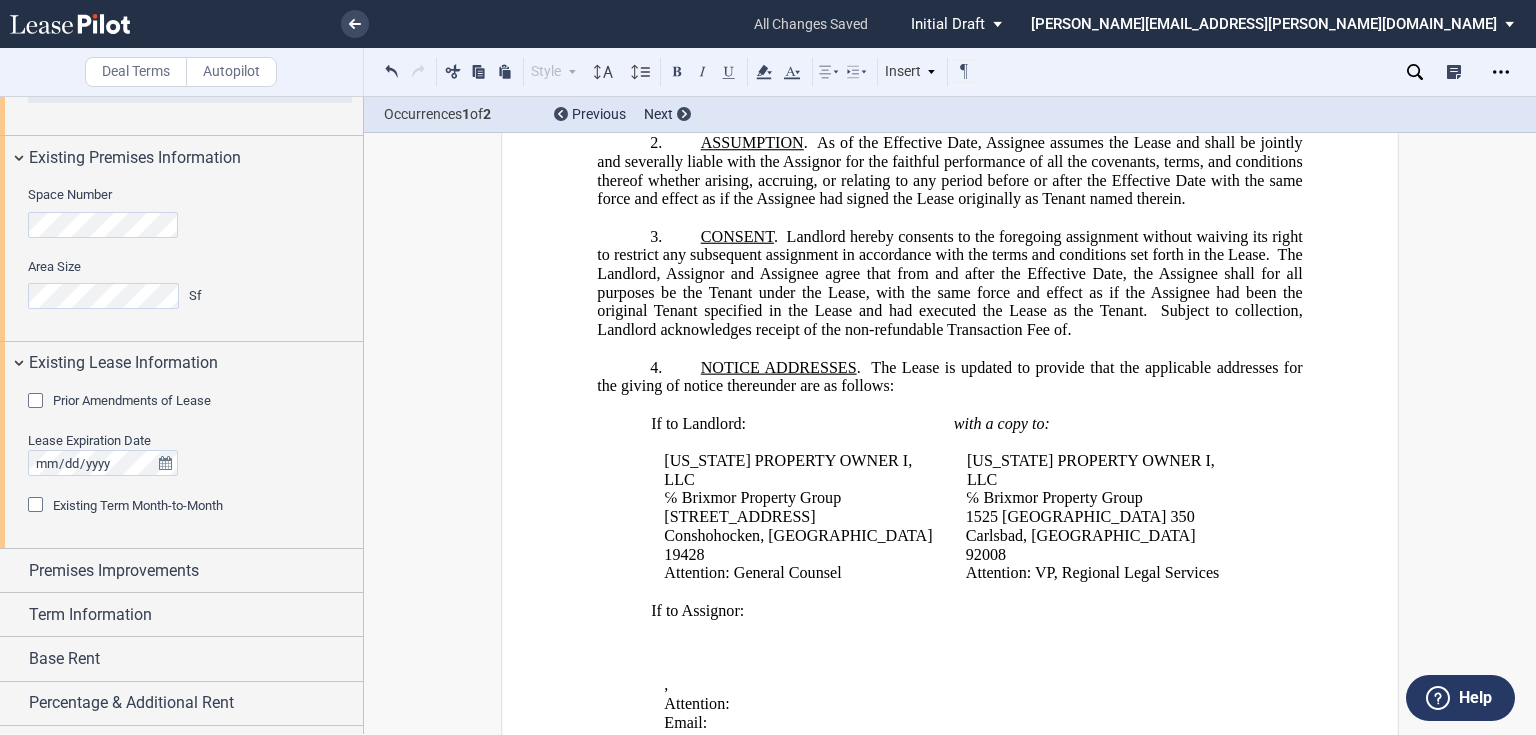 click on "NOTICE ADDRESSES" 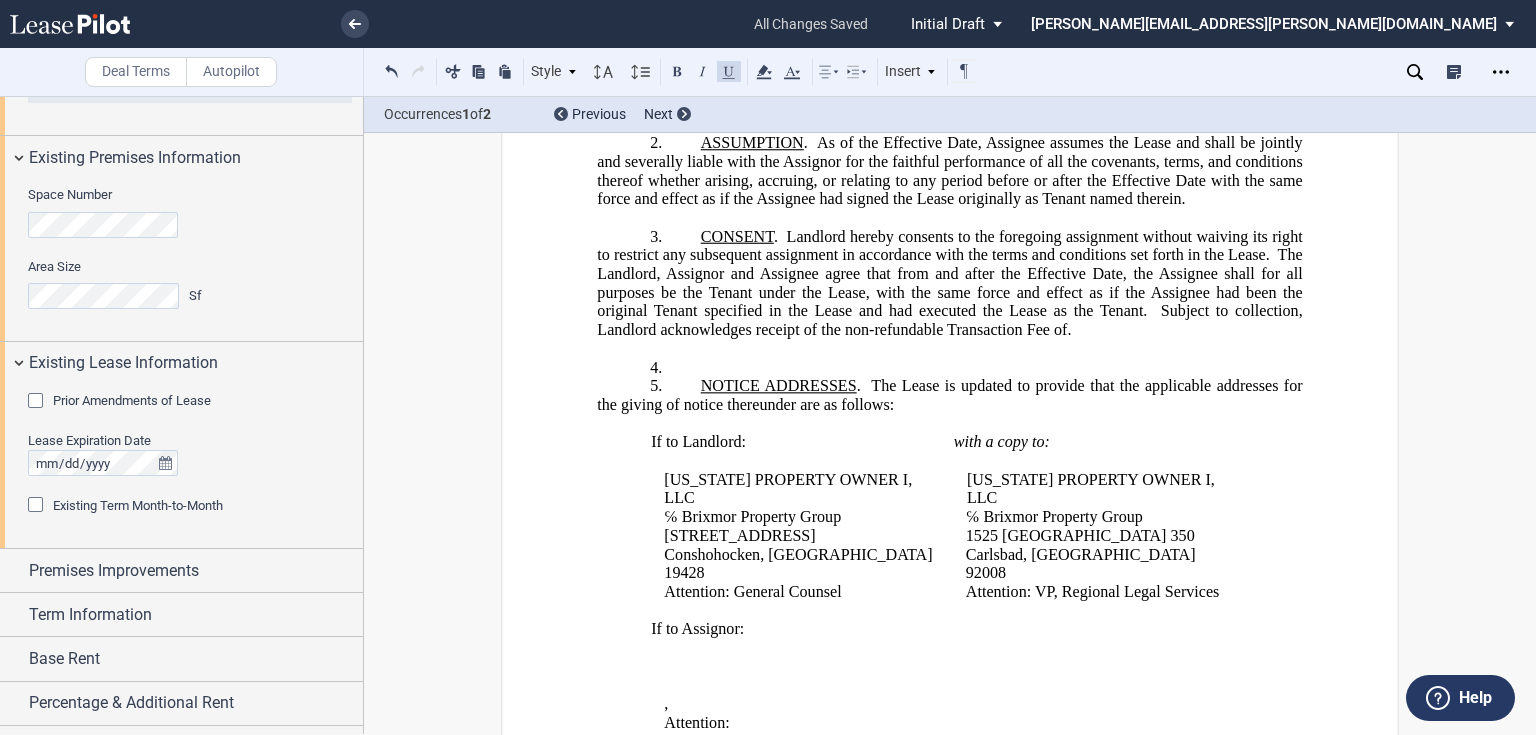 click on "4.                     ﻿" at bounding box center (949, 367) 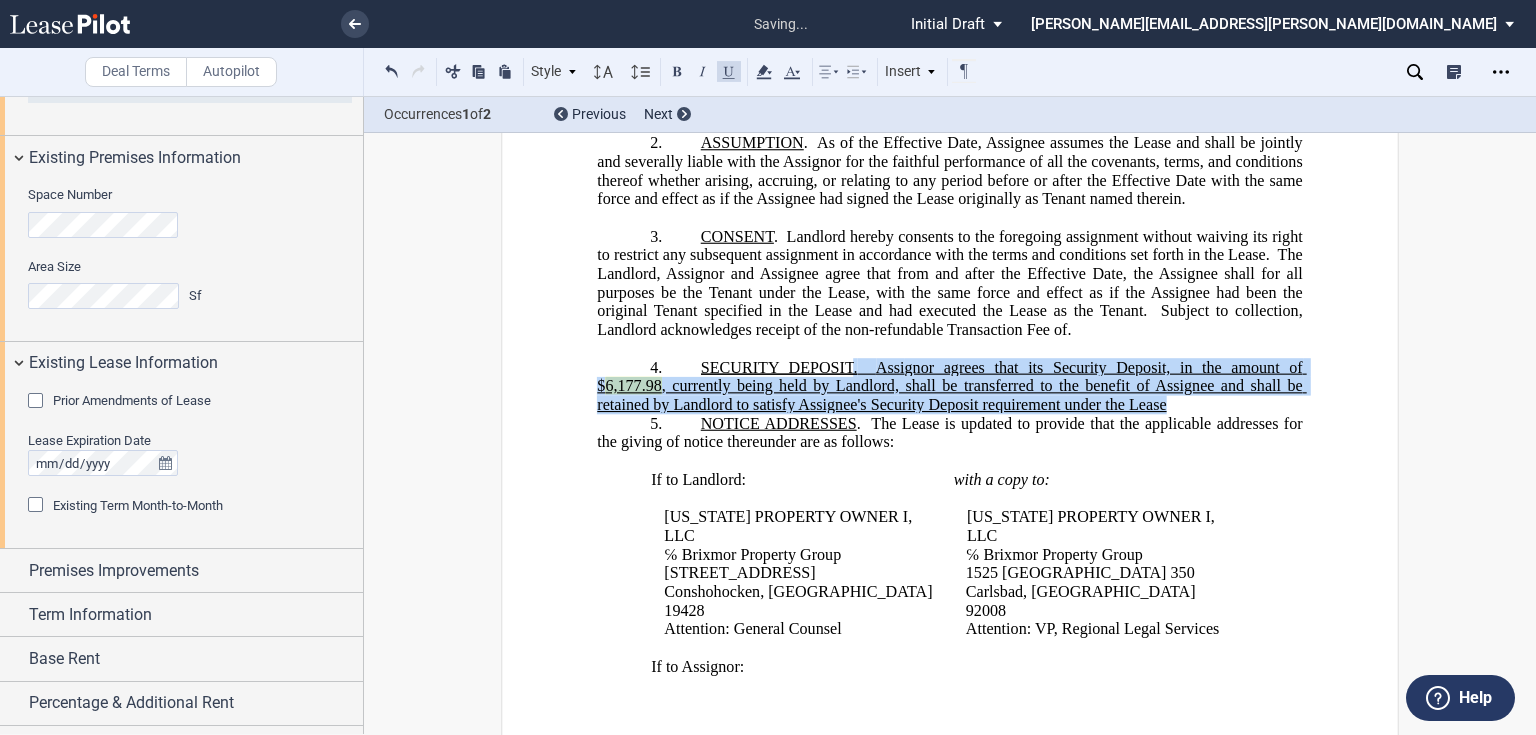 drag, startPoint x: 848, startPoint y: 378, endPoint x: 1173, endPoint y: 409, distance: 326.47513 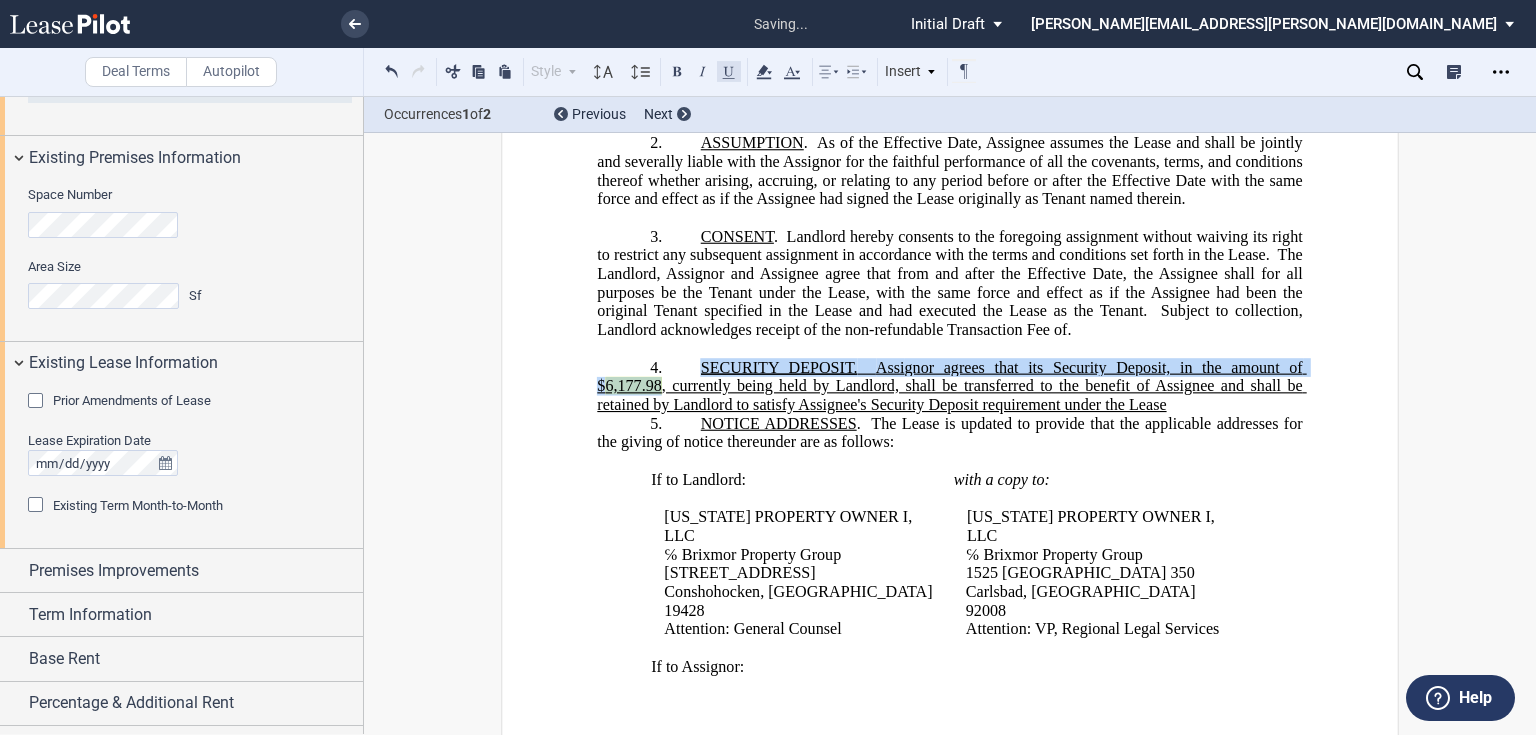 click at bounding box center (729, 71) 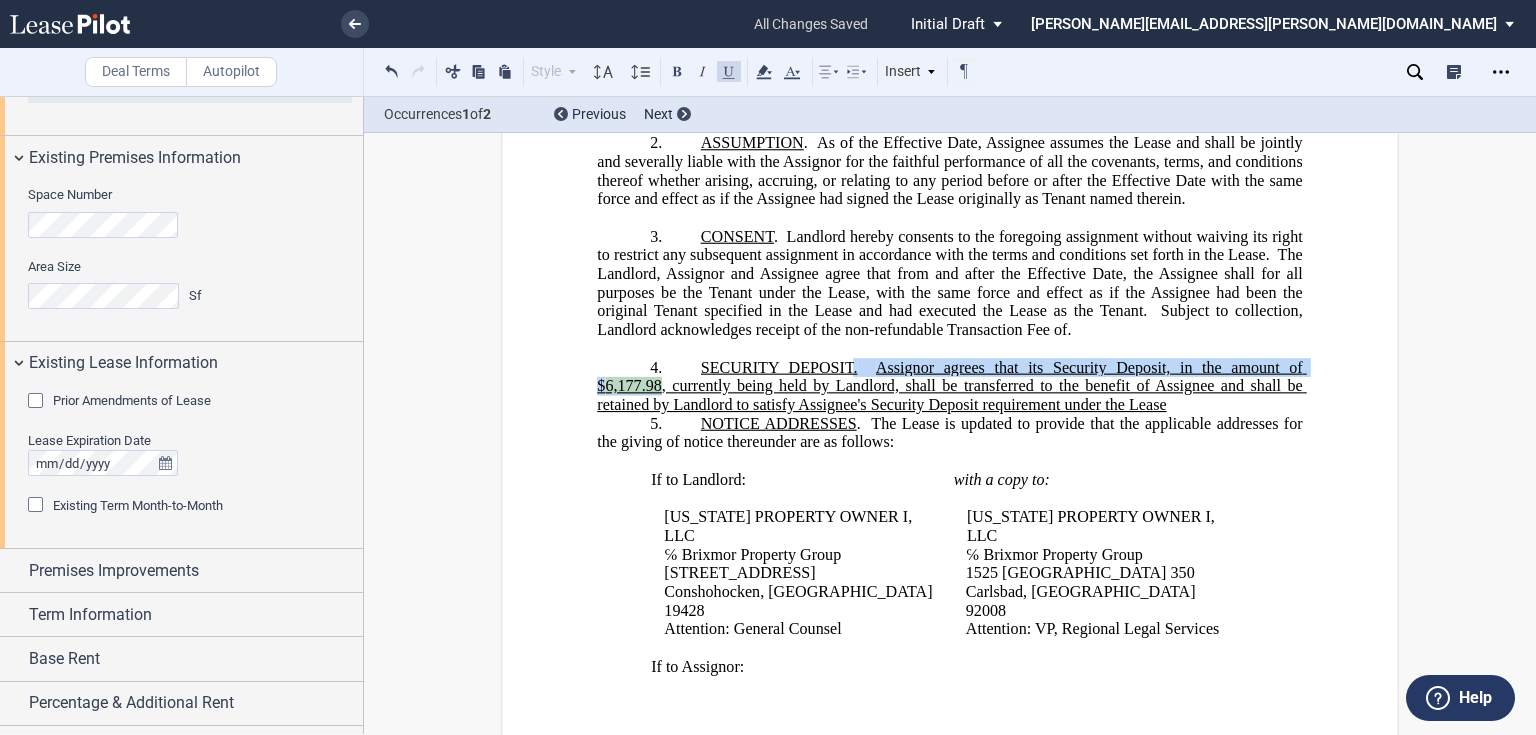 click at bounding box center (729, 71) 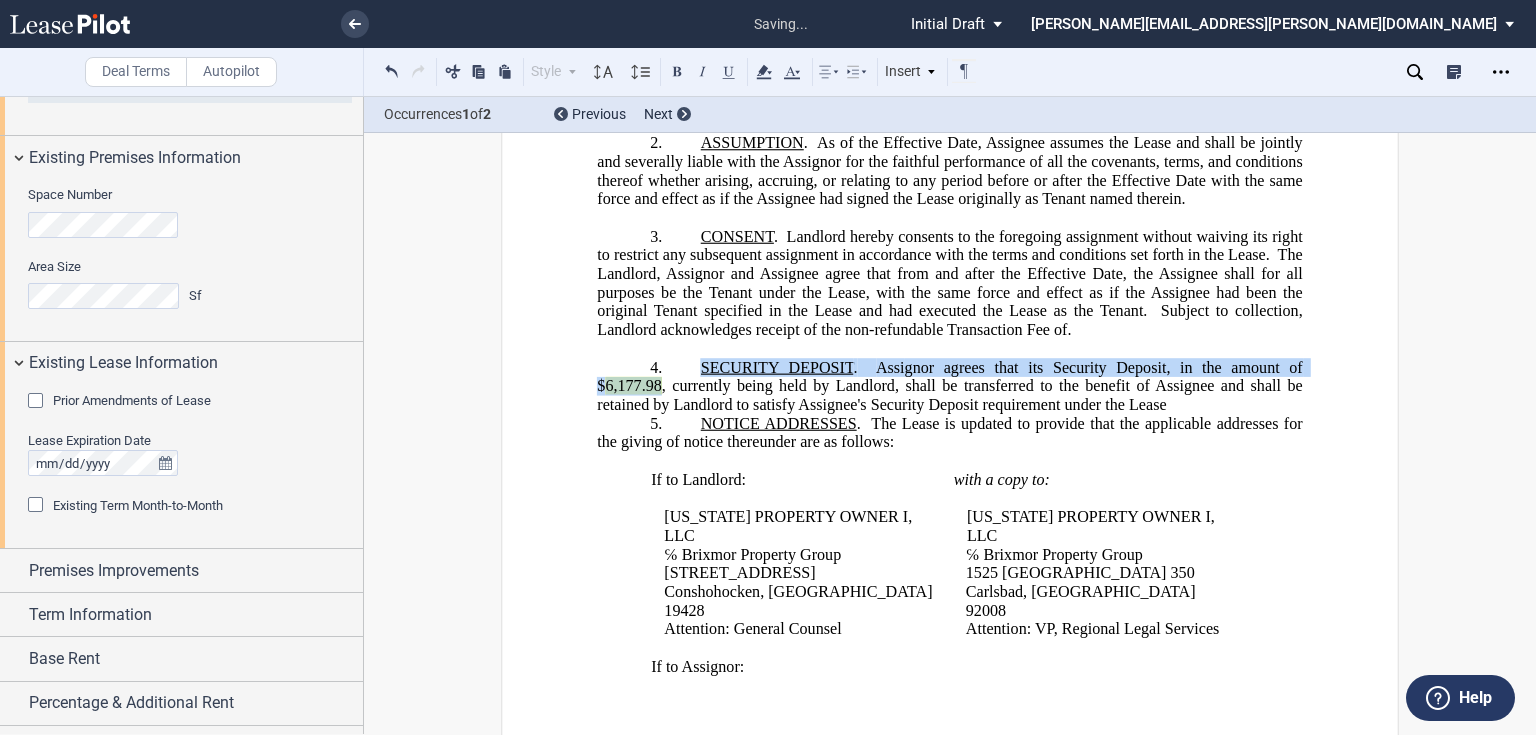 click on "4.                     ﻿ SECURITY DEPOSIT .    Assi gnor agrees that its Security Deposit, in the amount of $ 6,177.98 , currently being held by Landlord, shall be transferred to the benefit of Assignee and shall be retained by Landlord to satisfy Assignee's Security Deposit requirement under the Lease" at bounding box center (949, 386) 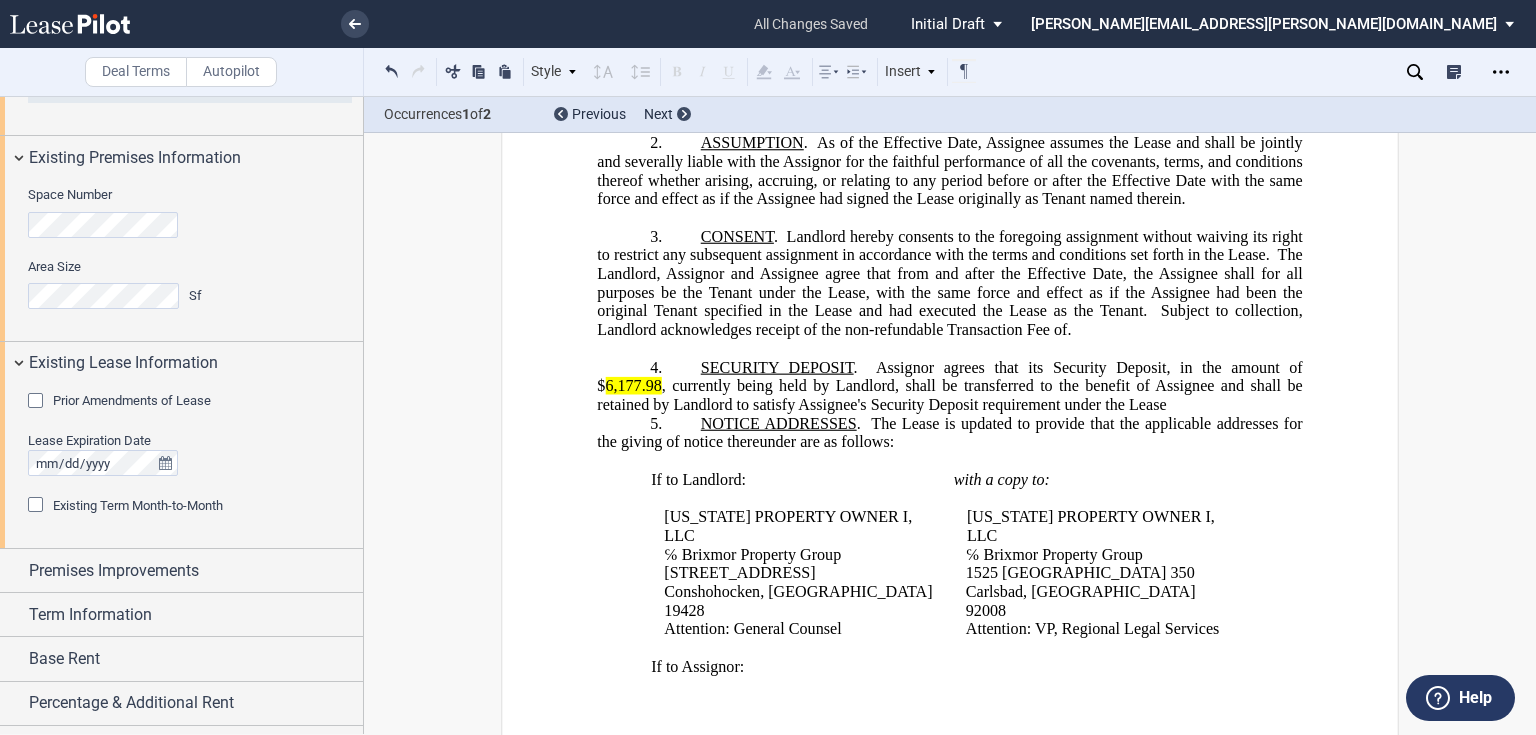 click on "4.                     ﻿ SECURITY DEPOSIT .    Assi gnor agrees that its Security Deposit, in the amount of $ 6,177.98 , currently being held by Landlord, shall be transferred to the benefit of Assignee and shall be retained by Landlord to satisfy Assignee's Security Deposit requirement under the Lease" at bounding box center (949, 386) 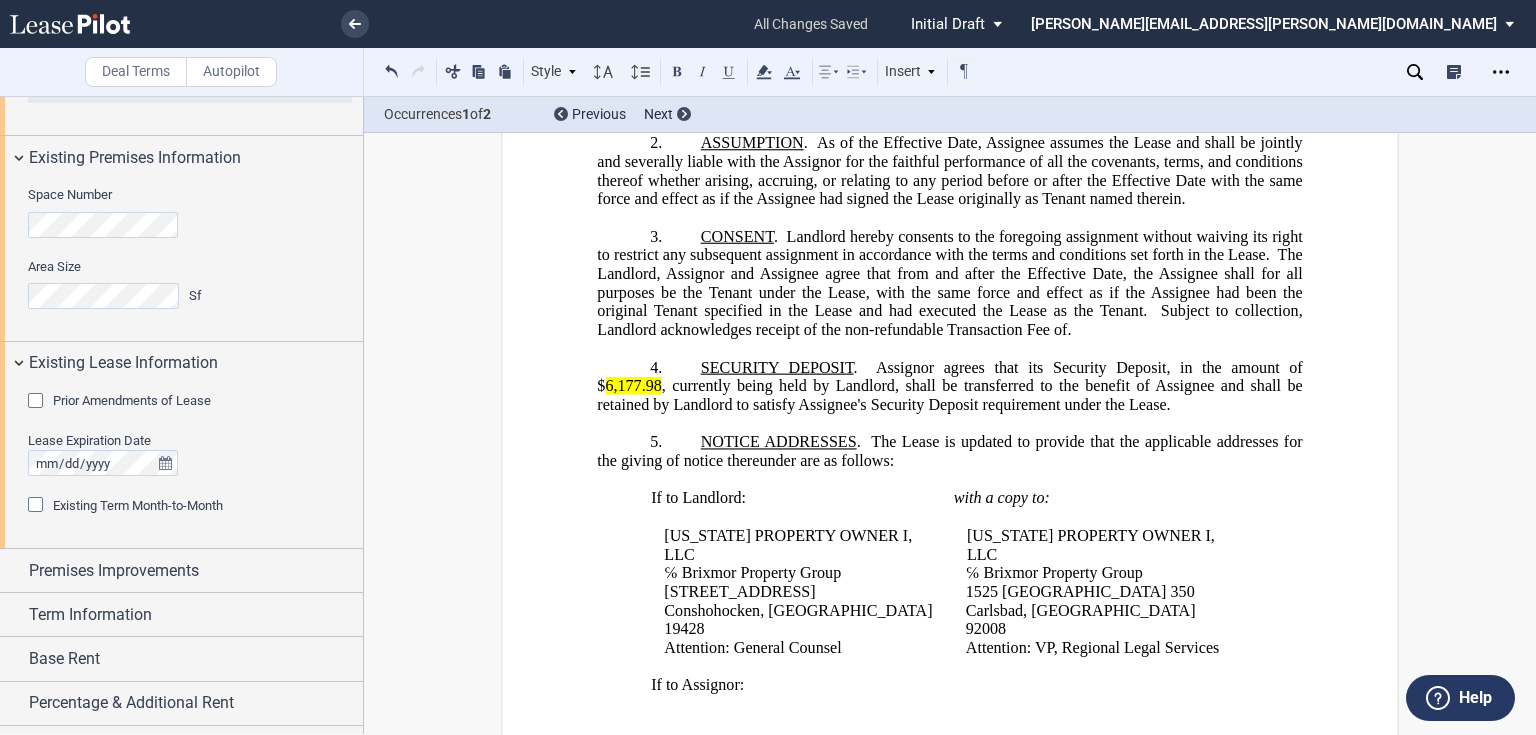 click on ", currently being held by Landlord, shall be transferred to the benefit of Assignee and shall be retained by Landlord to satisfy Assignee's Security Deposit requirement under the Lease." 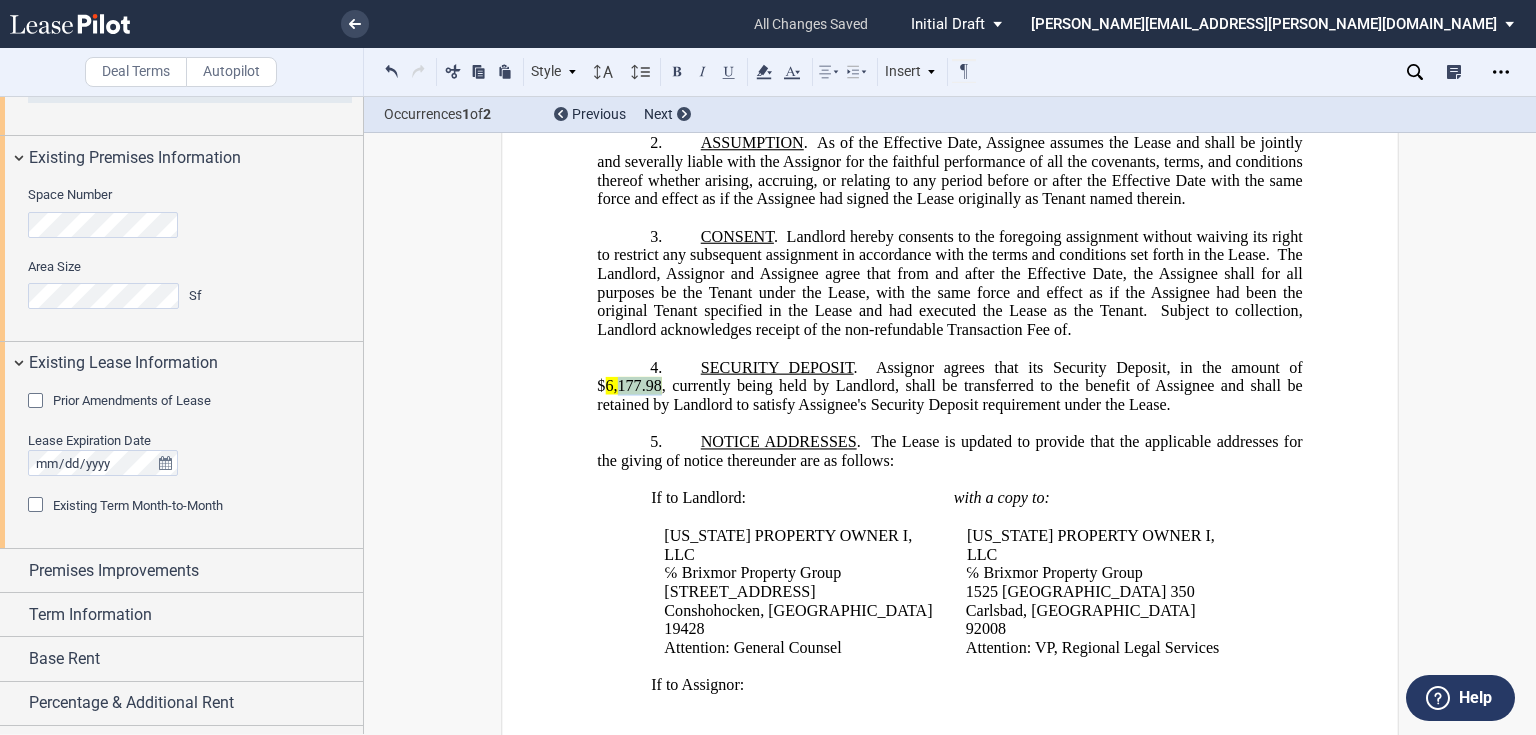 drag, startPoint x: 613, startPoint y: 398, endPoint x: 653, endPoint y: 394, distance: 40.1995 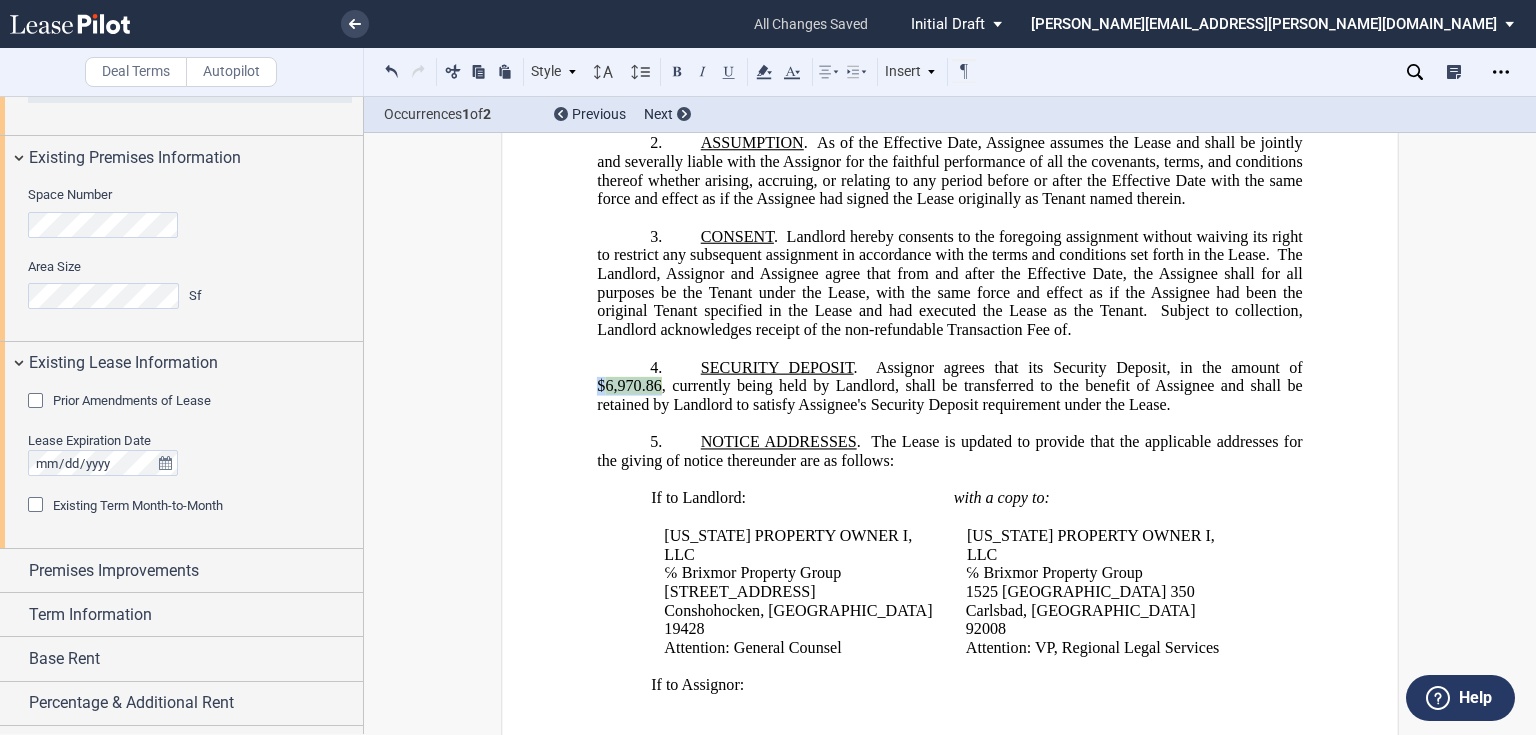 click on "gnor agrees that its Security Deposit, in the amount of $" 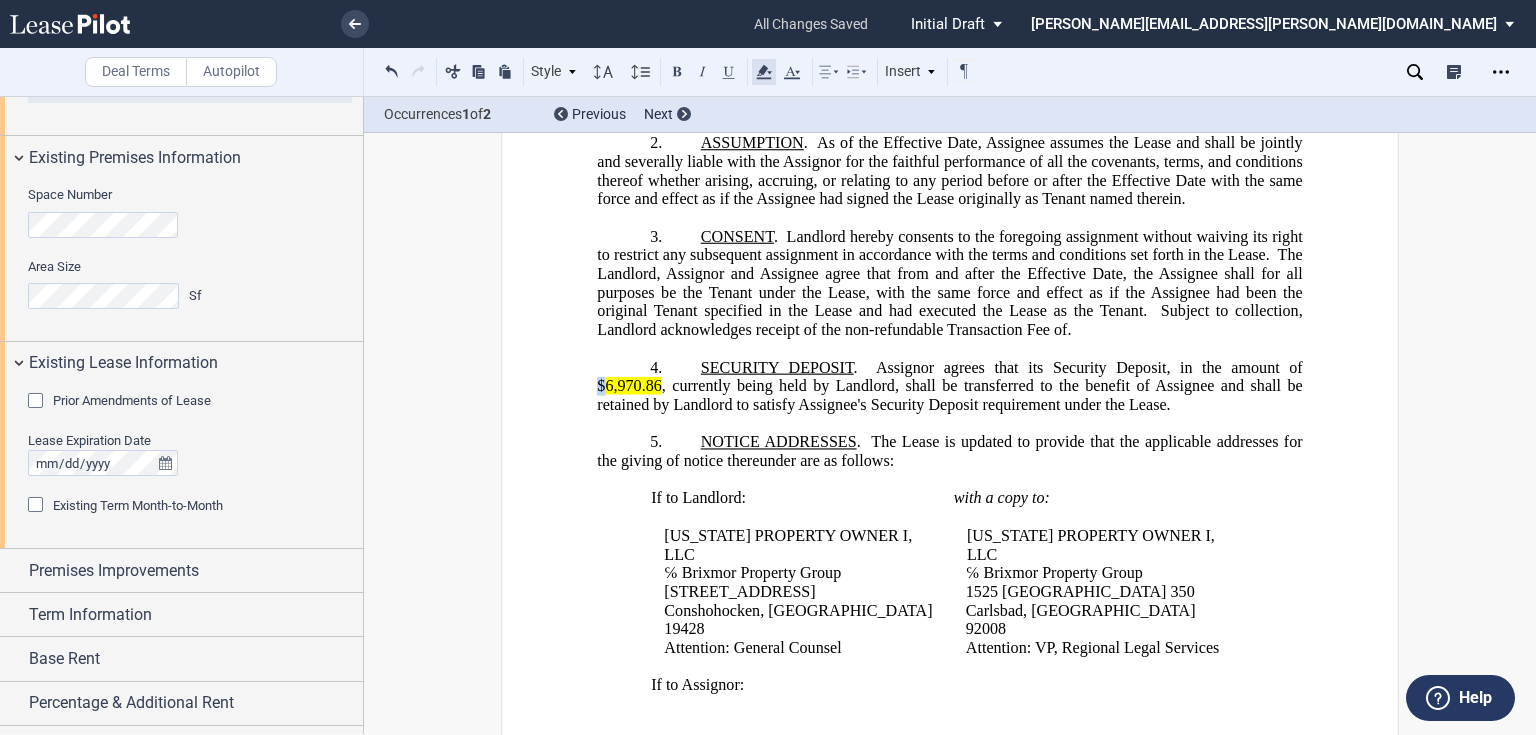 click 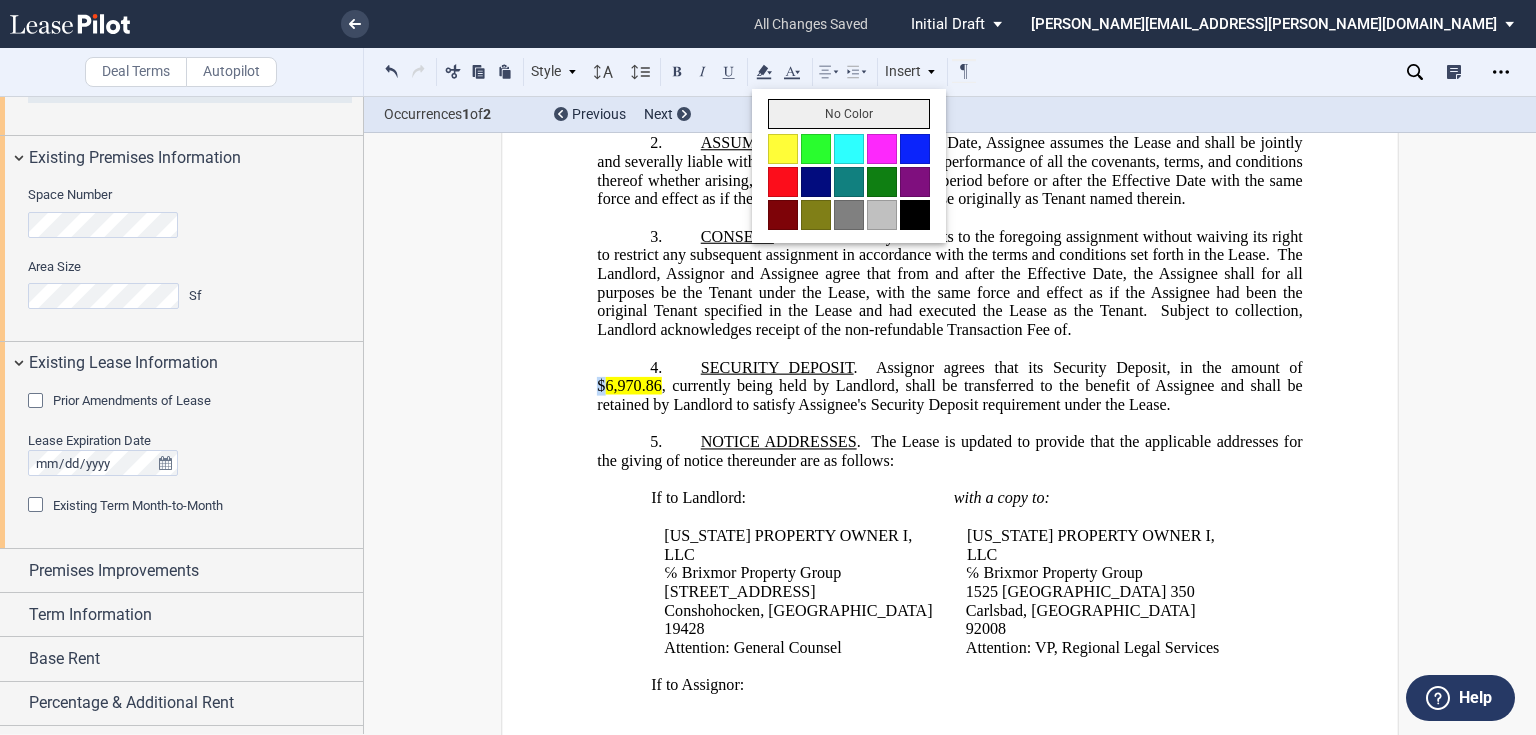 click on "No Color" at bounding box center (849, 114) 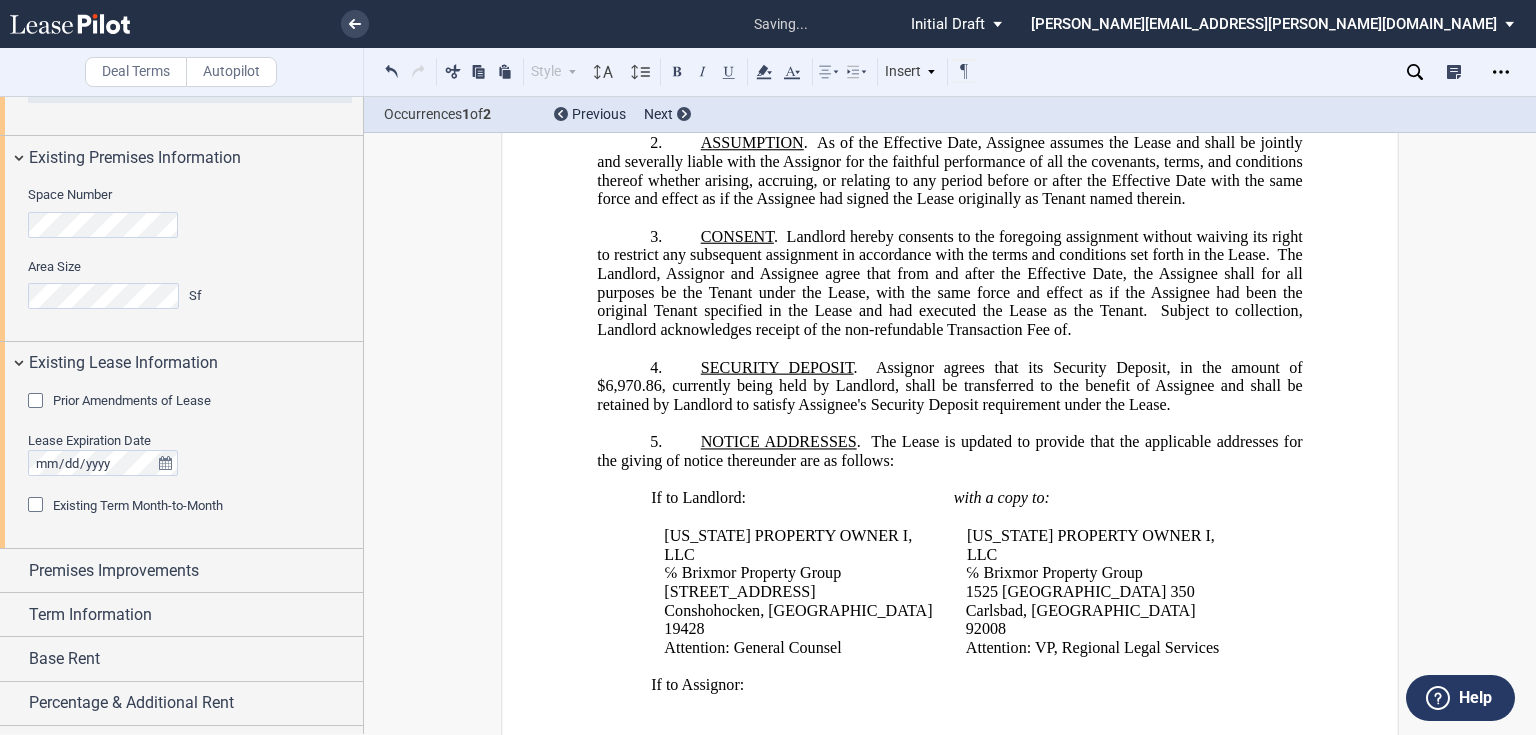 click on ", currently being held by Landlord, shall be transferred to the benefit of Assignee and shall be retained by Landlord to satisfy Assignee's Security Deposit requirement under the Lease." 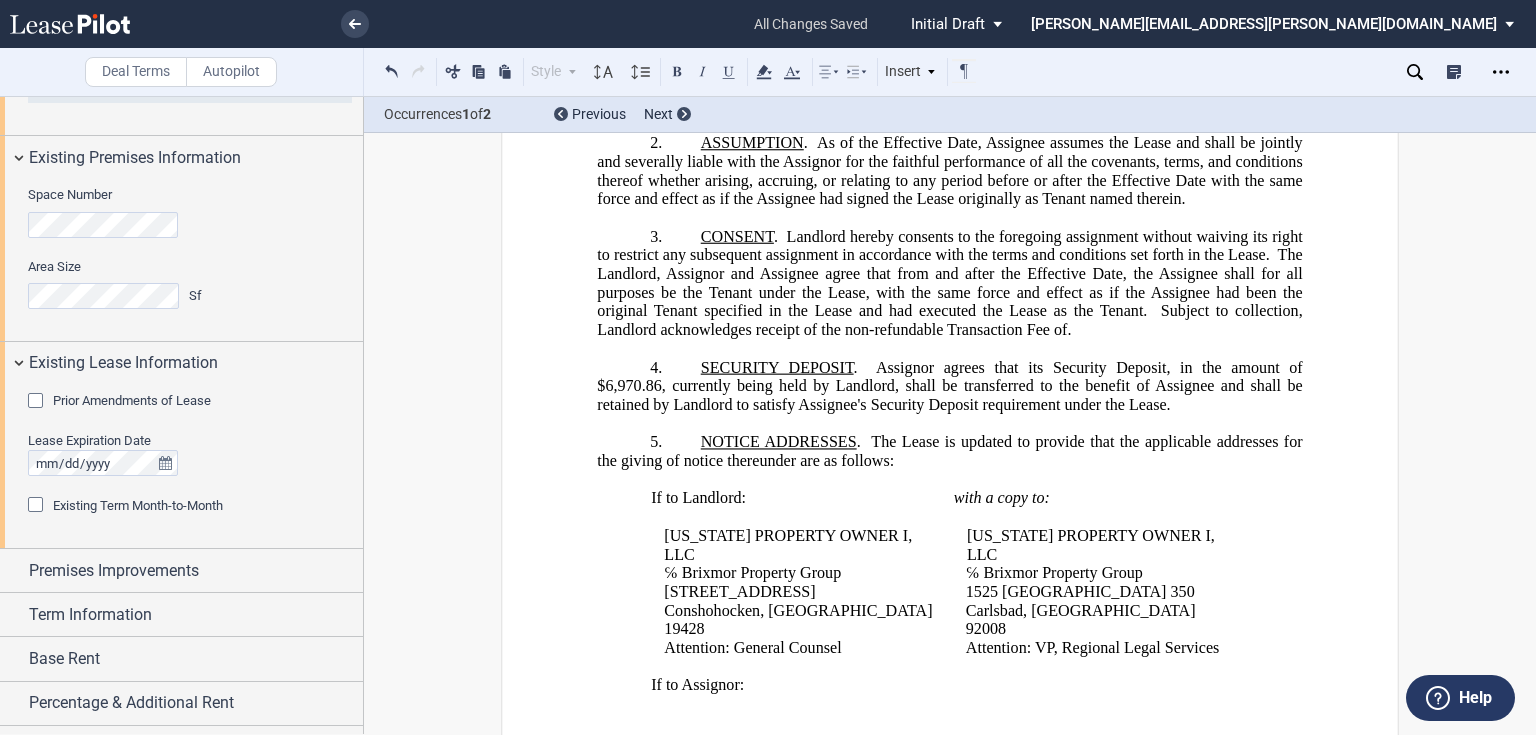 click on ", currently being held by Landlord, shall be transferred to the benefit of Assignee and shall be retained by Landlord to satisfy Assignee's Security Deposit requirement under the Lease." 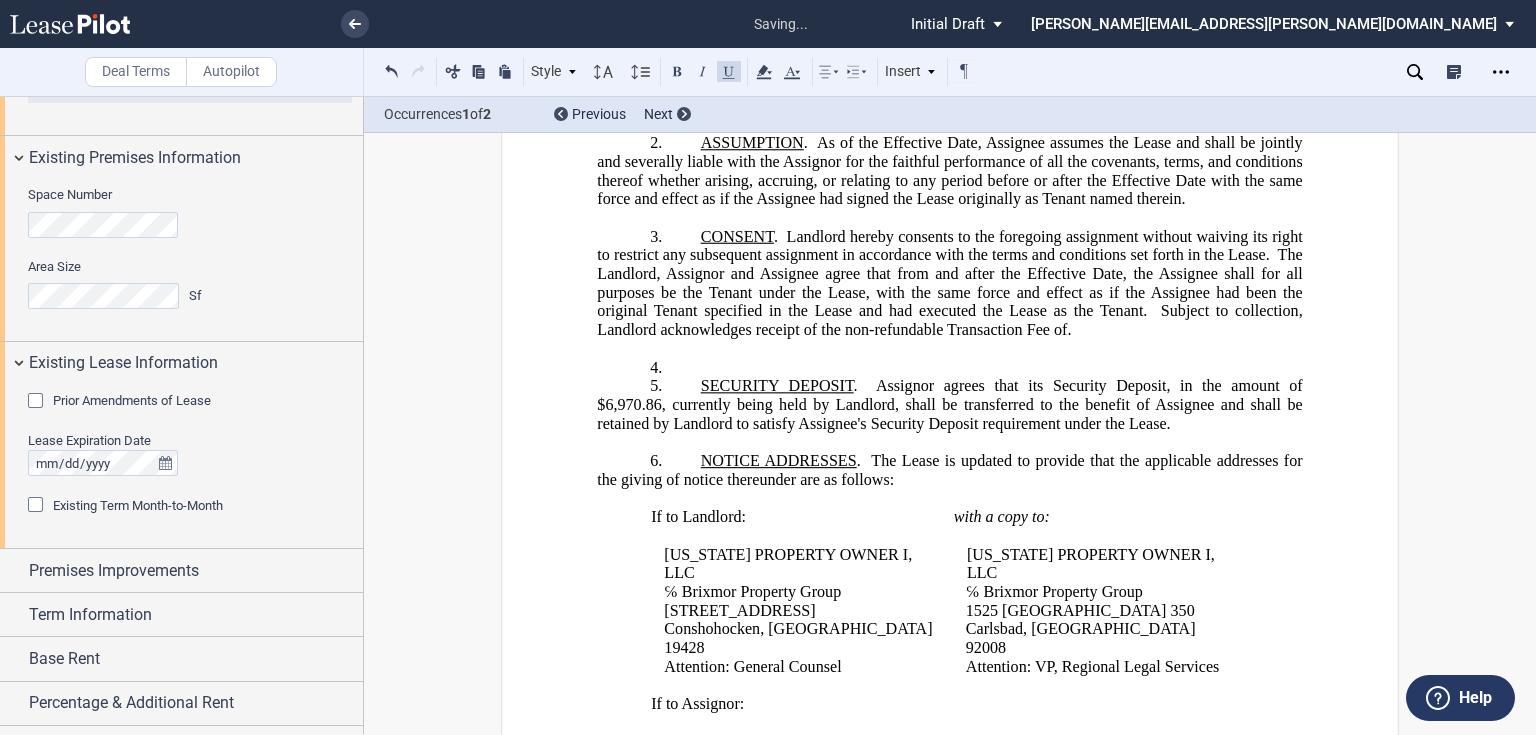 click on "4.                     ﻿" at bounding box center (949, 367) 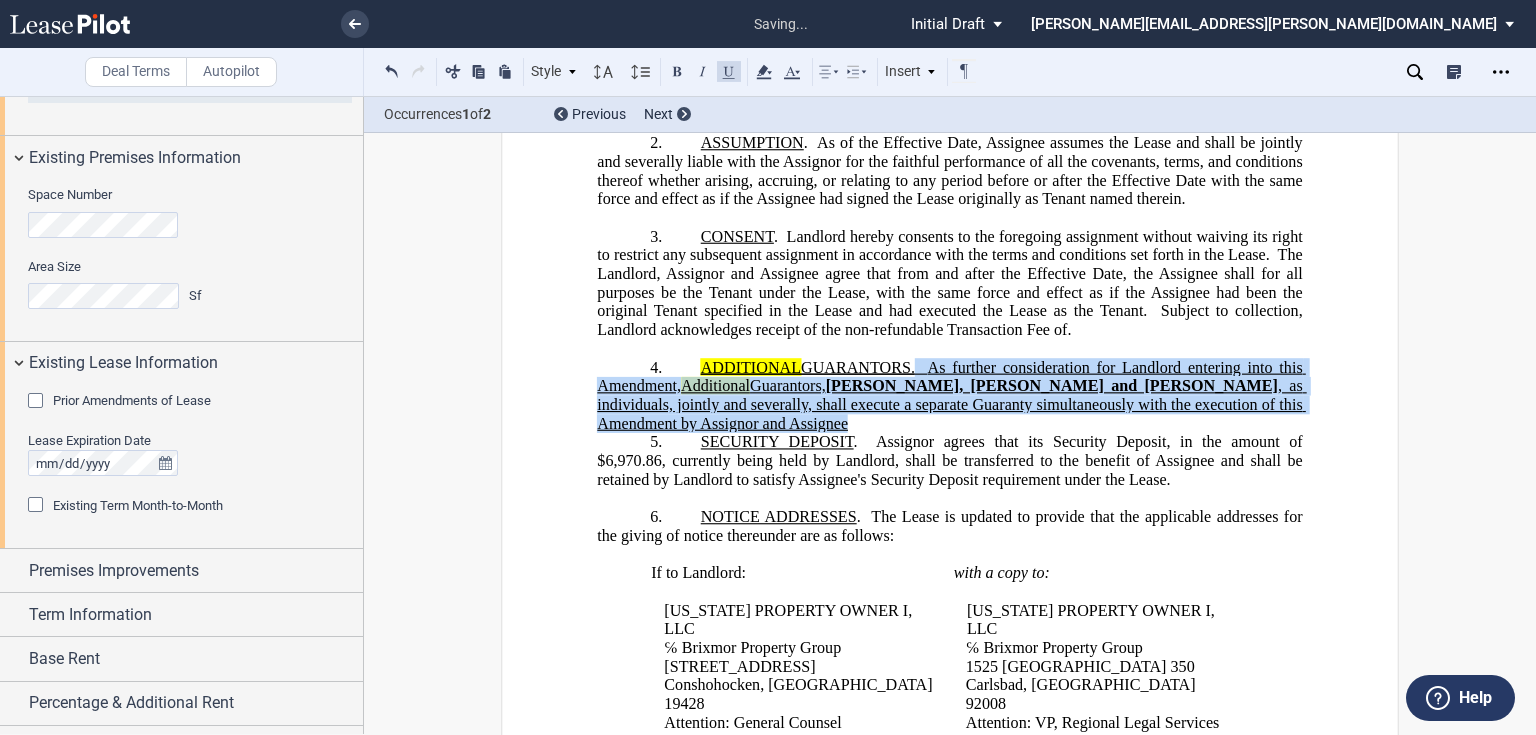click on "GUARANTORS." 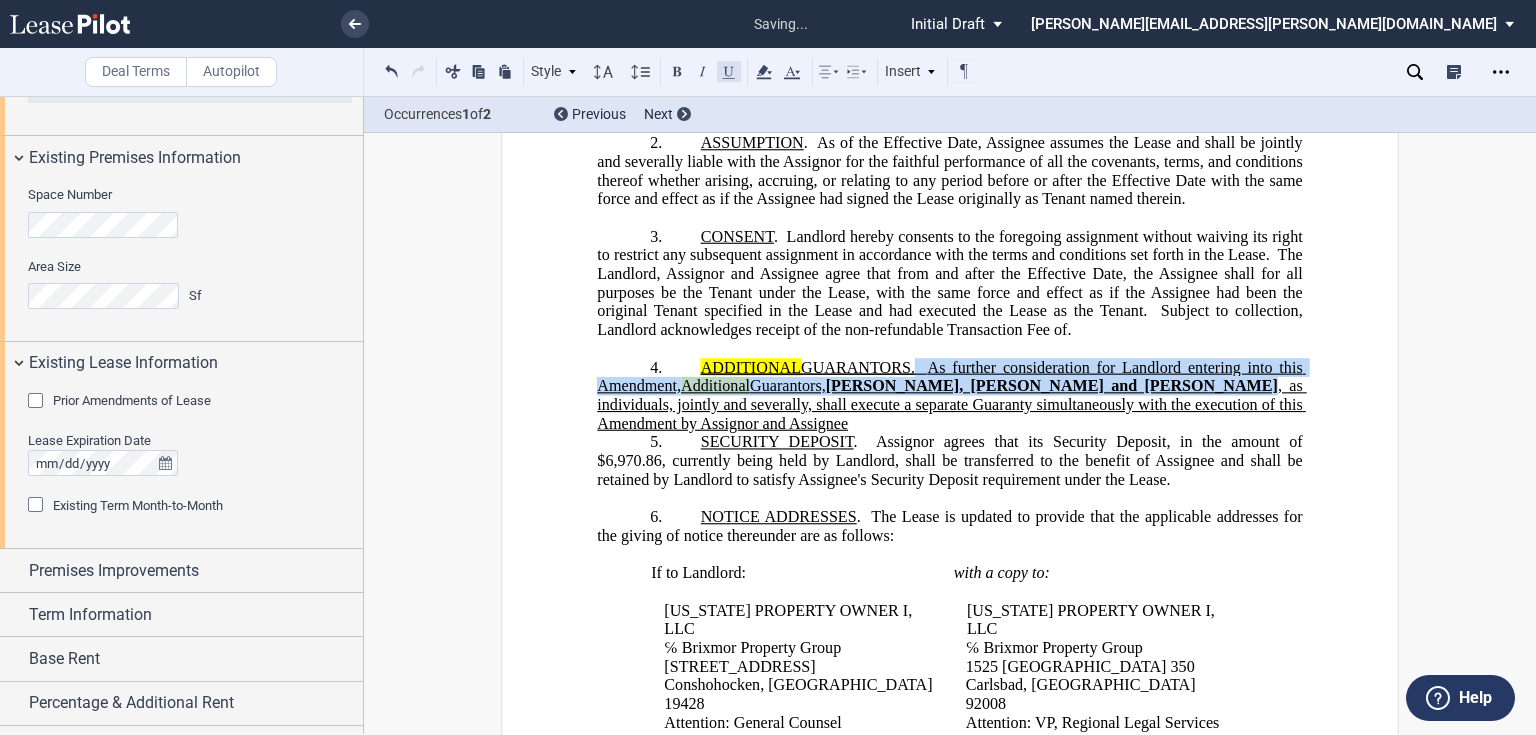 click at bounding box center (729, 71) 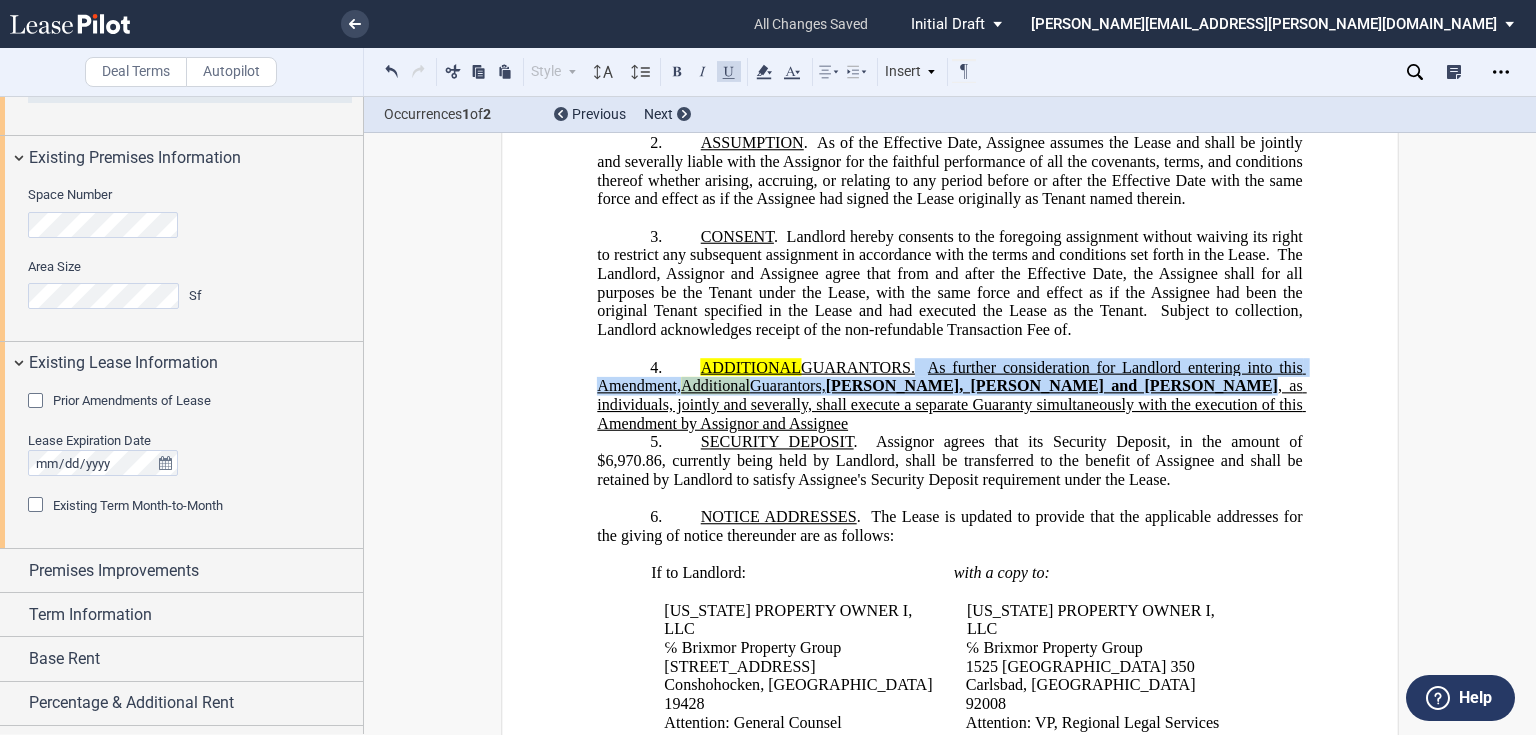 click at bounding box center [729, 71] 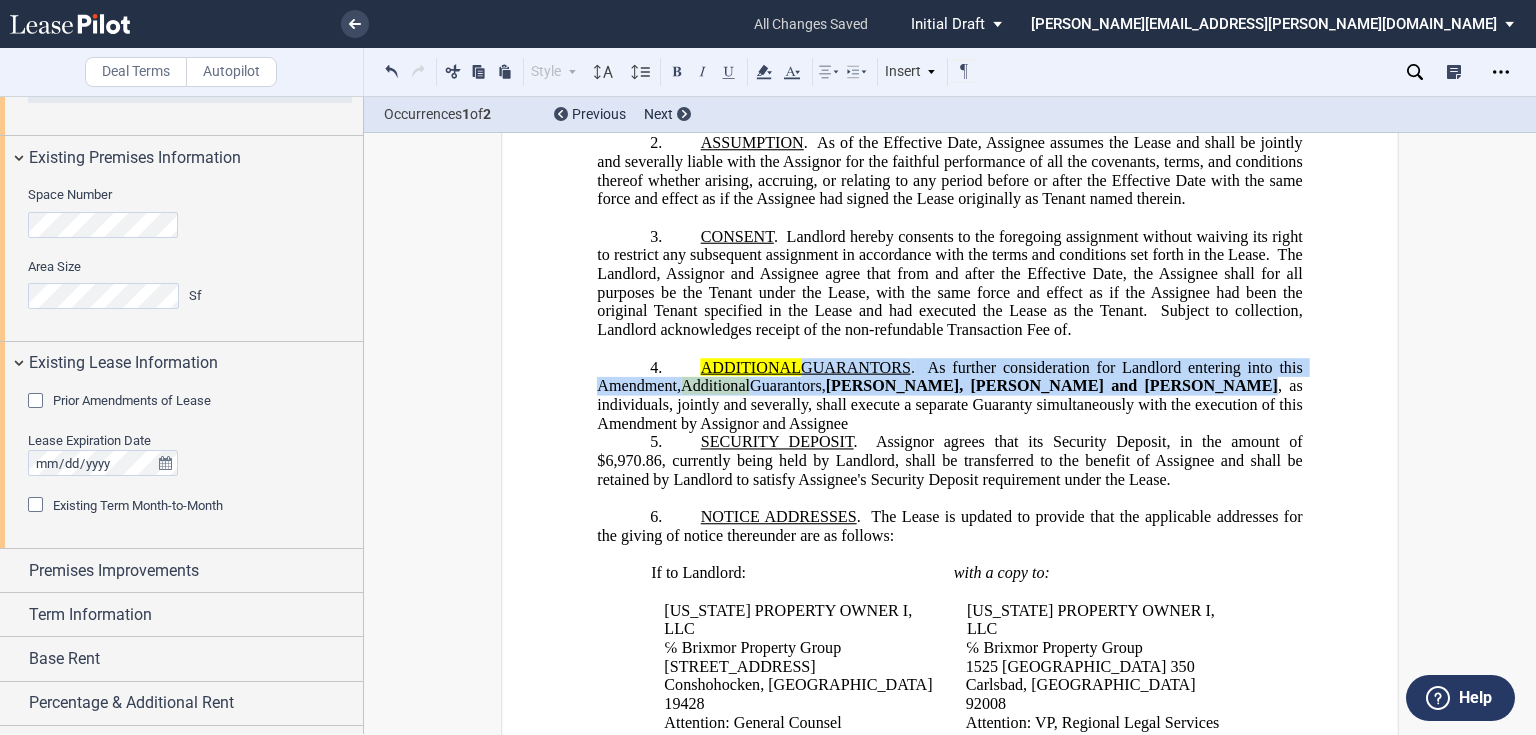 click on "4.                     ﻿ ADDITIONAL  GUARANTORS .    As further consideration for Landlord entering into this Amendment,  Additional  Guarantors,  [PERSON_NAME], [PERSON_NAME] and [PERSON_NAME] , as individuals, jointly and severally, shall execute a separate Guaranty simultaneously with the execution of this Amendment by [PERSON_NAME] and Assignee" at bounding box center [949, 395] 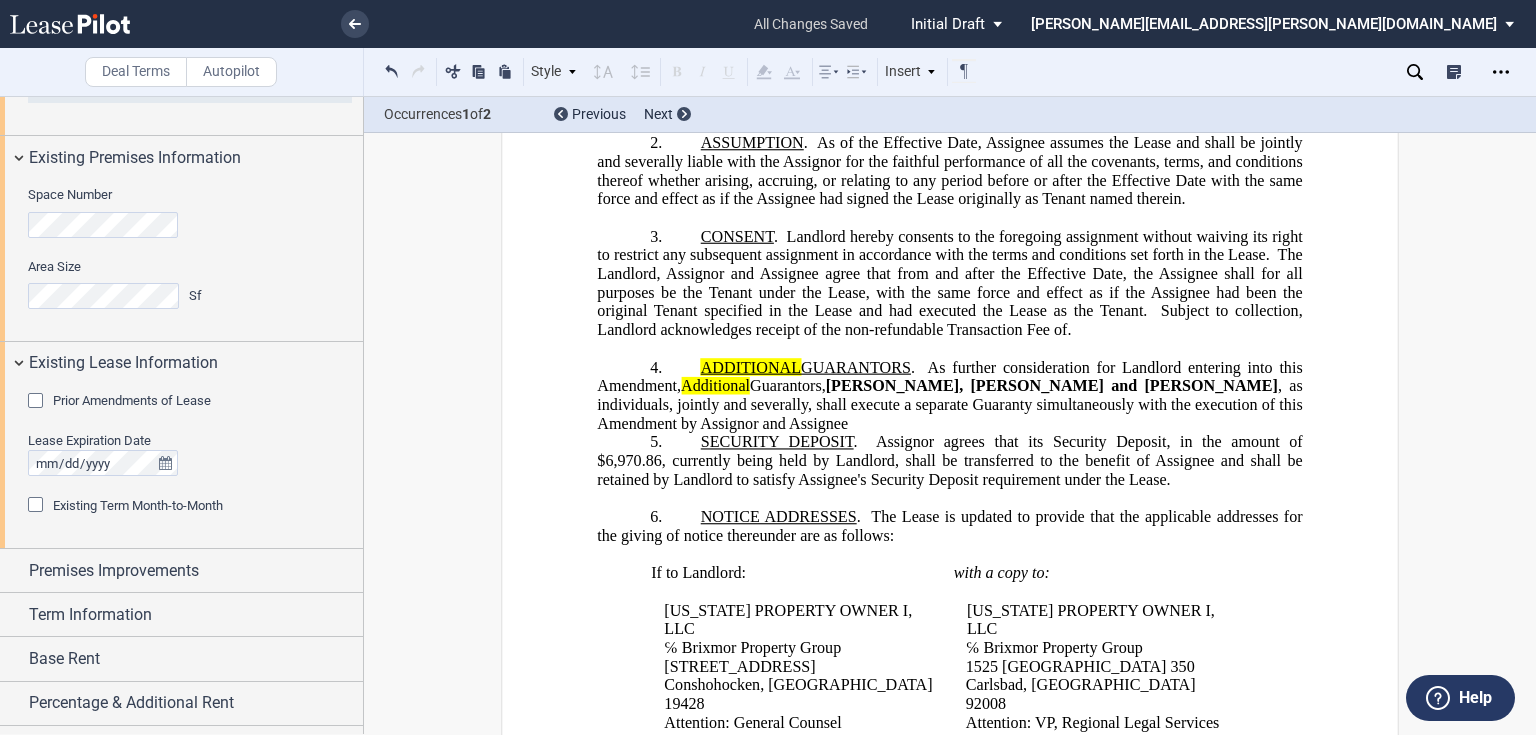 click on "4.                     ﻿ ADDITIONAL  GUARANTORS .    As further consideration for Landlord entering into this Amendment,  Additional  Guarantors,  [PERSON_NAME], [PERSON_NAME] and [PERSON_NAME] , as individuals, jointly and severally, shall execute a separate Guaranty simultaneously with the execution of this Amendment by [PERSON_NAME] and Assignee" at bounding box center (949, 395) 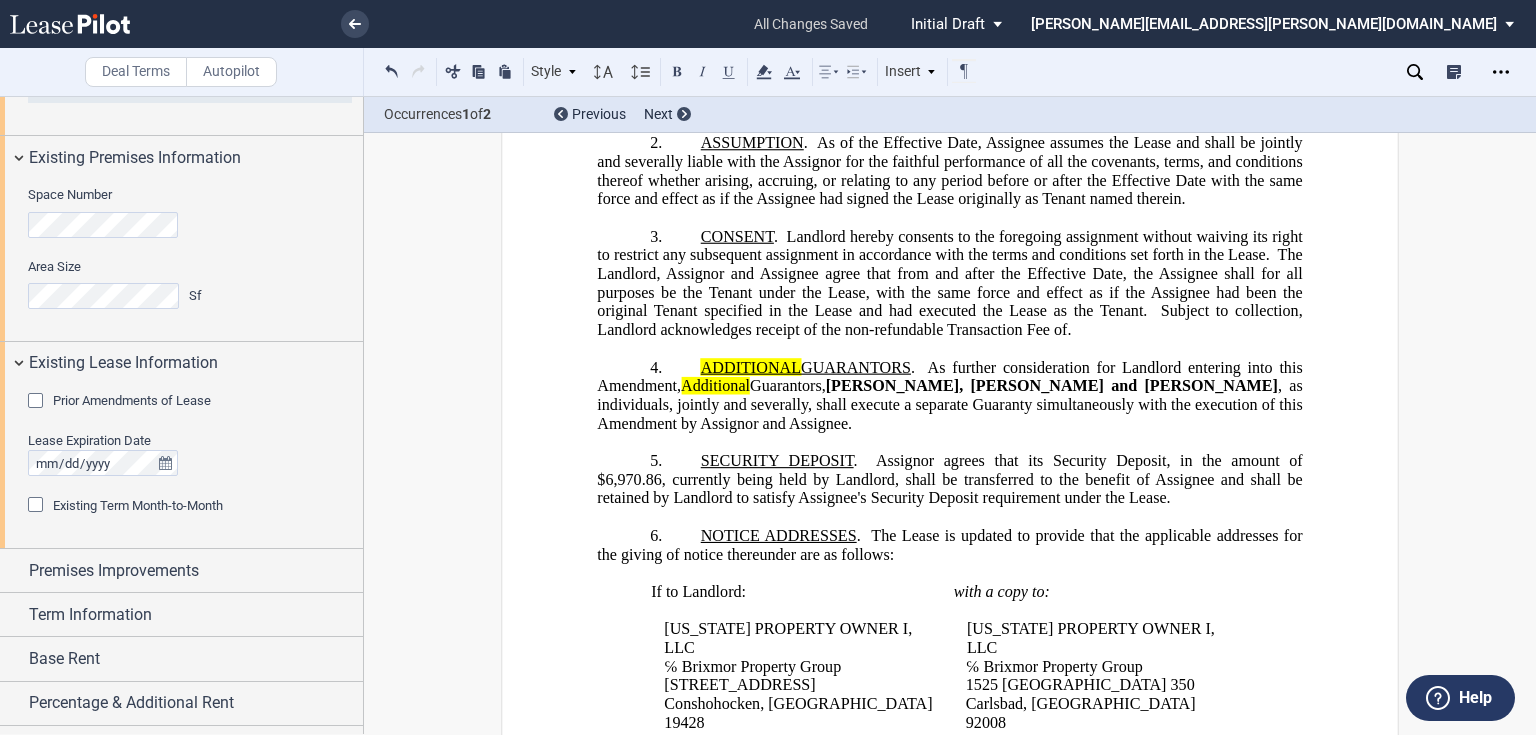 drag, startPoint x: 748, startPoint y: 500, endPoint x: 774, endPoint y: 475, distance: 36.069378 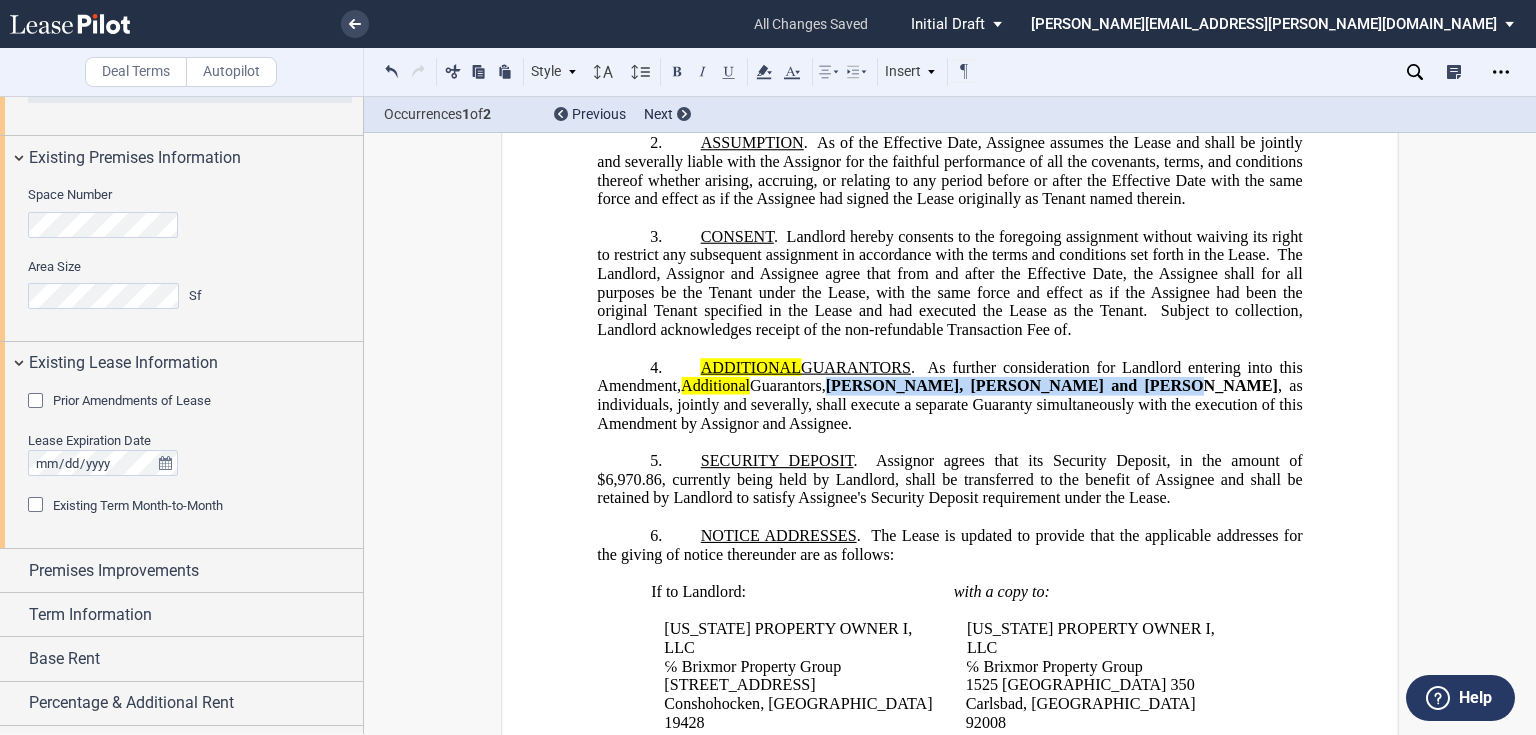 click on ", as individuals, jointly and severally, shall execute a separate Guaranty simultaneously with the execution of this Amendment by Assignor and Assignee." 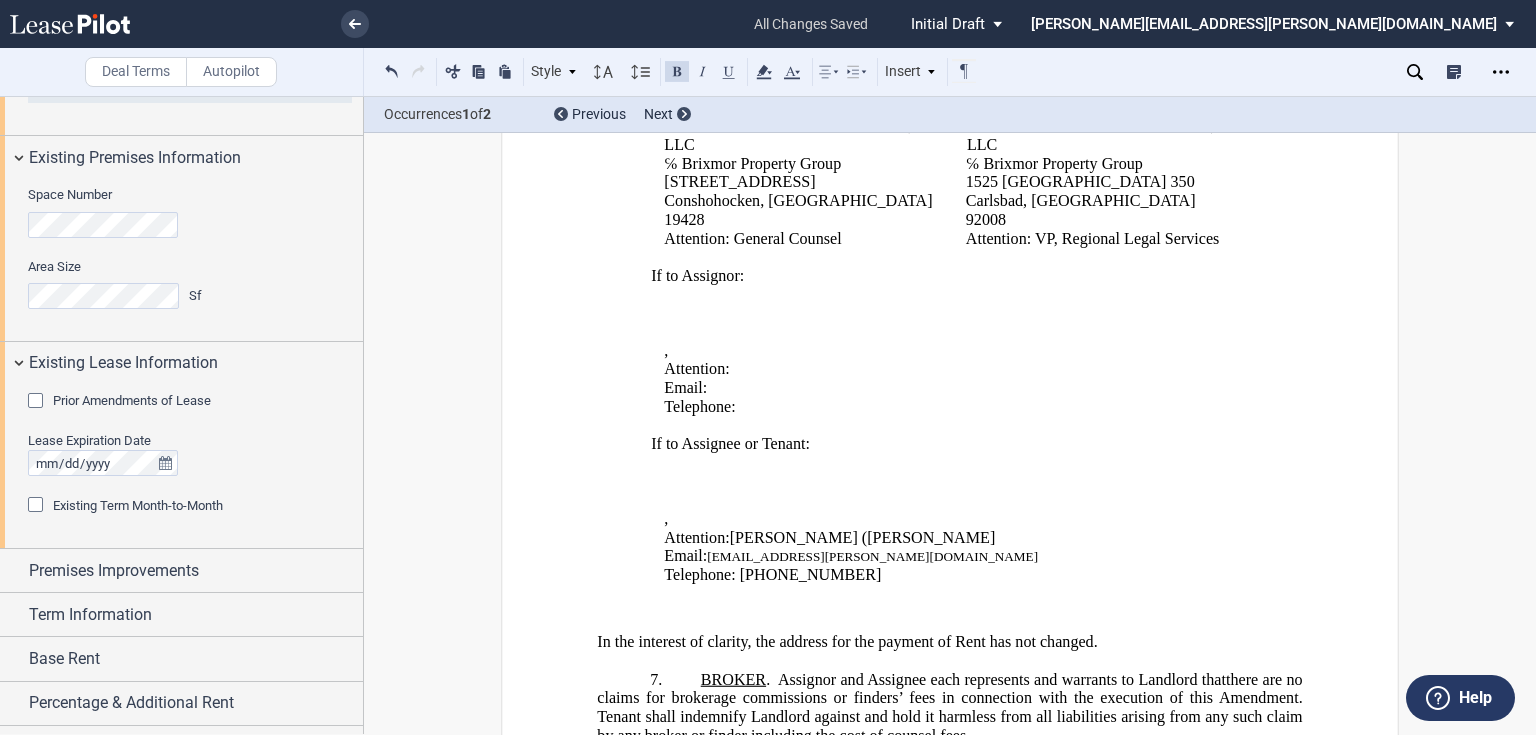 scroll, scrollTop: 1360, scrollLeft: 0, axis: vertical 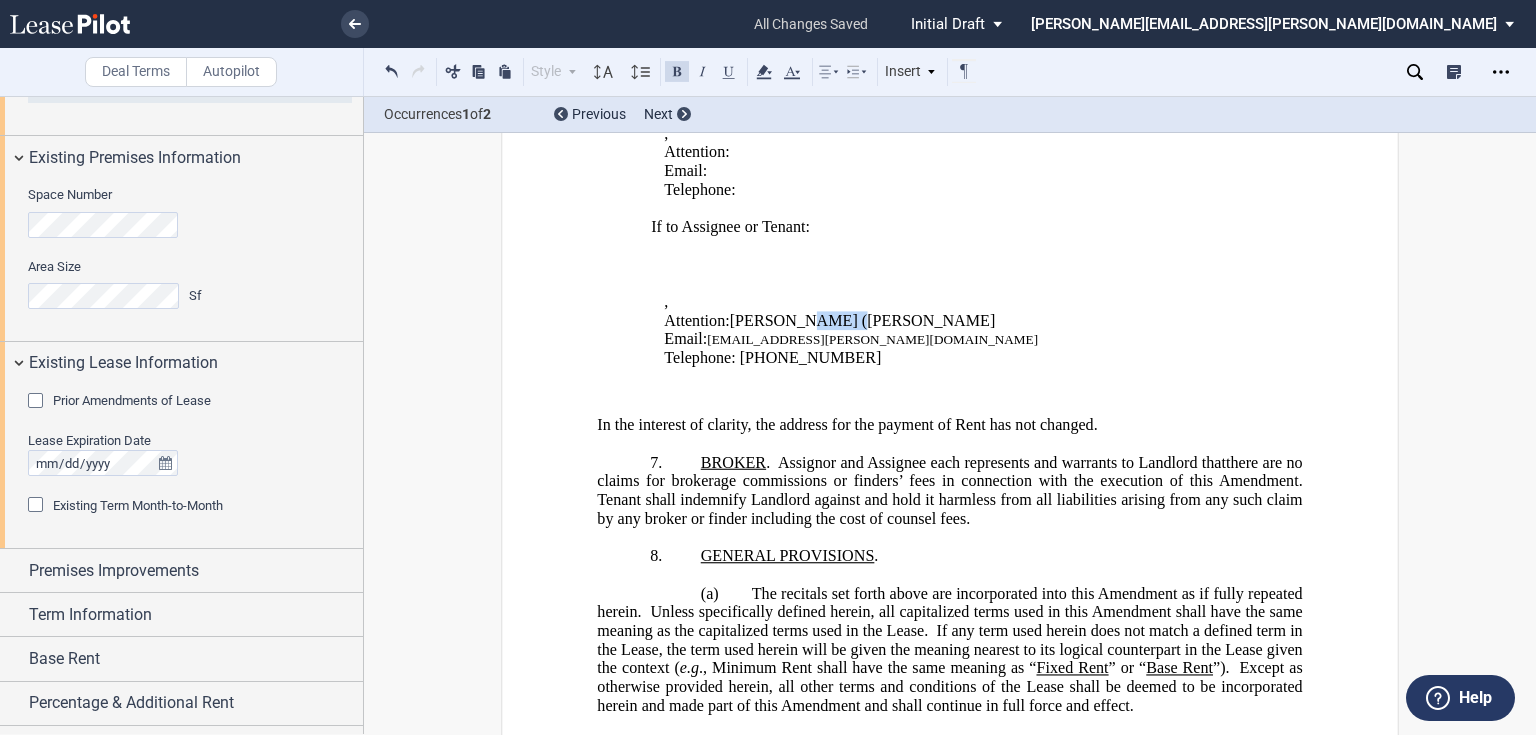 drag, startPoint x: 789, startPoint y: 304, endPoint x: 829, endPoint y: 301, distance: 40.112343 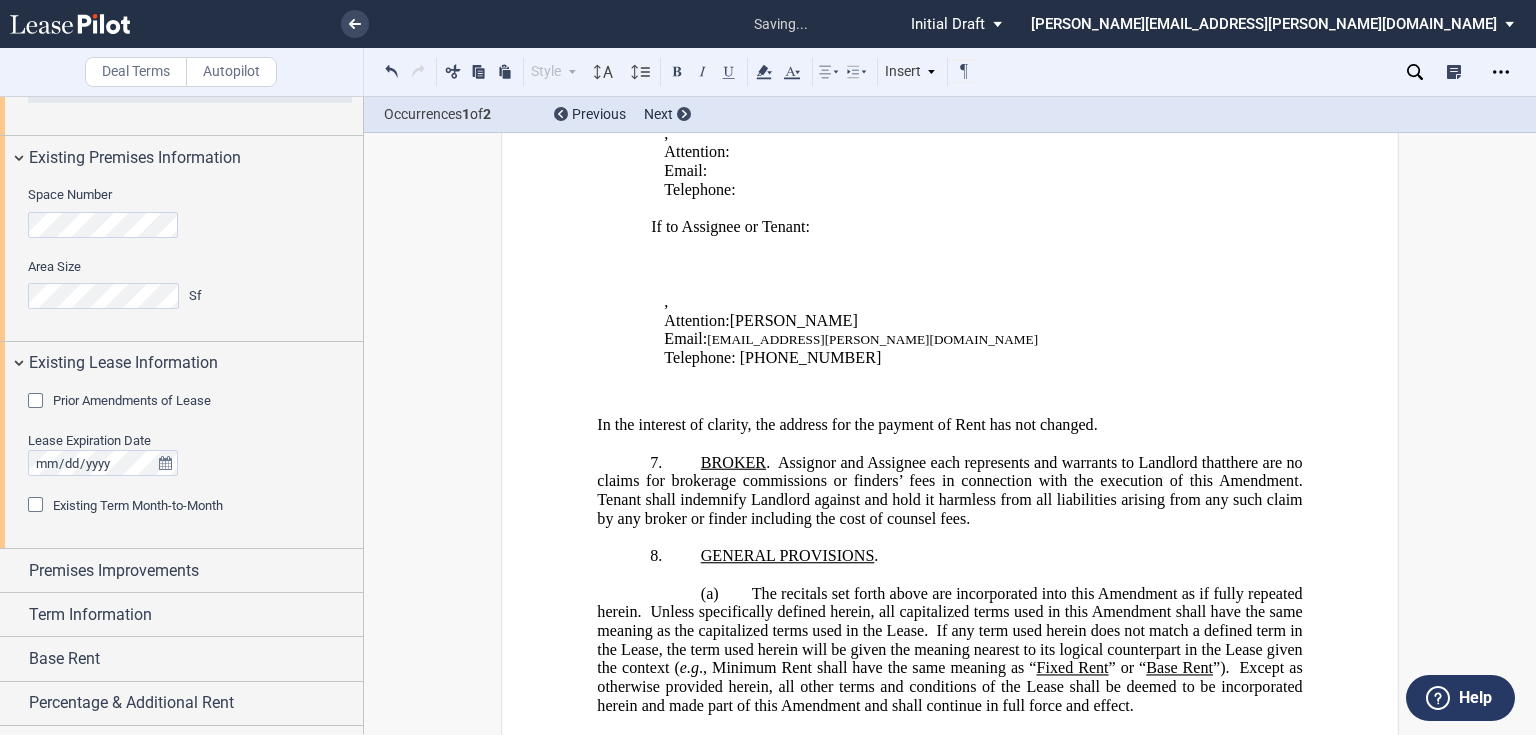 type 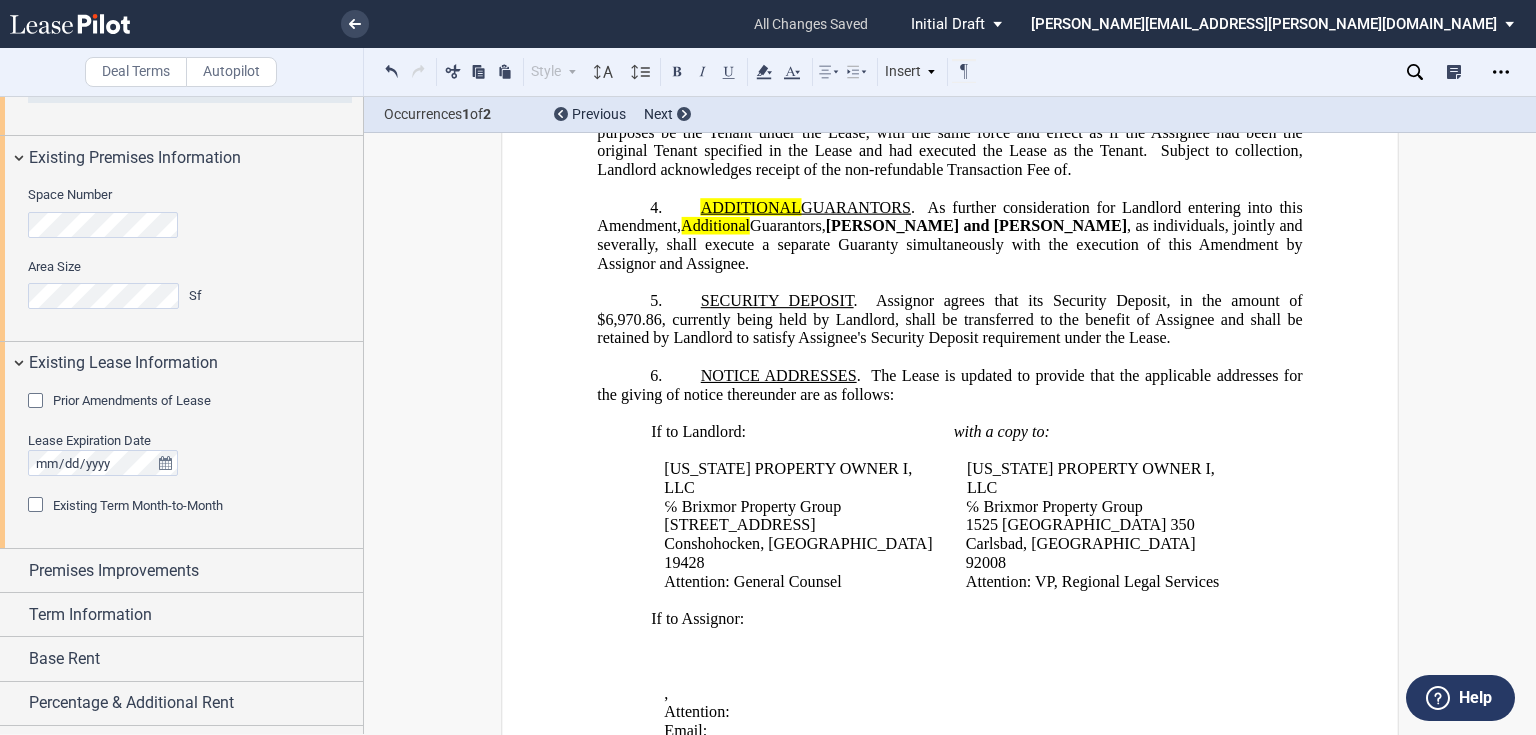 scroll, scrollTop: 640, scrollLeft: 0, axis: vertical 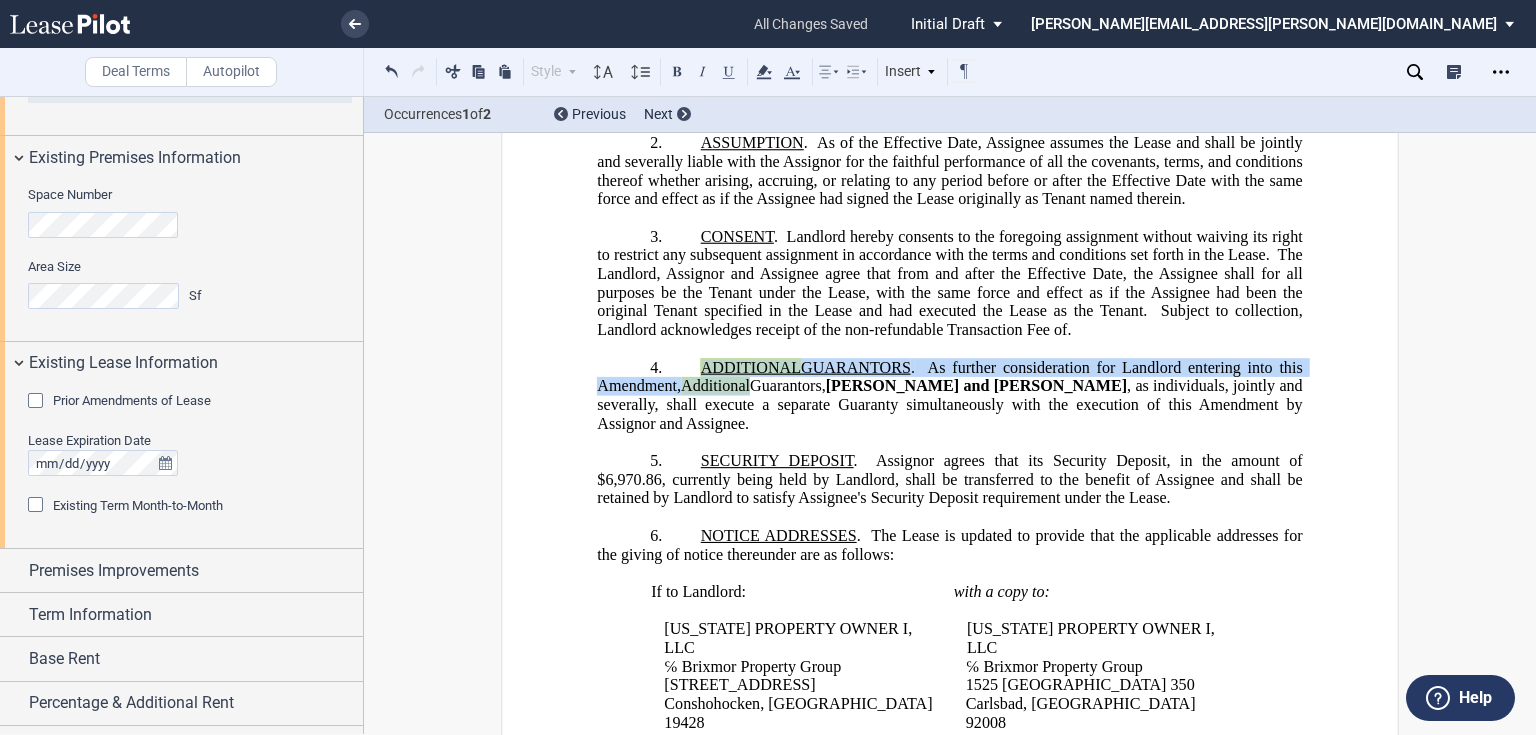 drag, startPoint x: 751, startPoint y: 401, endPoint x: 700, endPoint y: 373, distance: 58.18075 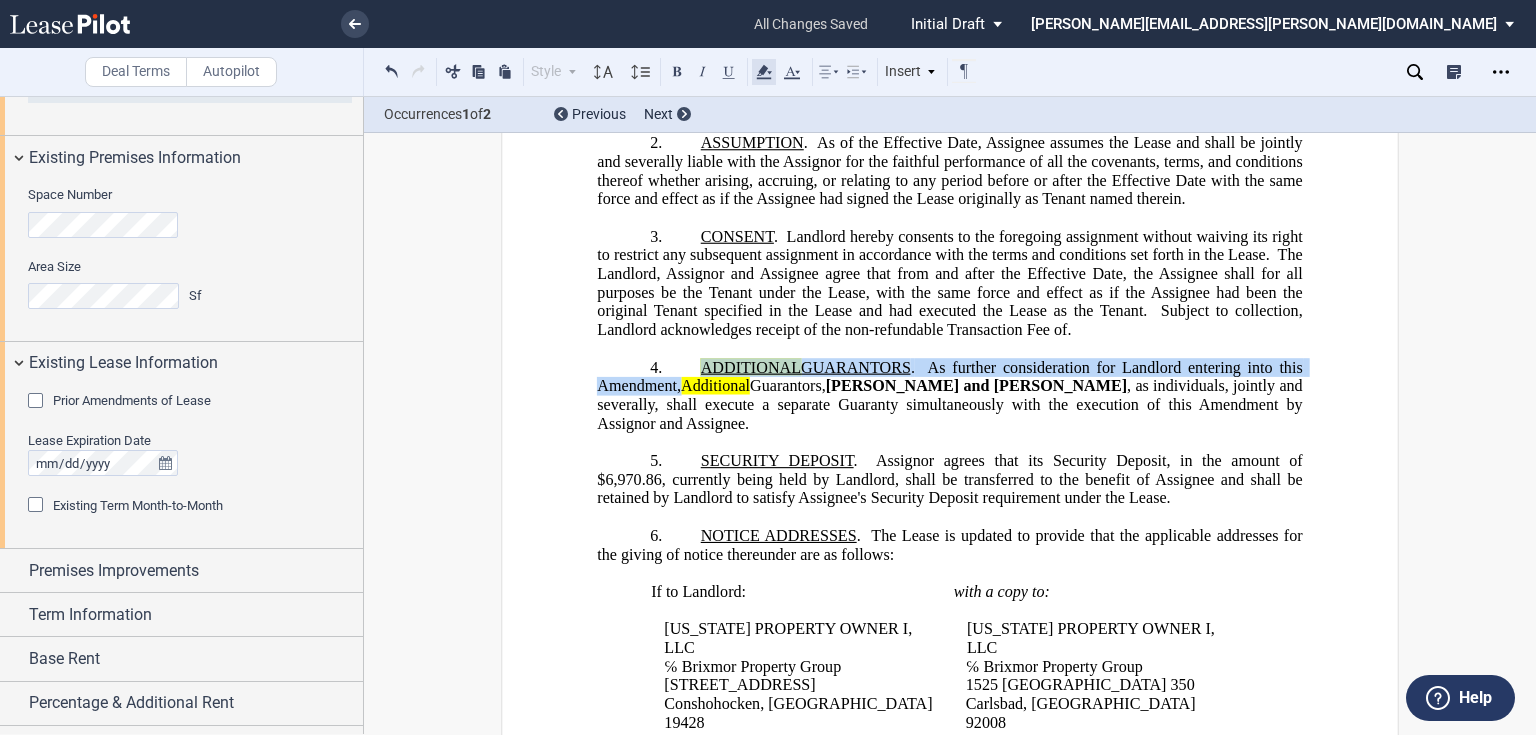 click 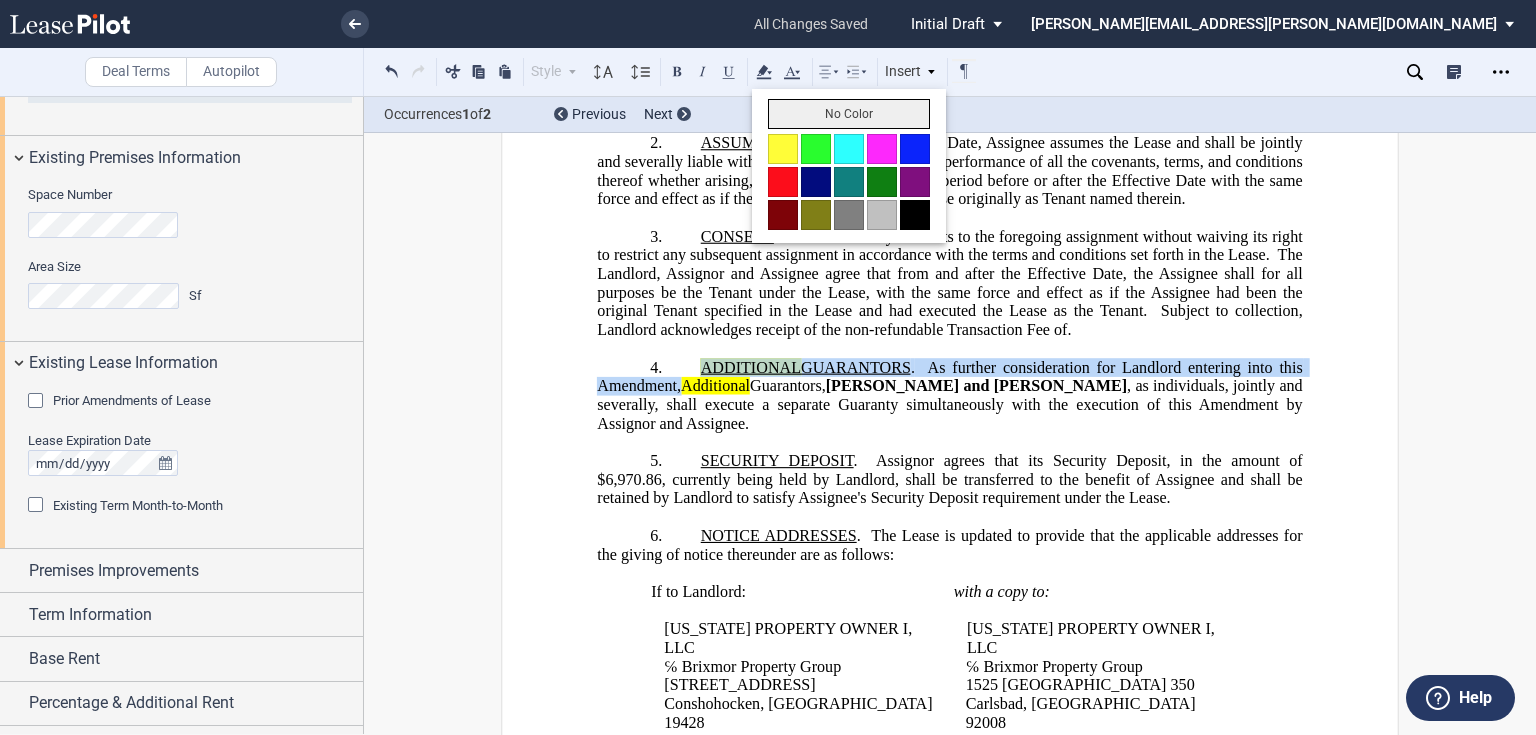 click on "No Color" at bounding box center [849, 114] 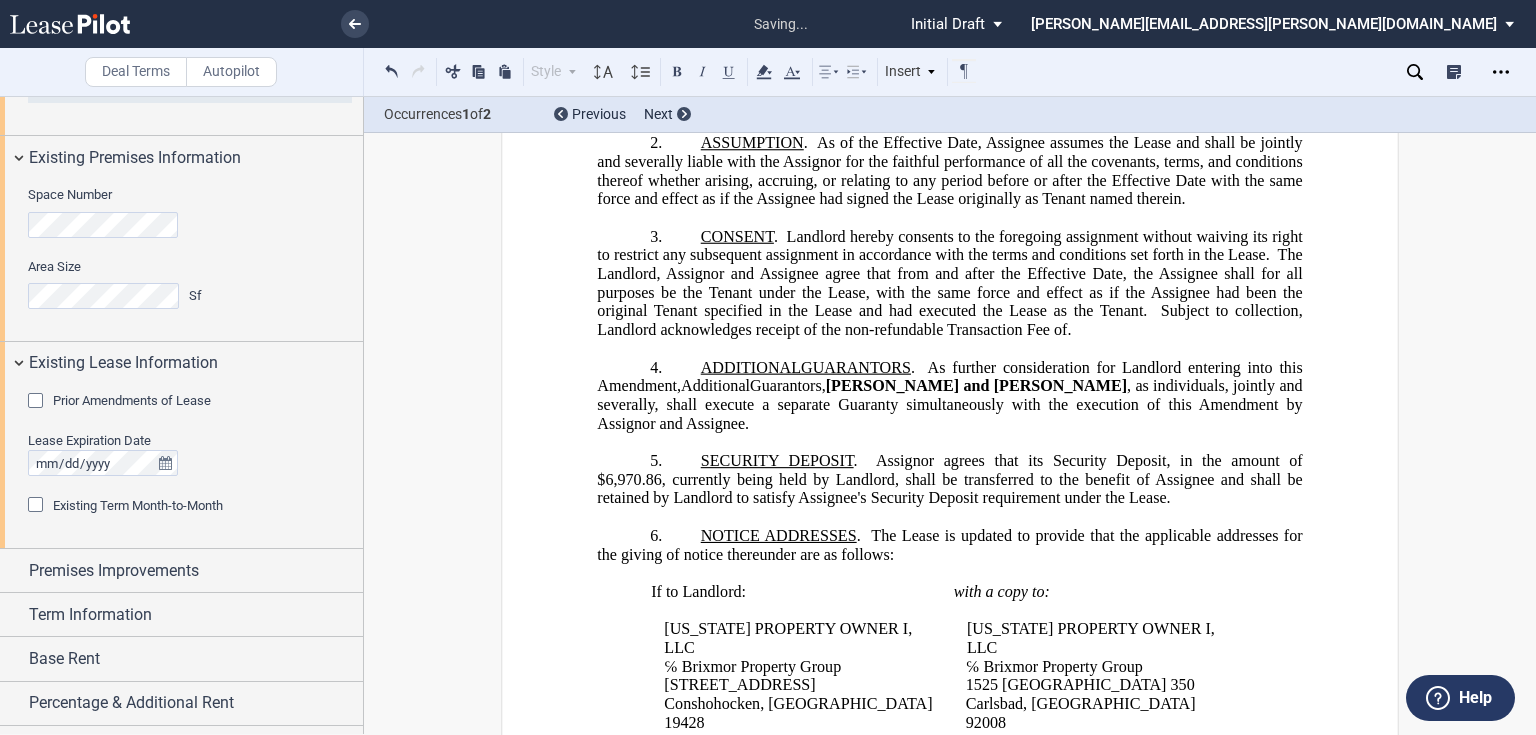 click on "[PERSON_NAME] and [PERSON_NAME]" 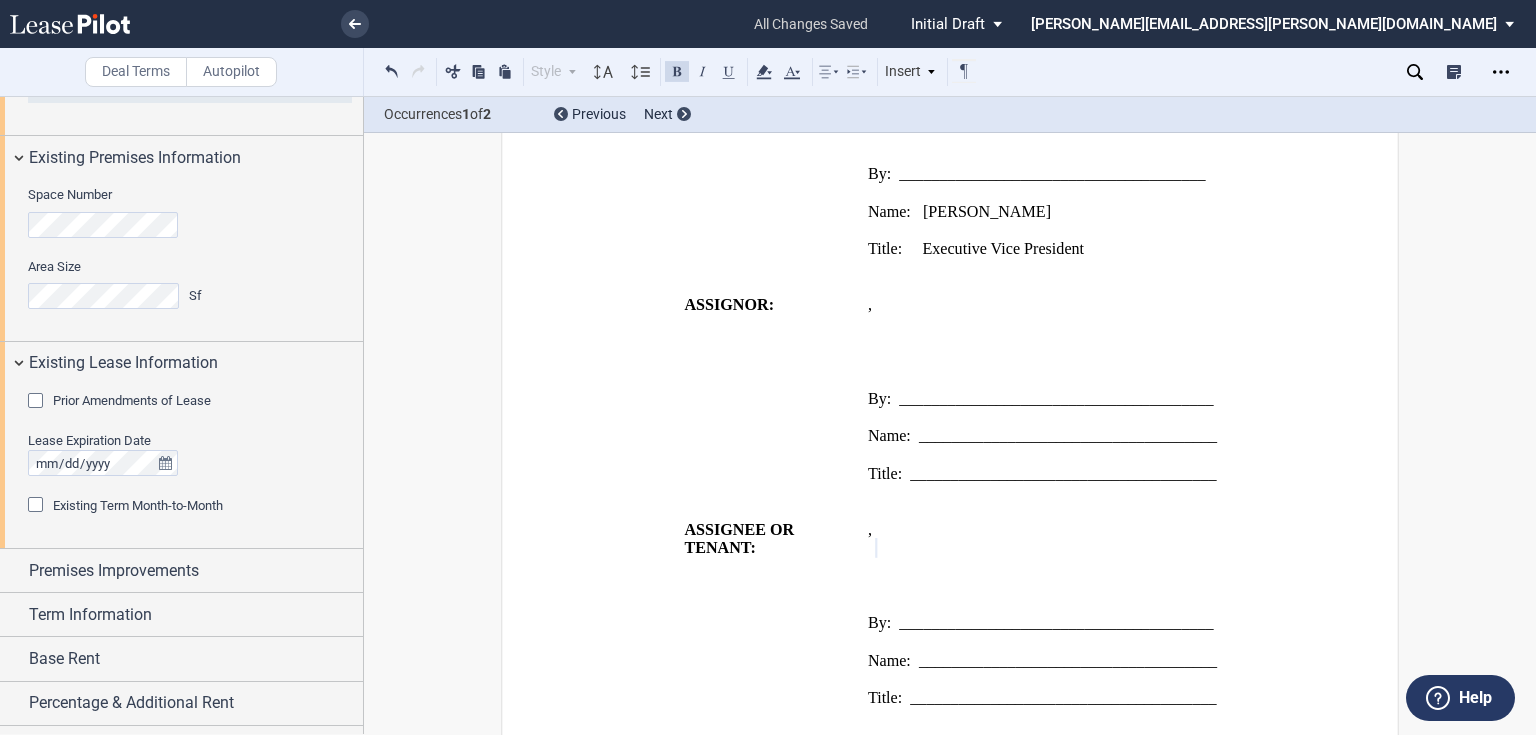 scroll, scrollTop: 2560, scrollLeft: 0, axis: vertical 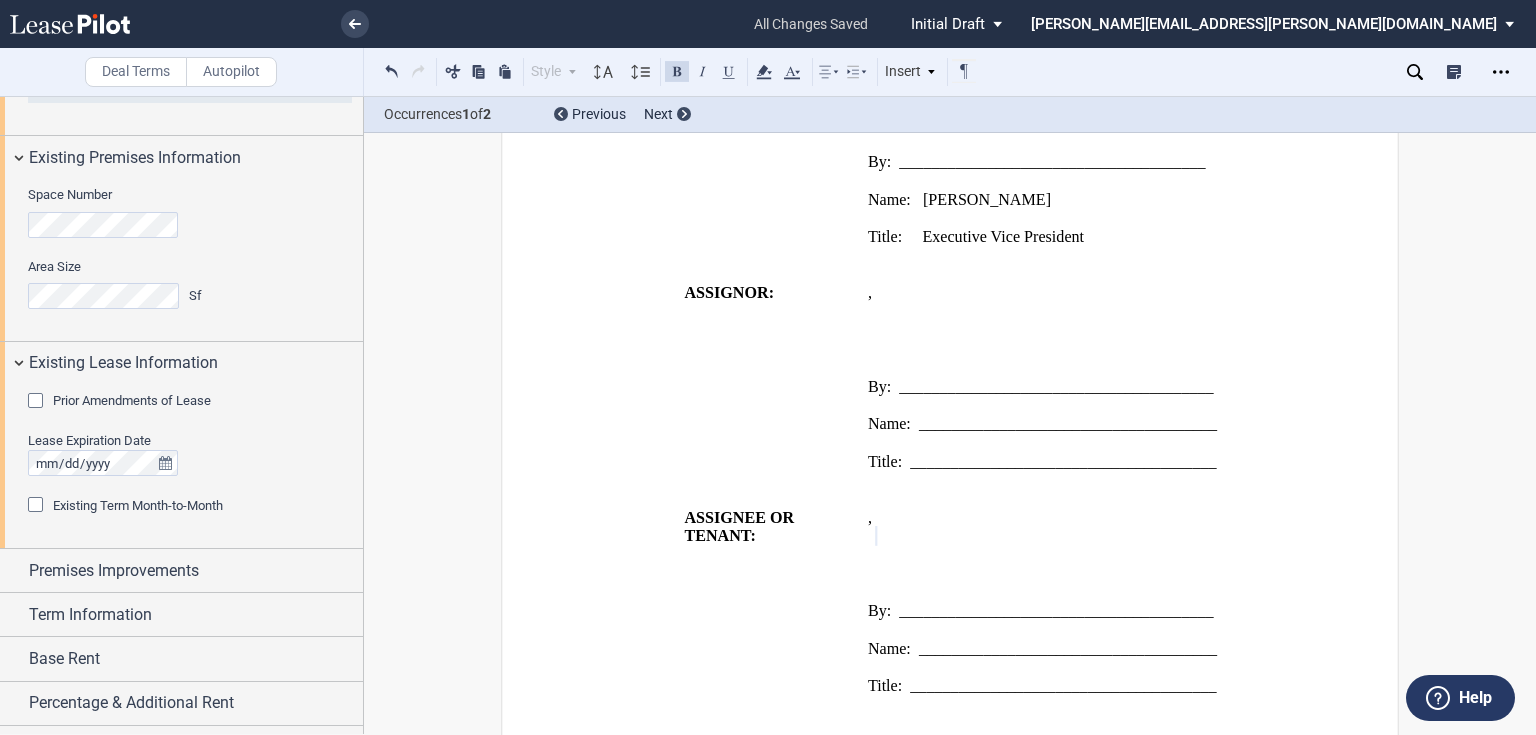 drag, startPoint x: 916, startPoint y: 395, endPoint x: 943, endPoint y: 397, distance: 27.073973 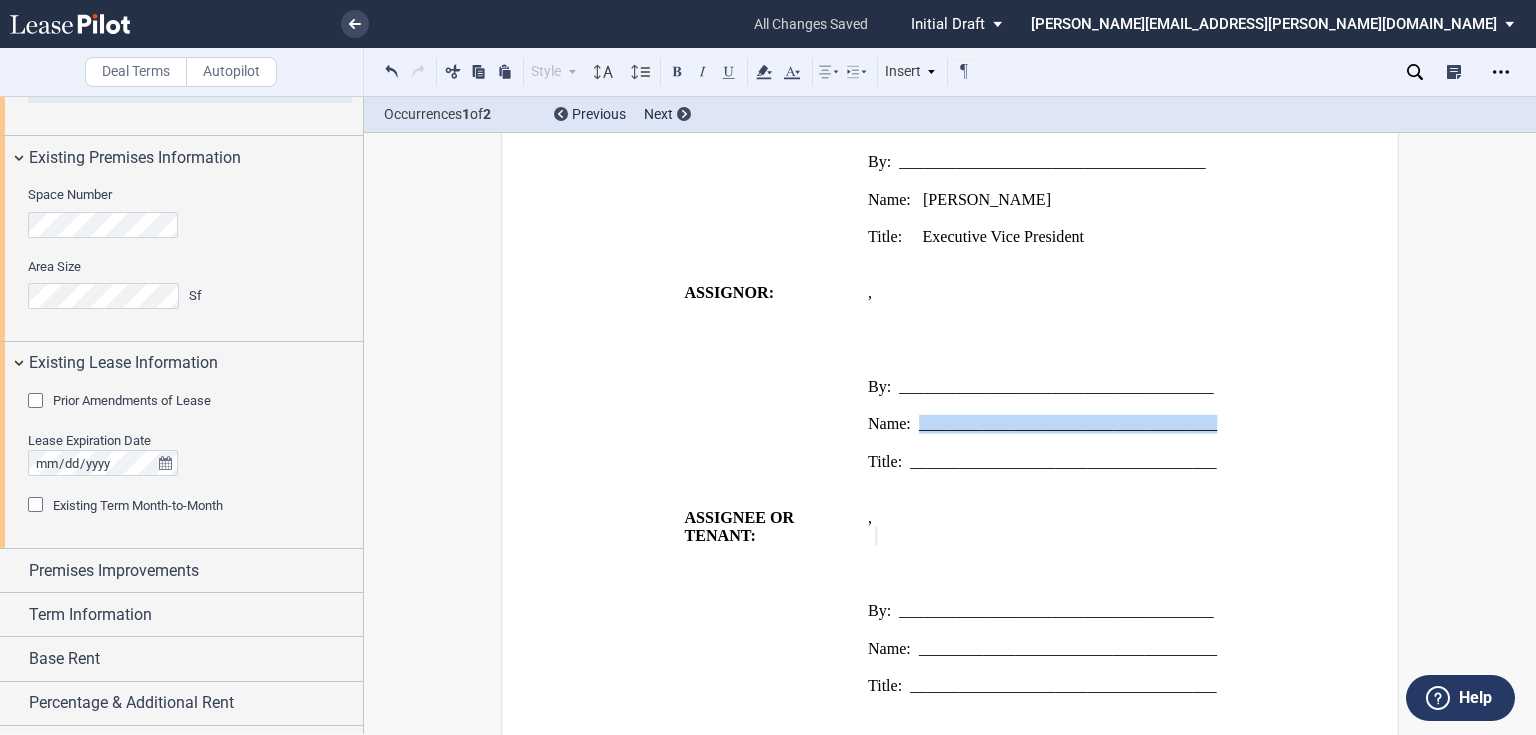 click on "Name:    _____________________________________" at bounding box center [1086, 423] 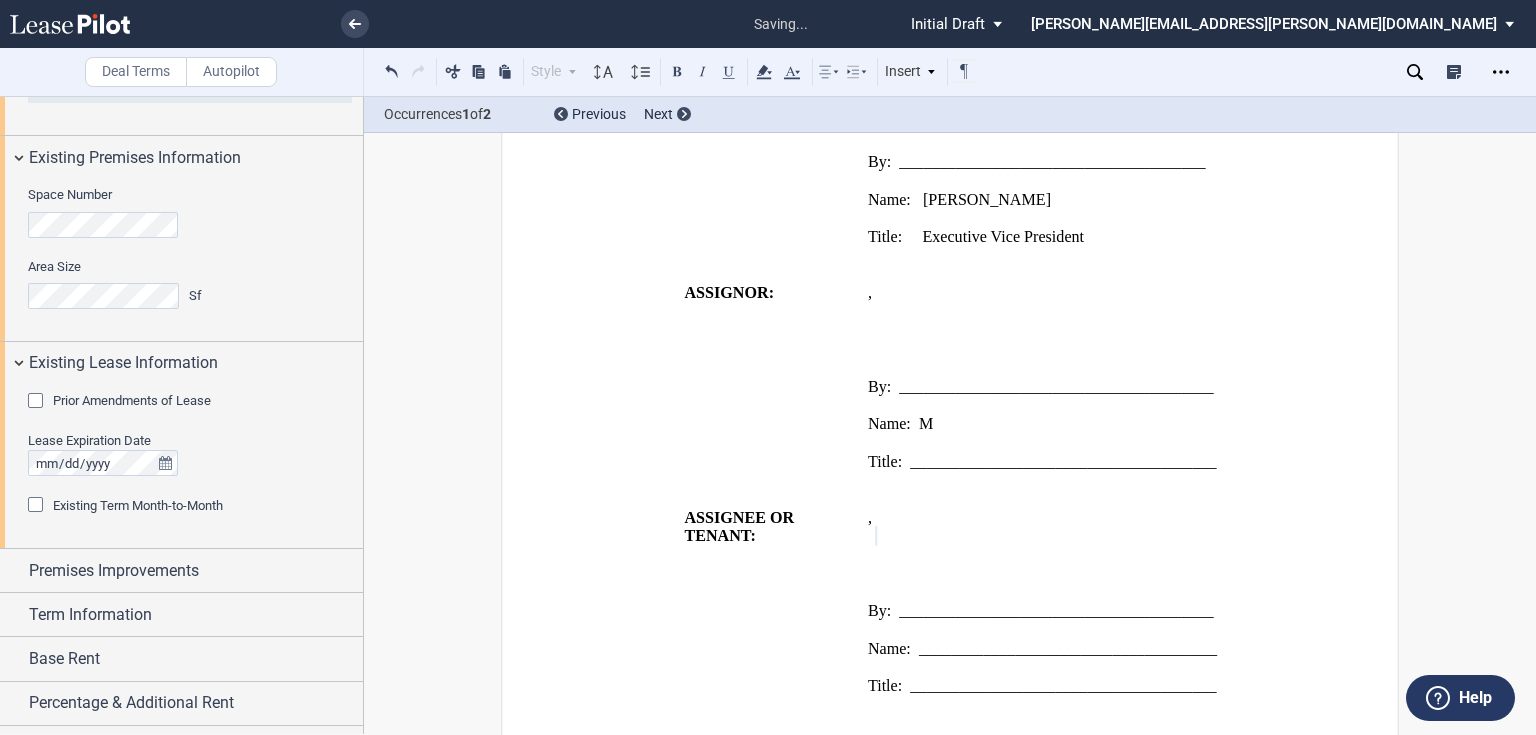 type 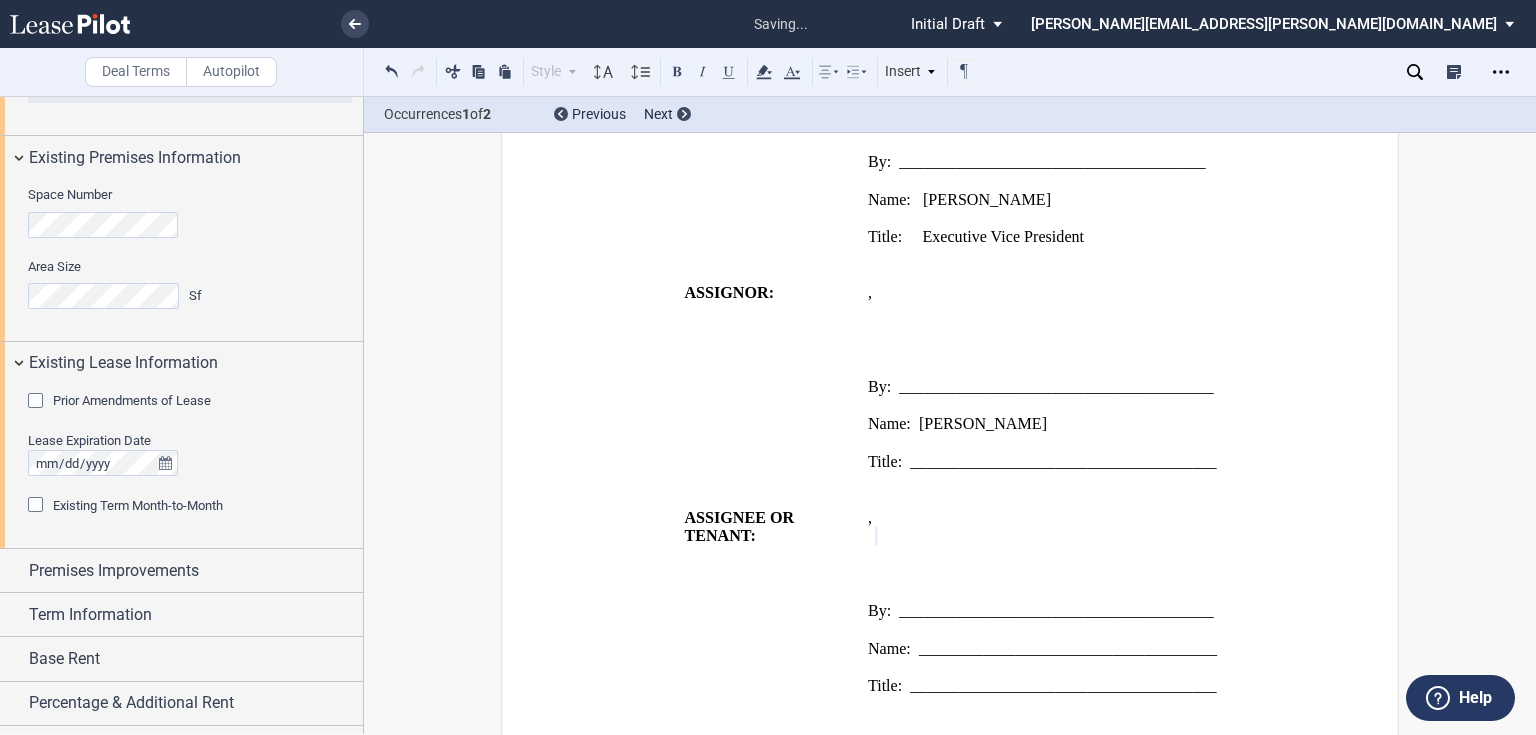 scroll, scrollTop: 1518, scrollLeft: 0, axis: vertical 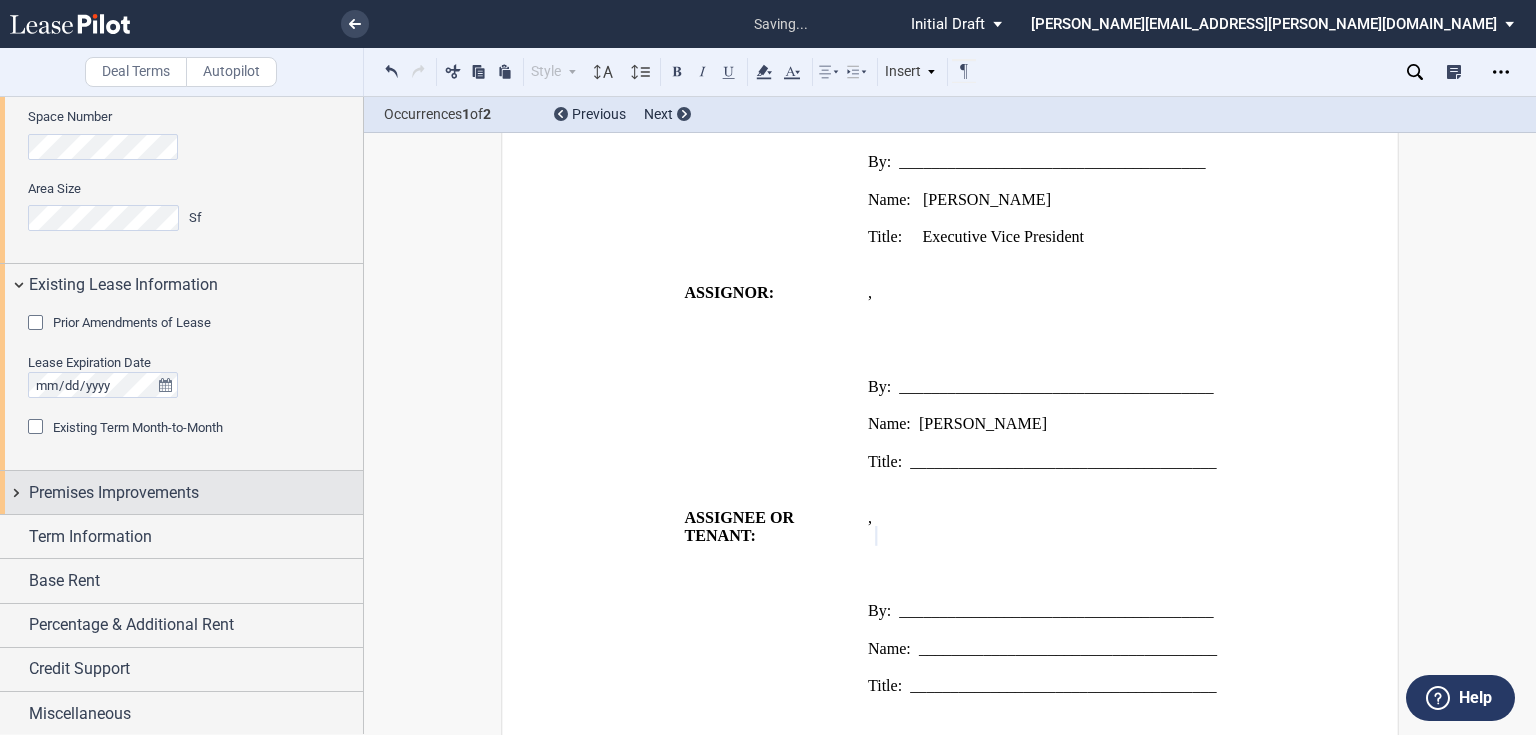 click on "Premises Improvements" at bounding box center [114, 493] 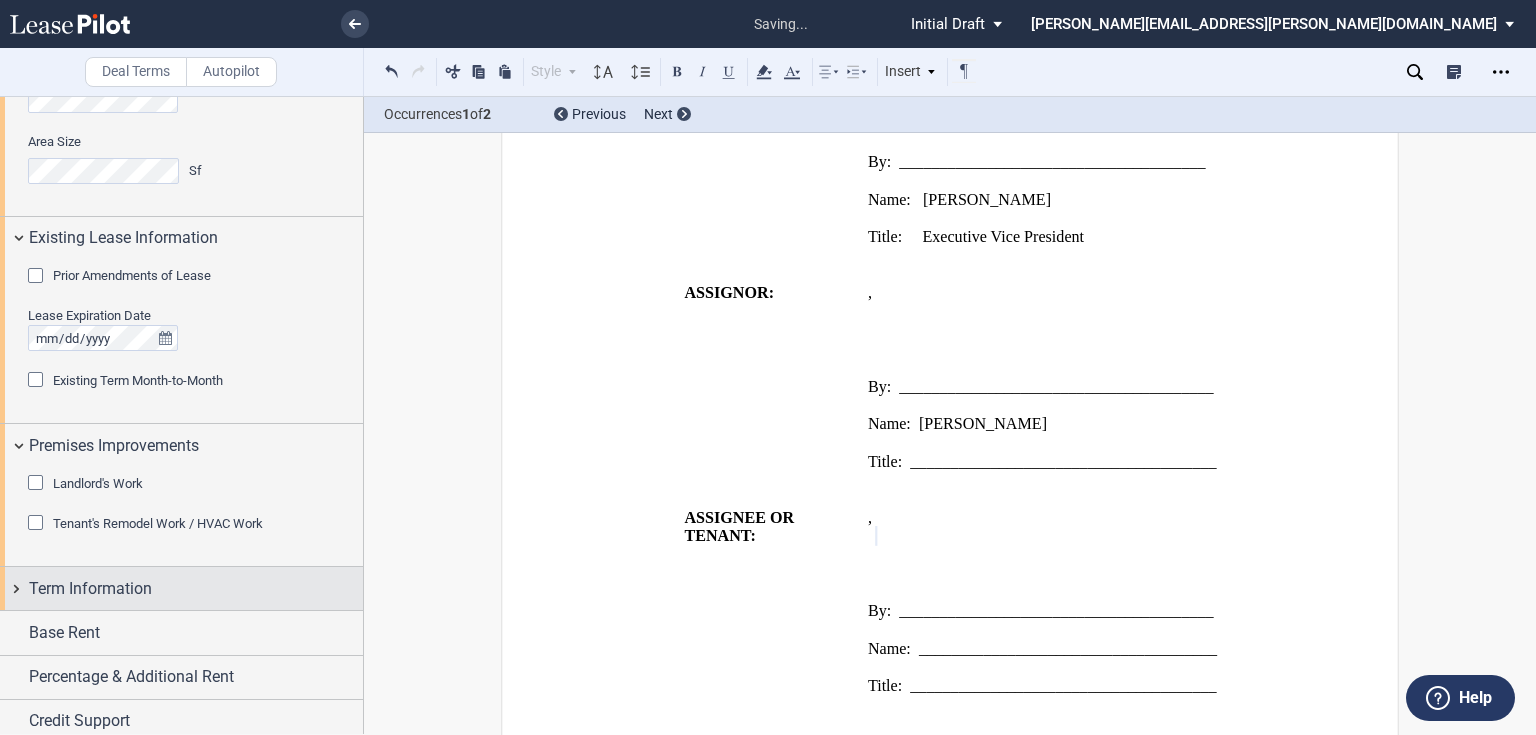 scroll, scrollTop: 1617, scrollLeft: 0, axis: vertical 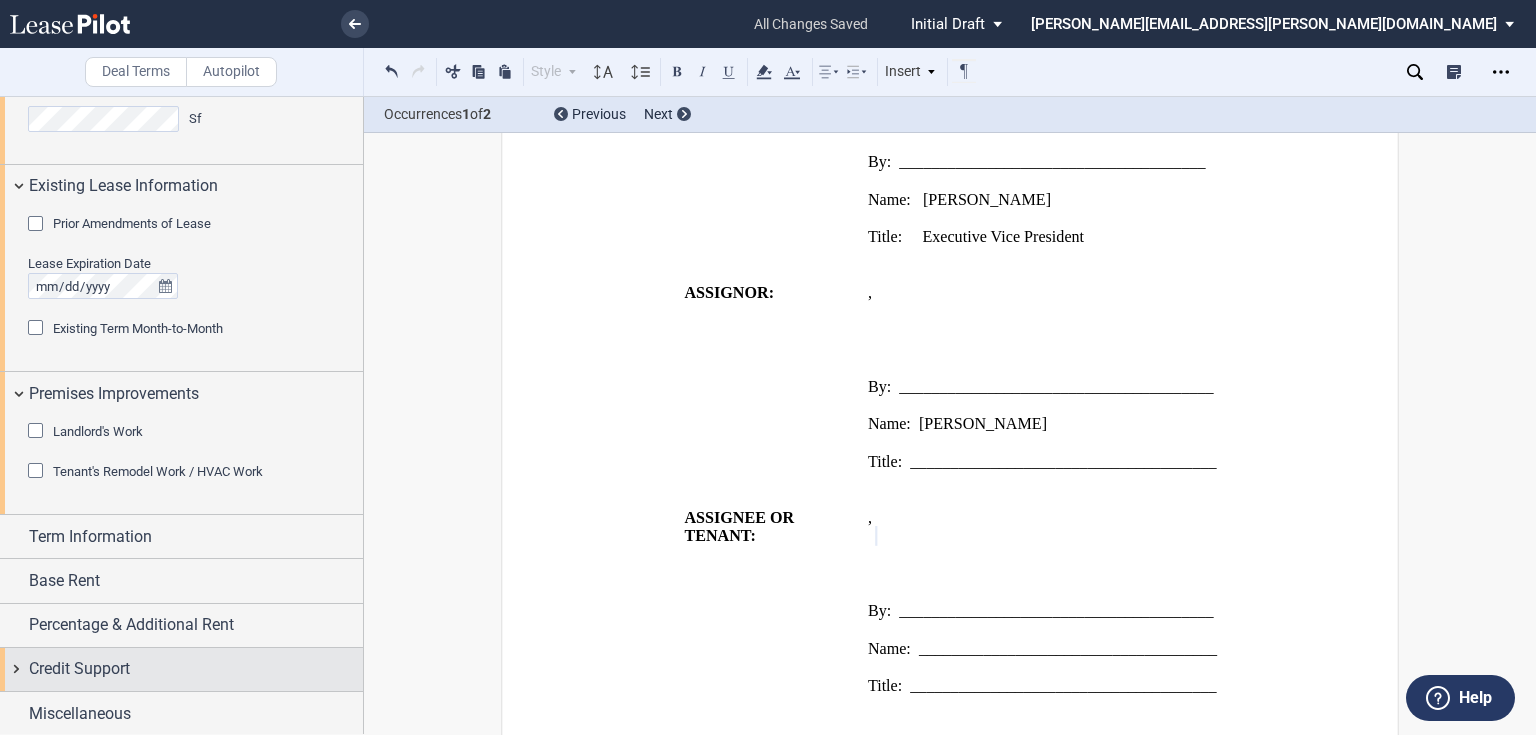 click on "Credit Support" at bounding box center [79, 669] 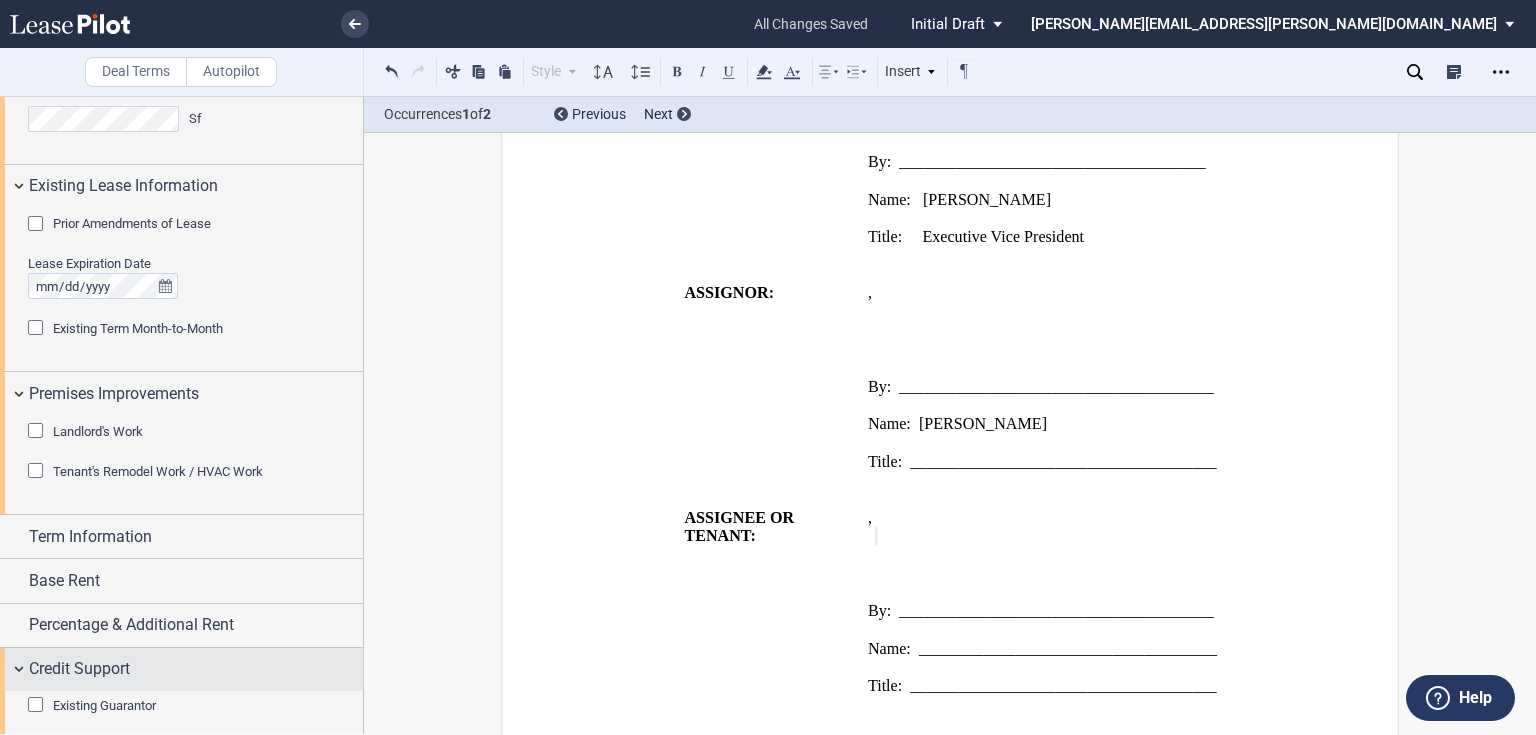 scroll, scrollTop: 1712, scrollLeft: 0, axis: vertical 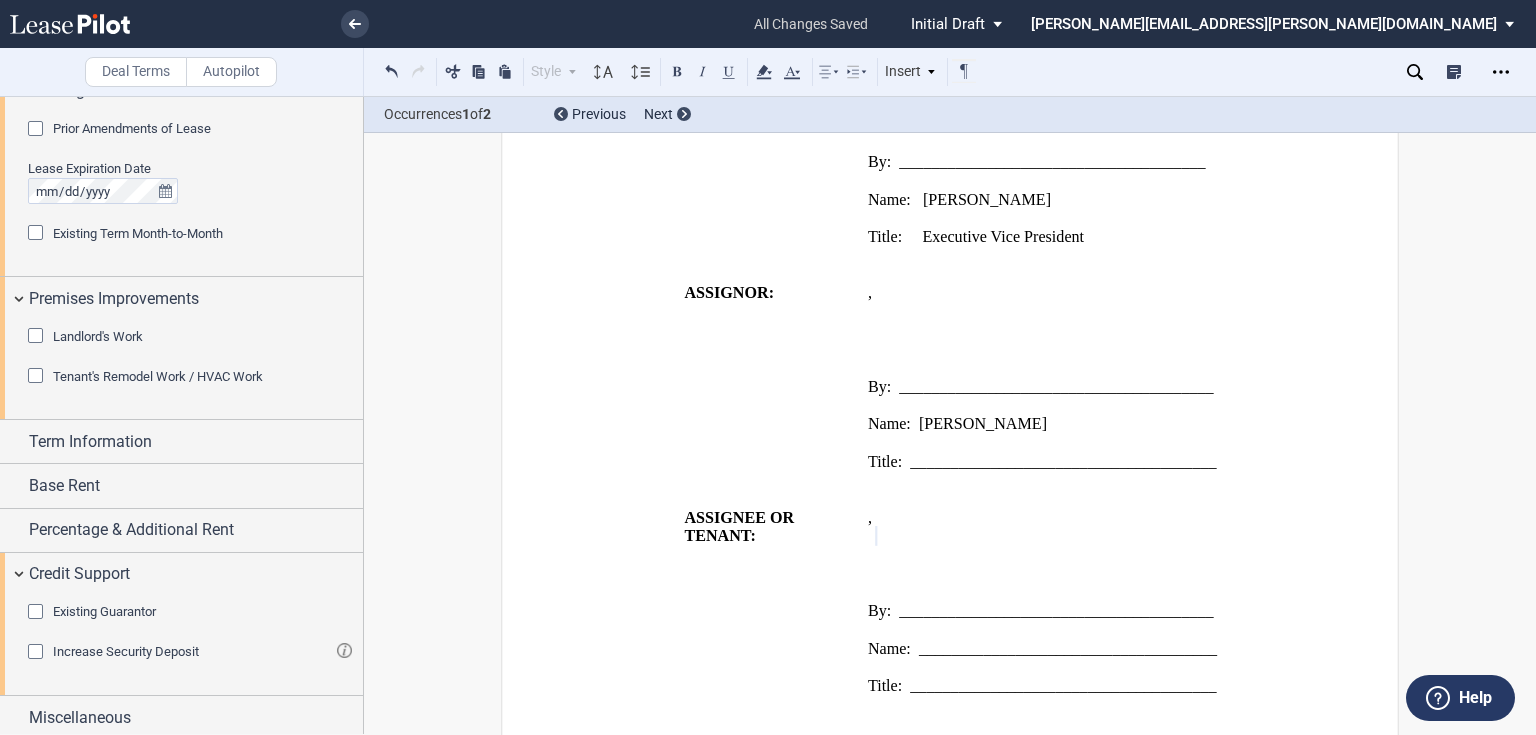 click on "Existing Guarantor" 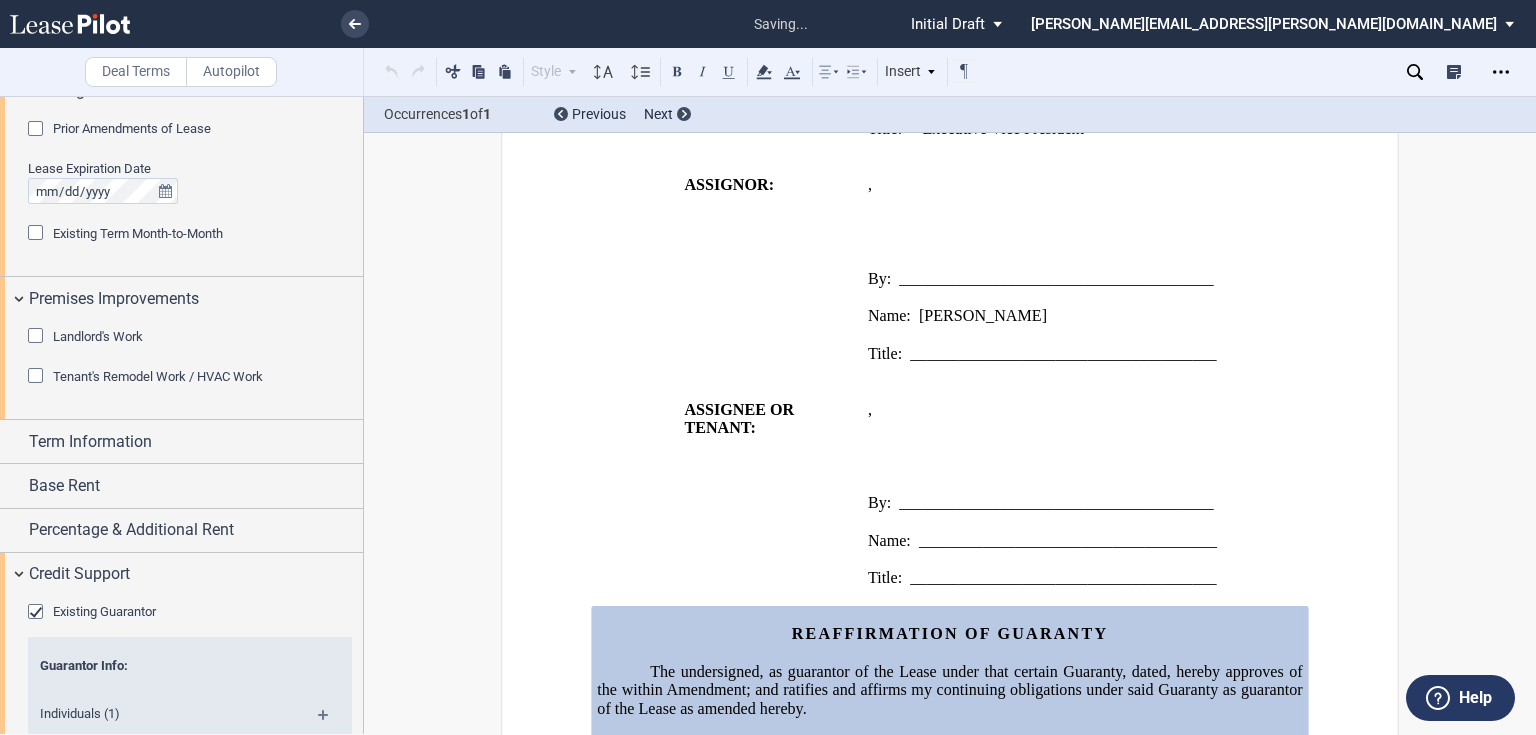 scroll, scrollTop: 2815, scrollLeft: 0, axis: vertical 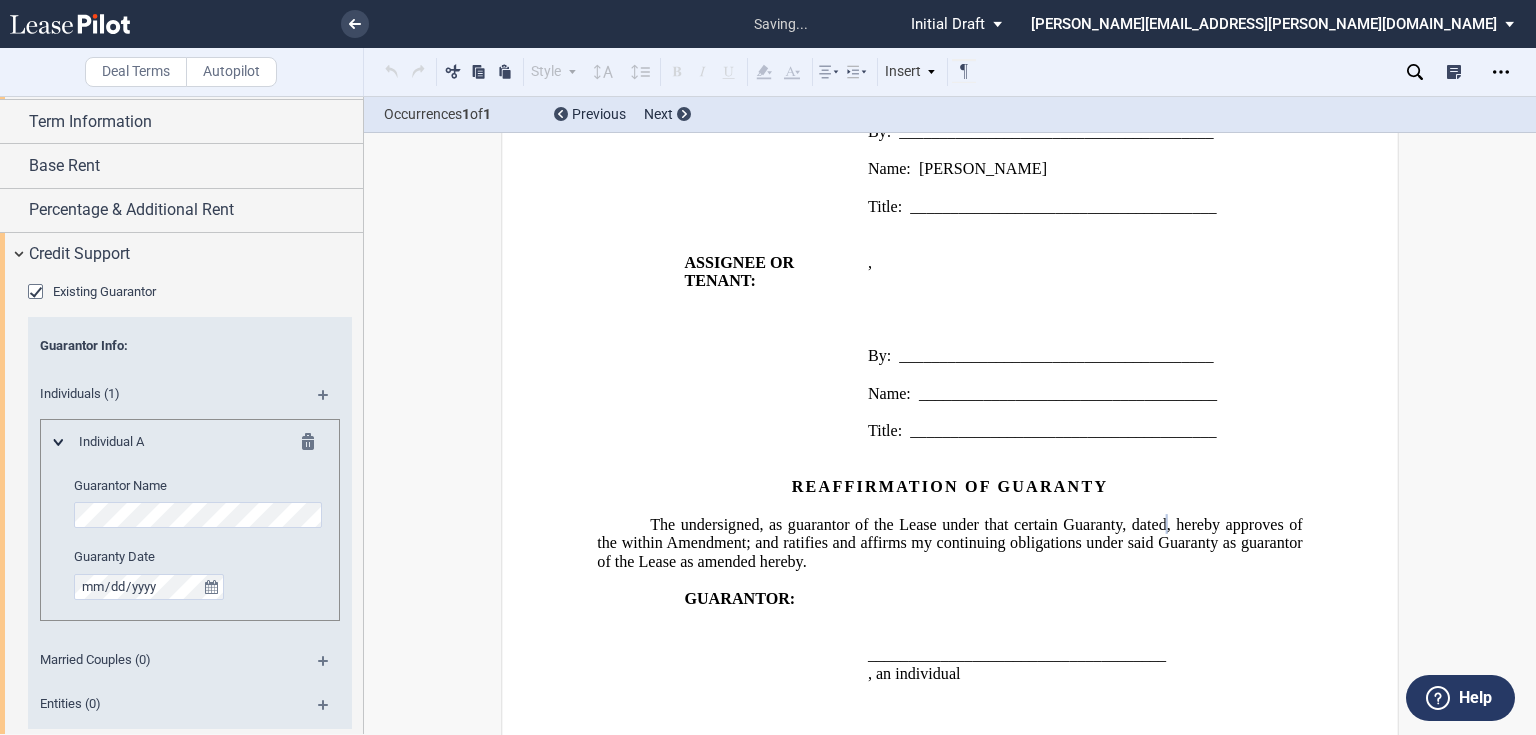 click at bounding box center (331, 402) 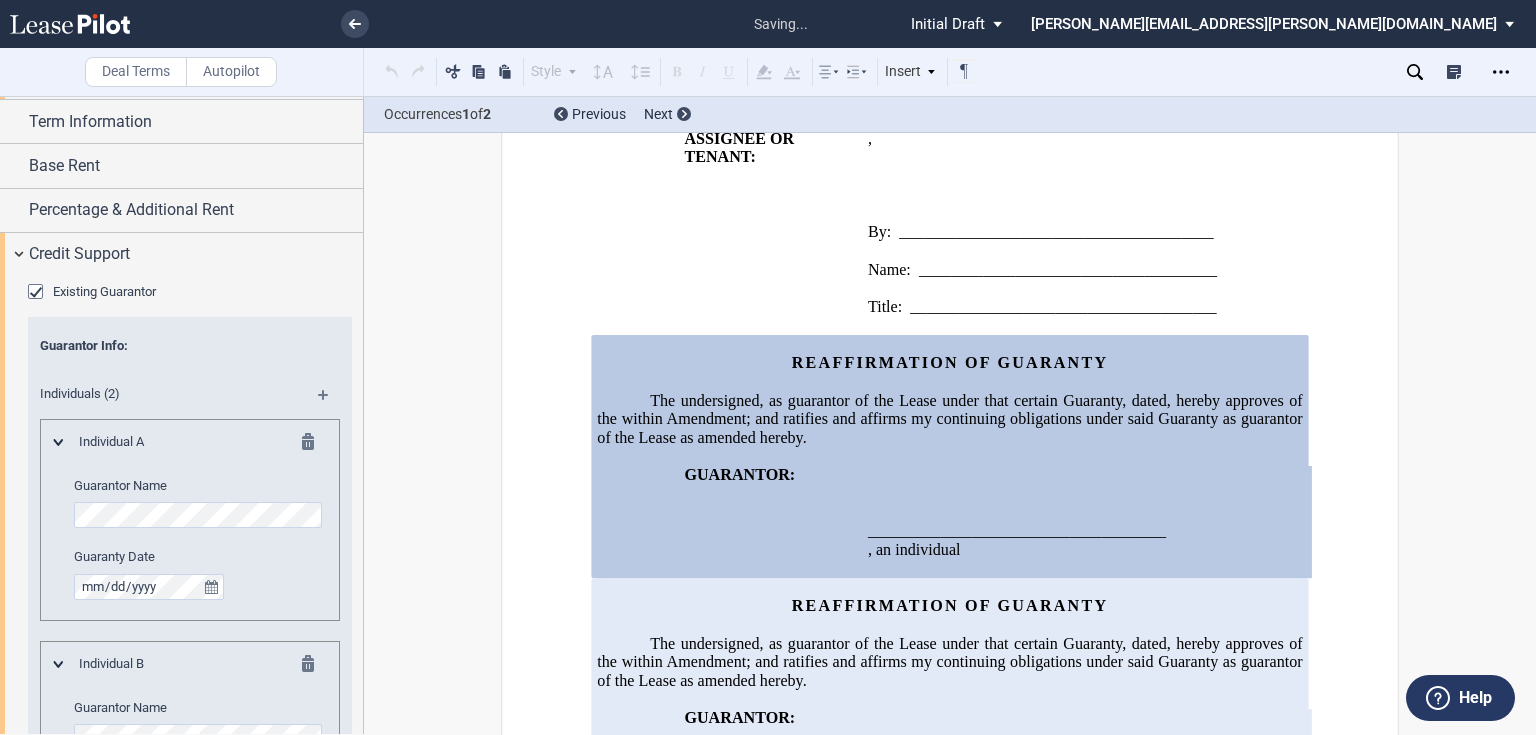 scroll, scrollTop: 2996, scrollLeft: 0, axis: vertical 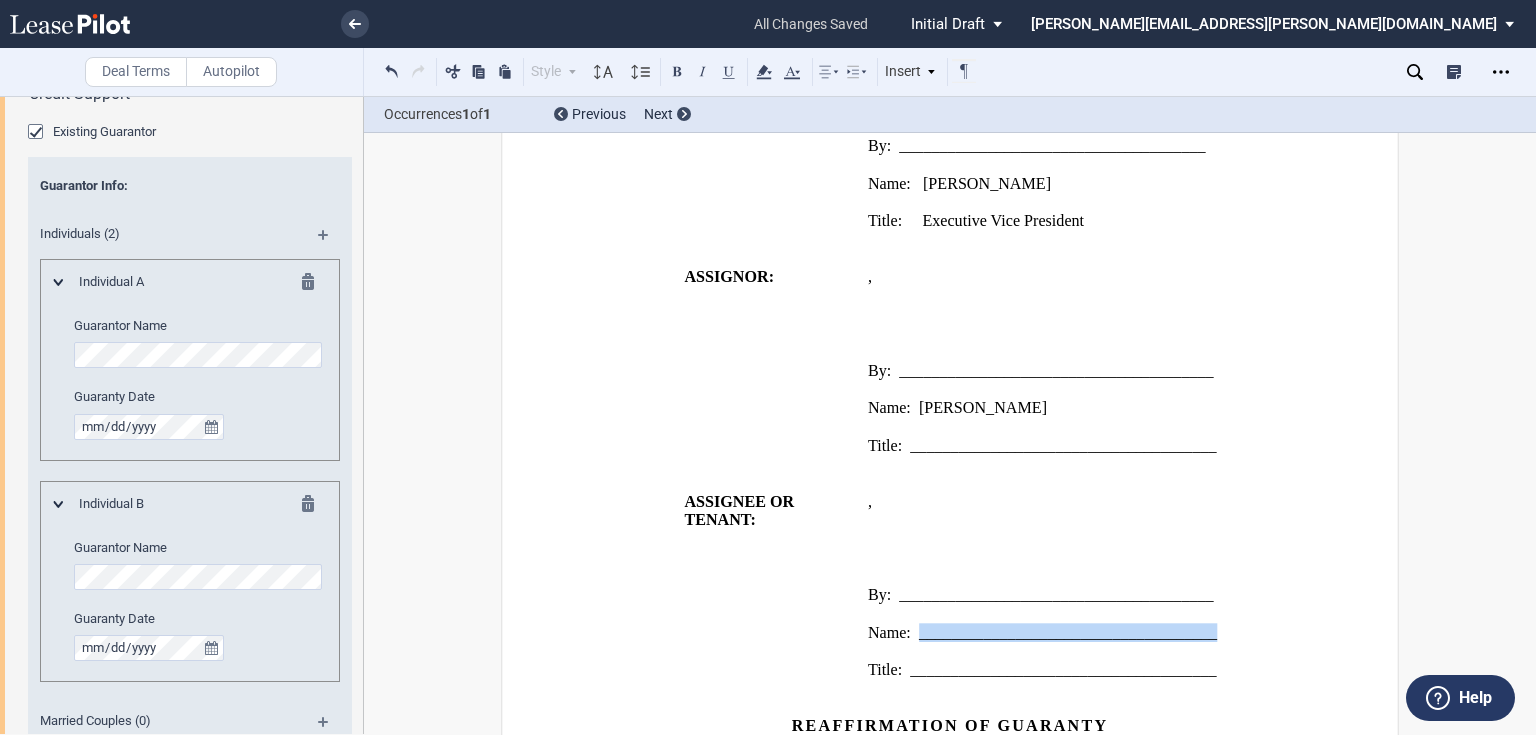 drag, startPoint x: 916, startPoint y: 602, endPoint x: 1212, endPoint y: 596, distance: 296.0608 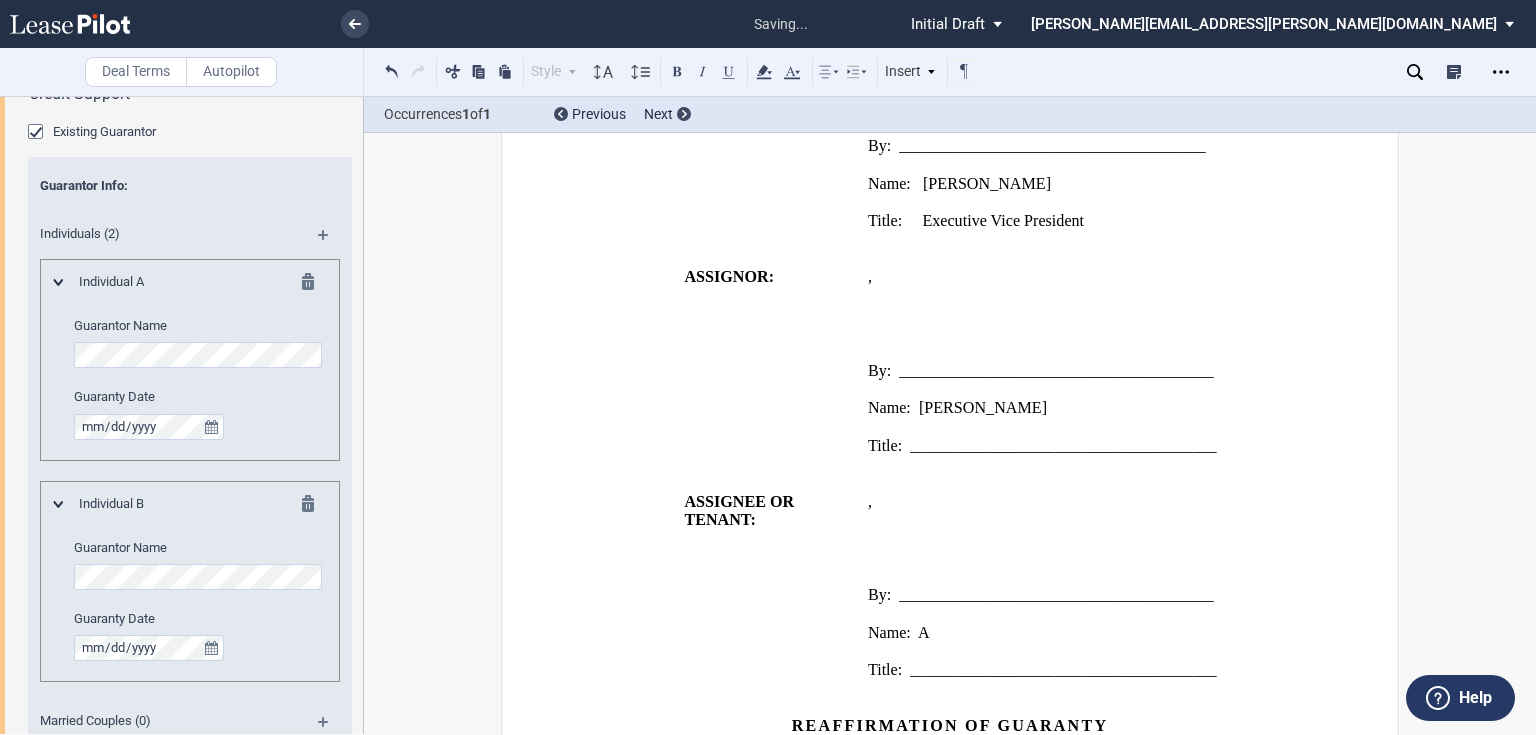 type 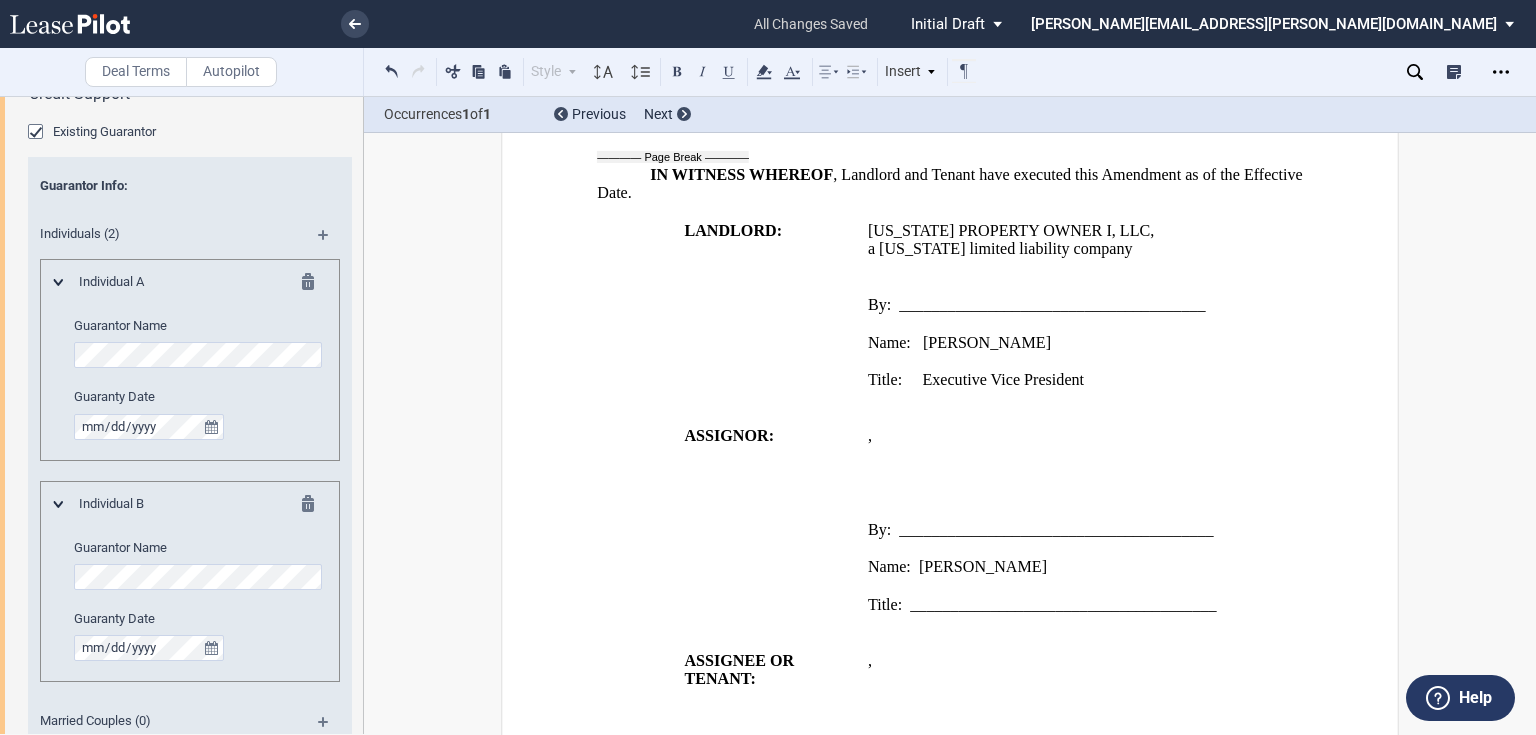 scroll, scrollTop: 2416, scrollLeft: 0, axis: vertical 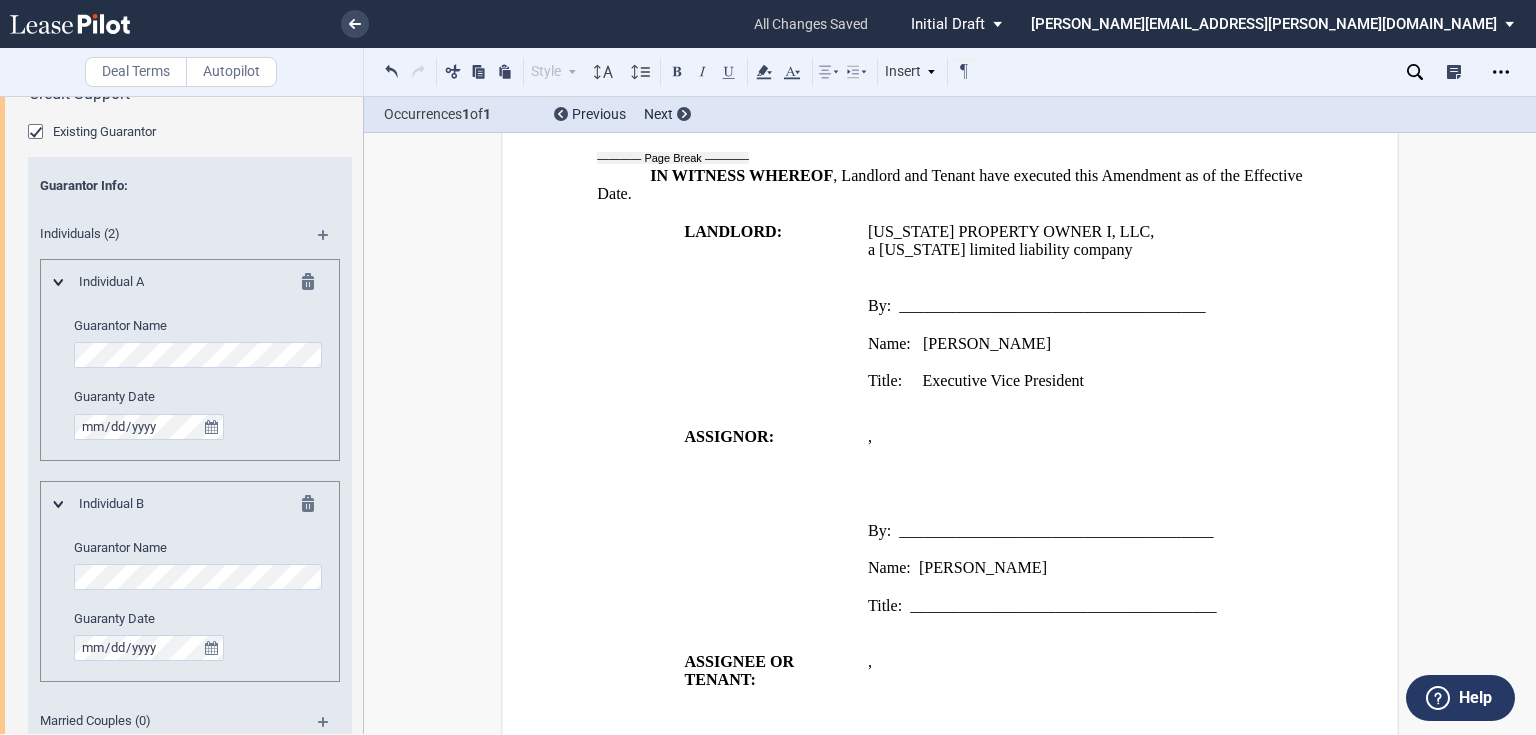click on "﻿" at bounding box center [1086, 399] 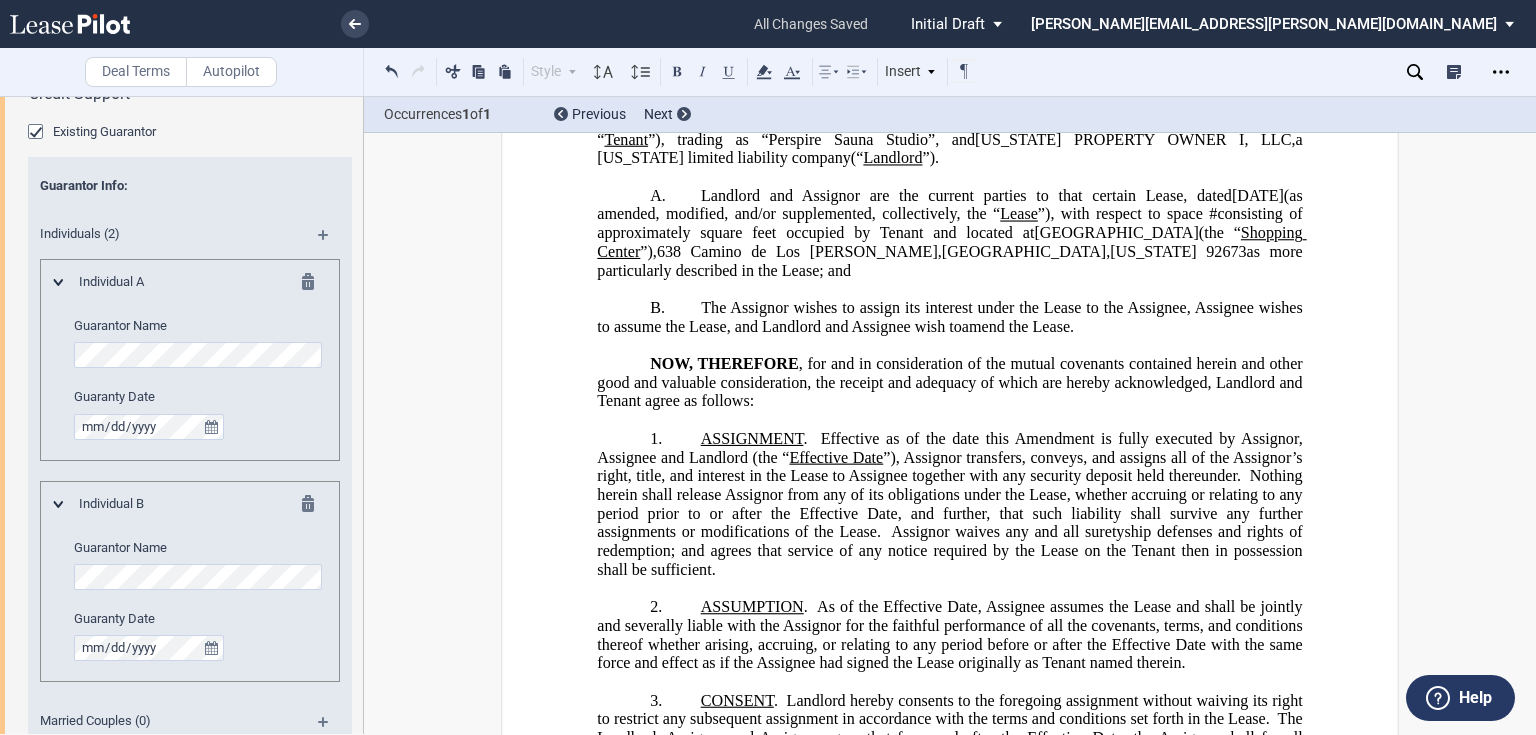 scroll, scrollTop: 170, scrollLeft: 0, axis: vertical 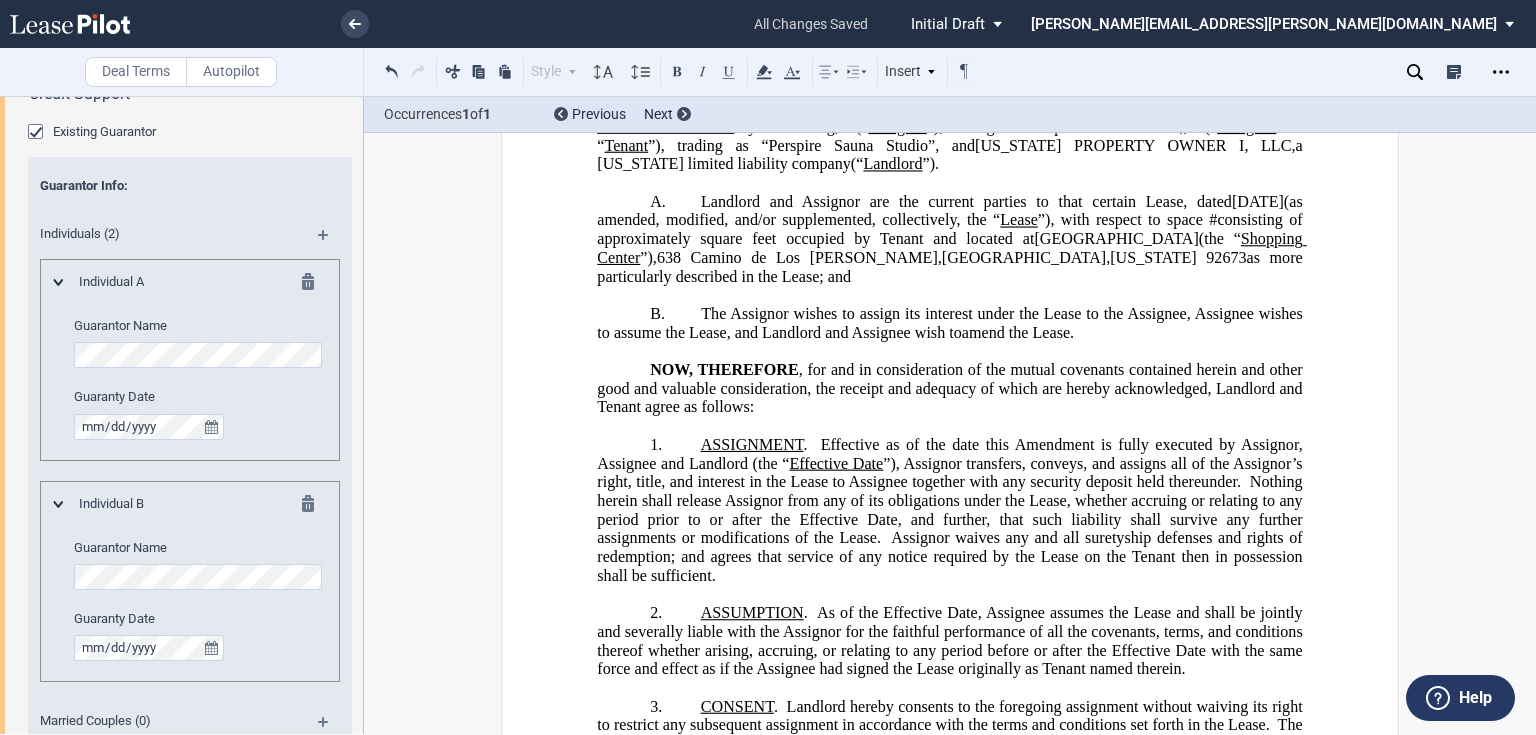 click on "”), Assignor transfers, conveys, and assigns all of the Assignor’s right, title, and interest in the Lease to Assignee together with any security deposit held thereunder." 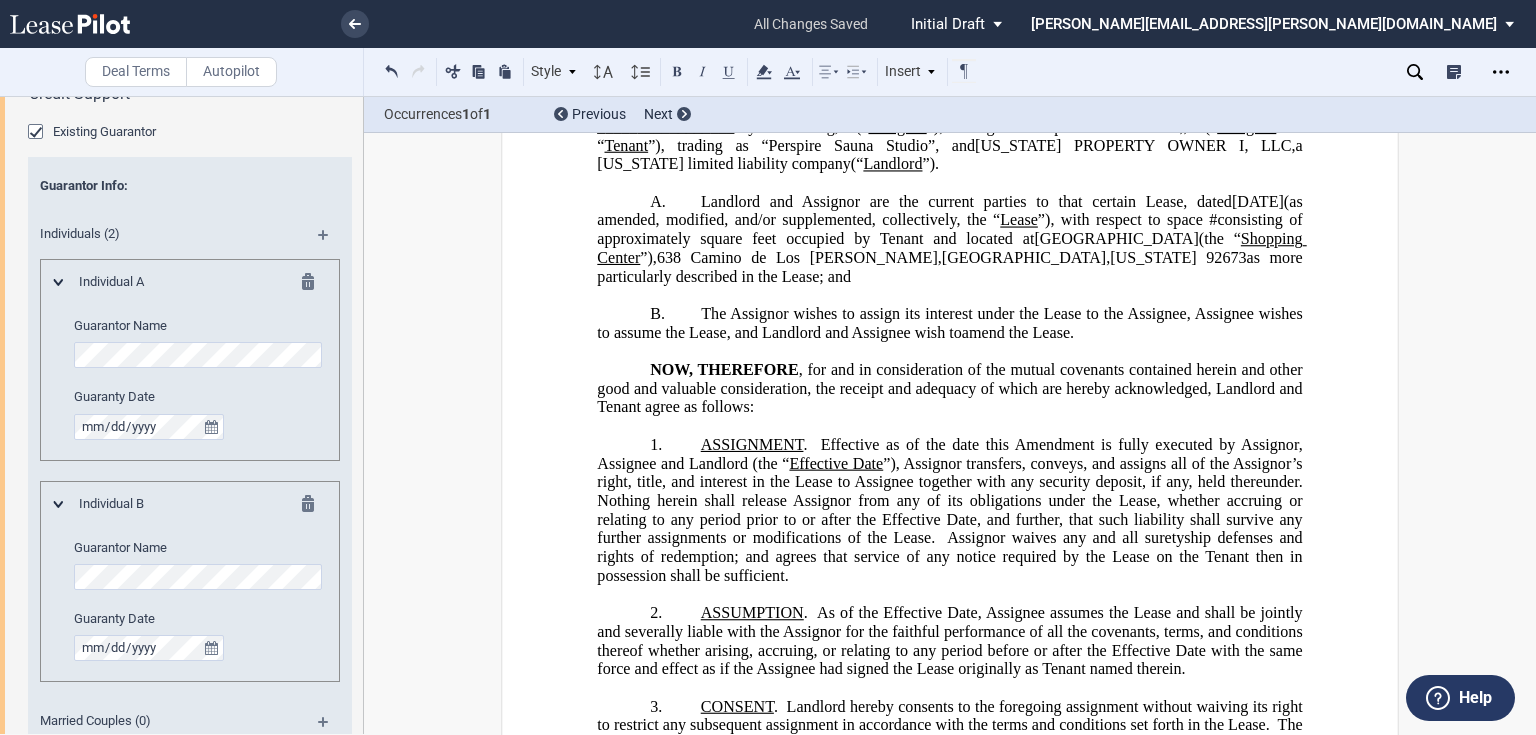 click on "ASSIGNMENT, ASSUMPTION, AND  ﻿ ﻿ ﻿ ﻿  AMENDMENT OF LEASE
This   ﻿ ﻿   ﻿ ﻿  Amendment of Lease (the “ Amendment ”) is made as of _________________ (the “ Effective Date ”) by and between  [US_STATE] PROPERTY OWNER I, LLC ,  a   [US_STATE]   limited liability company  (“ Landlord ”), and  ﻿ ﻿ ,   ﻿ ﻿   ﻿ ﻿   ﻿ ﻿  an individual  (“ Tenant ”).
﻿
This Assignment, Assumption, and   ﻿ ﻿   ﻿ ﻿  Amendment of Lease (the “ Amendment ”) is made as of _________________ by and among  ﻿ ﻿ ,   ﻿ ﻿   ﻿ ﻿   ﻿ ﻿  an individual  (“ Assignor ”), trading as “Perspire Sauna Studio”,  ﻿ ﻿ ,   ﻿ ﻿   ﻿ ﻿   ﻿ ﻿  an individual  (“ Assignee ” or “ Tenant ”), trading as “Perspire Sauna Studio”, and  [US_STATE] PROPERTY OWNER I, LLC ,  a   [US_STATE]   limited liability company  (“ Landlord ”).
#" at bounding box center (950, 1835) 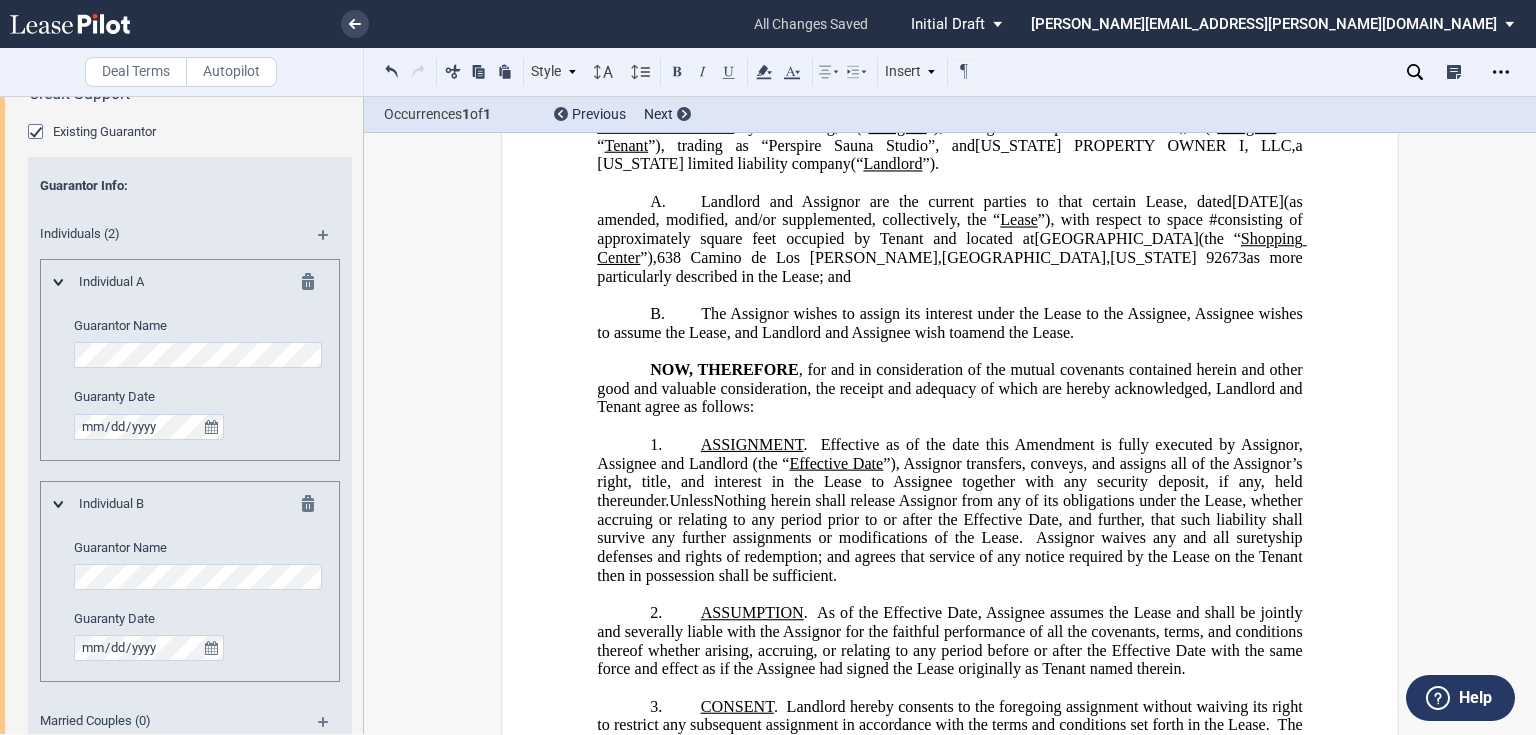 click on "Nothing herein shall release Assignor from any of its obligations under the Lease, whether accruing or relating to any period prior to or after the Effective Date, and further, that such liability shall survive any further assignments or modifications of the Lease." 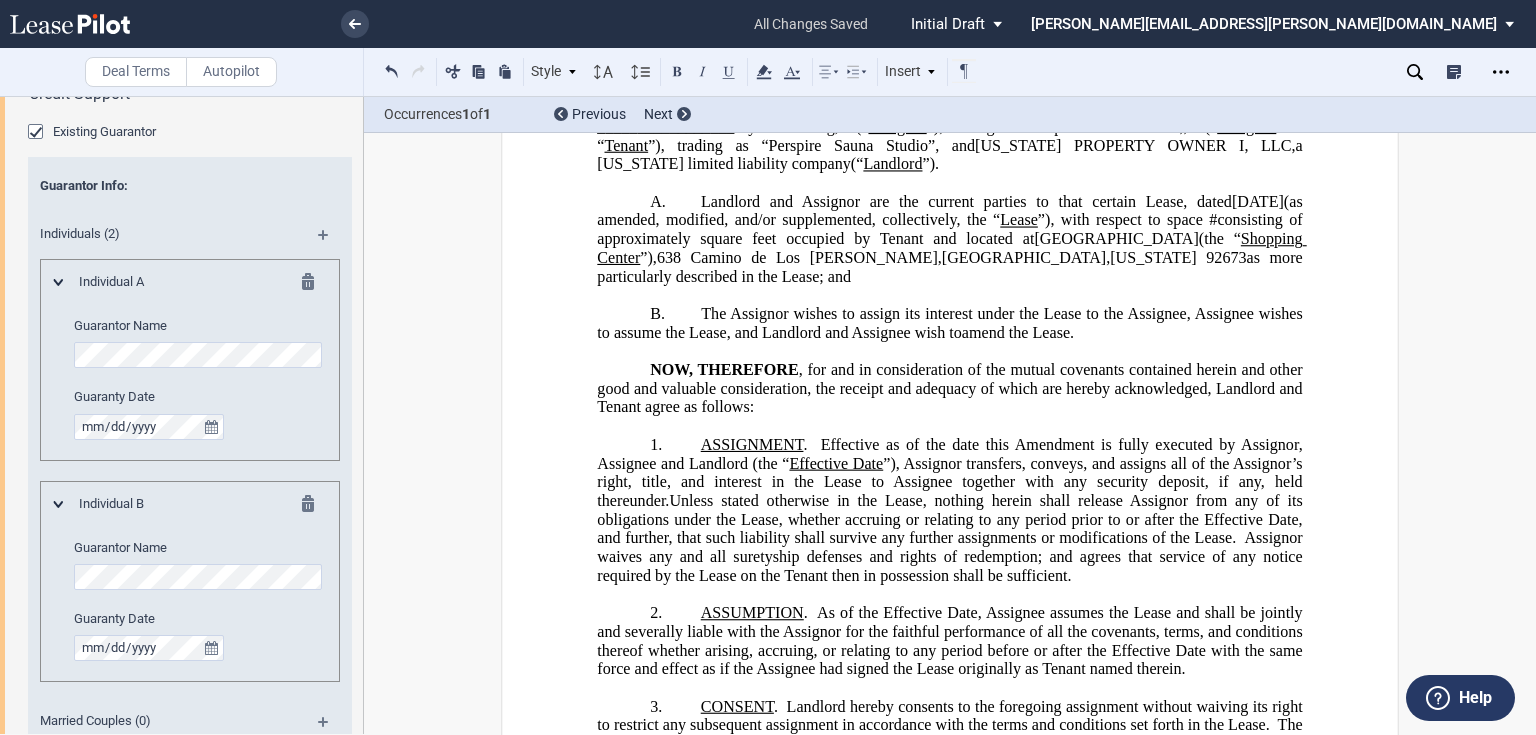 click on "othing herein shall release Assignor from any of its obligations under the Lease, whether accruing or relating to any period prior to or after the Effective Date, and further, that such liability shall survive any further assignments or modifications of the Lease." 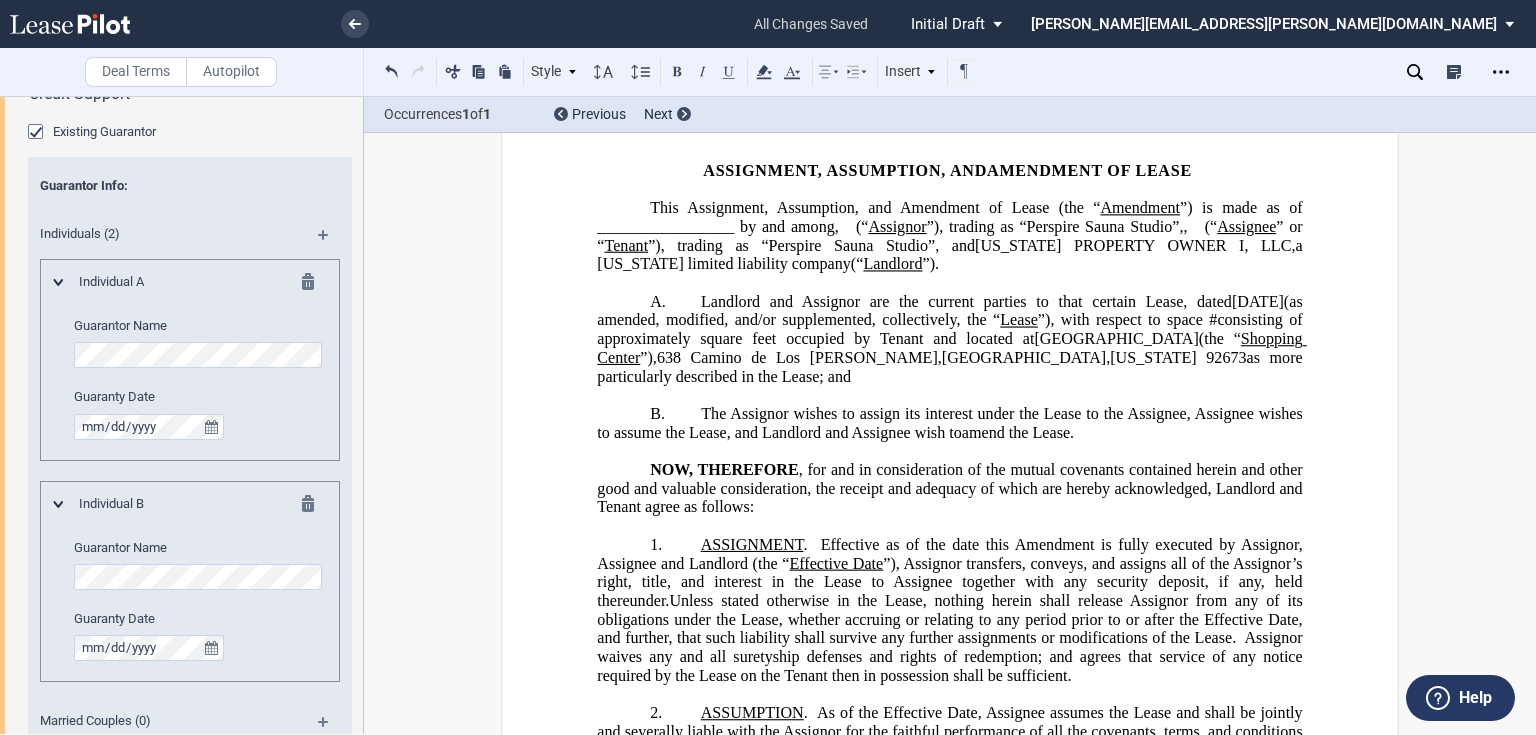 scroll, scrollTop: 10, scrollLeft: 0, axis: vertical 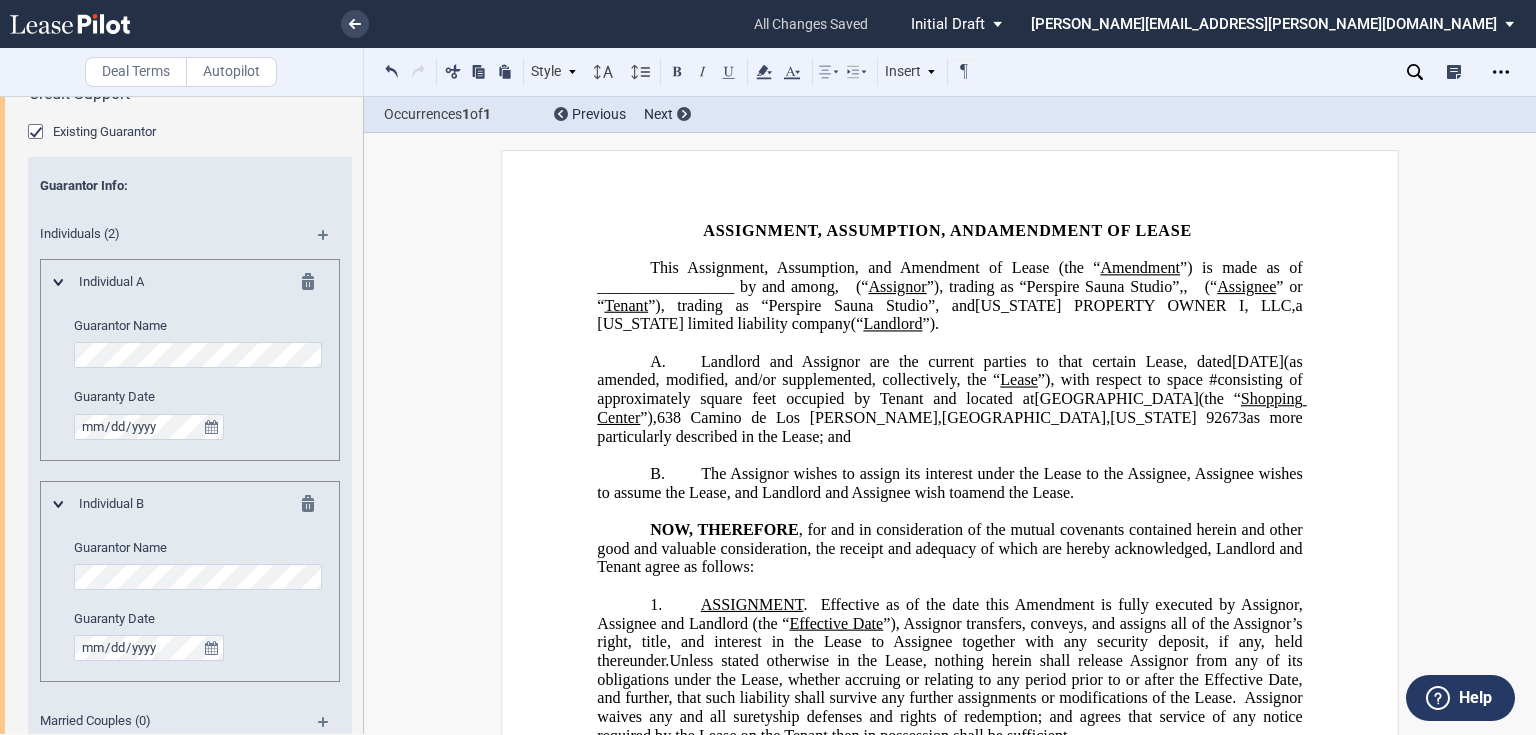 click on "The Assignor wishes to assign its interest under the Lease to the Assignee, Assignee wishes to assume the Lease, and Landlord and Assignee wish to" 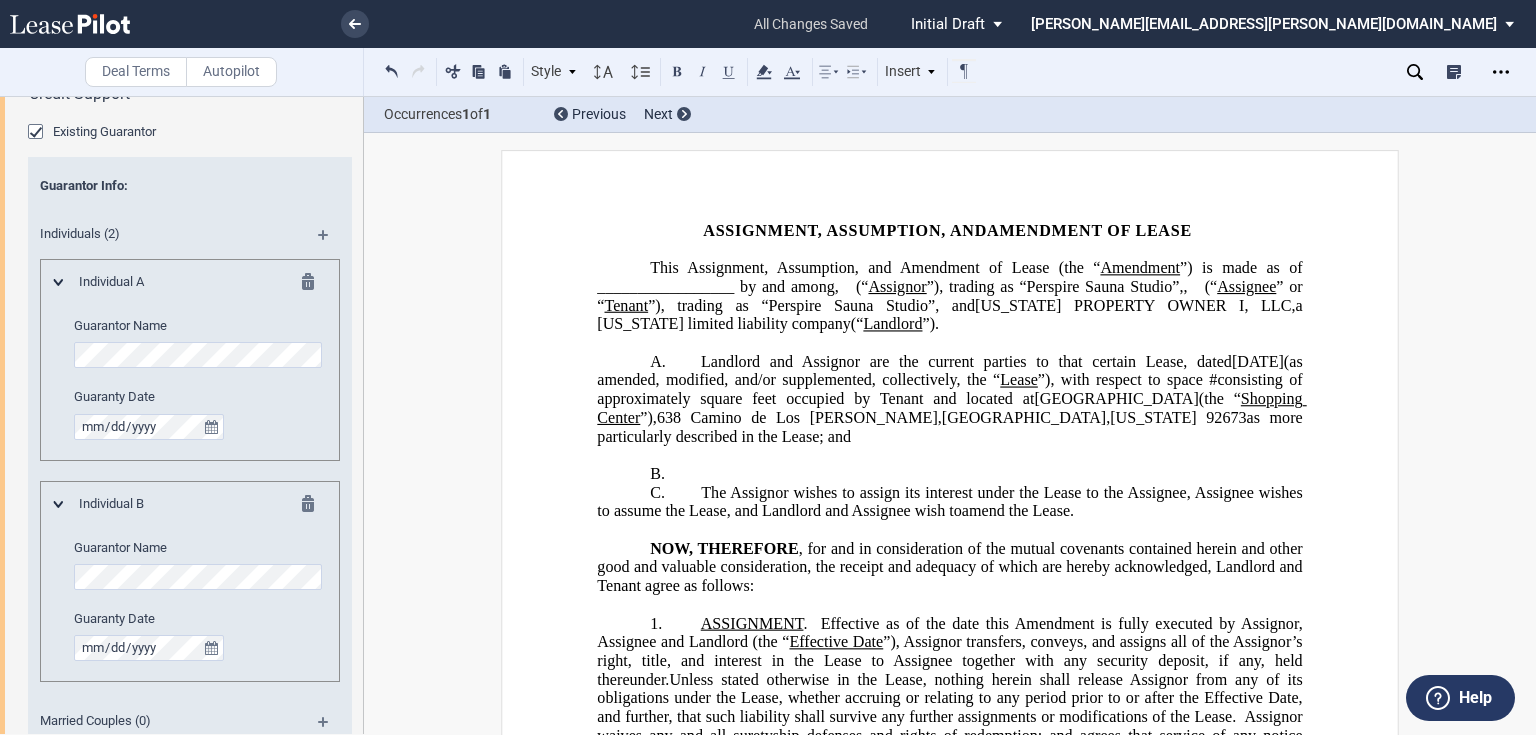 click on "﻿" at bounding box center [949, 455] 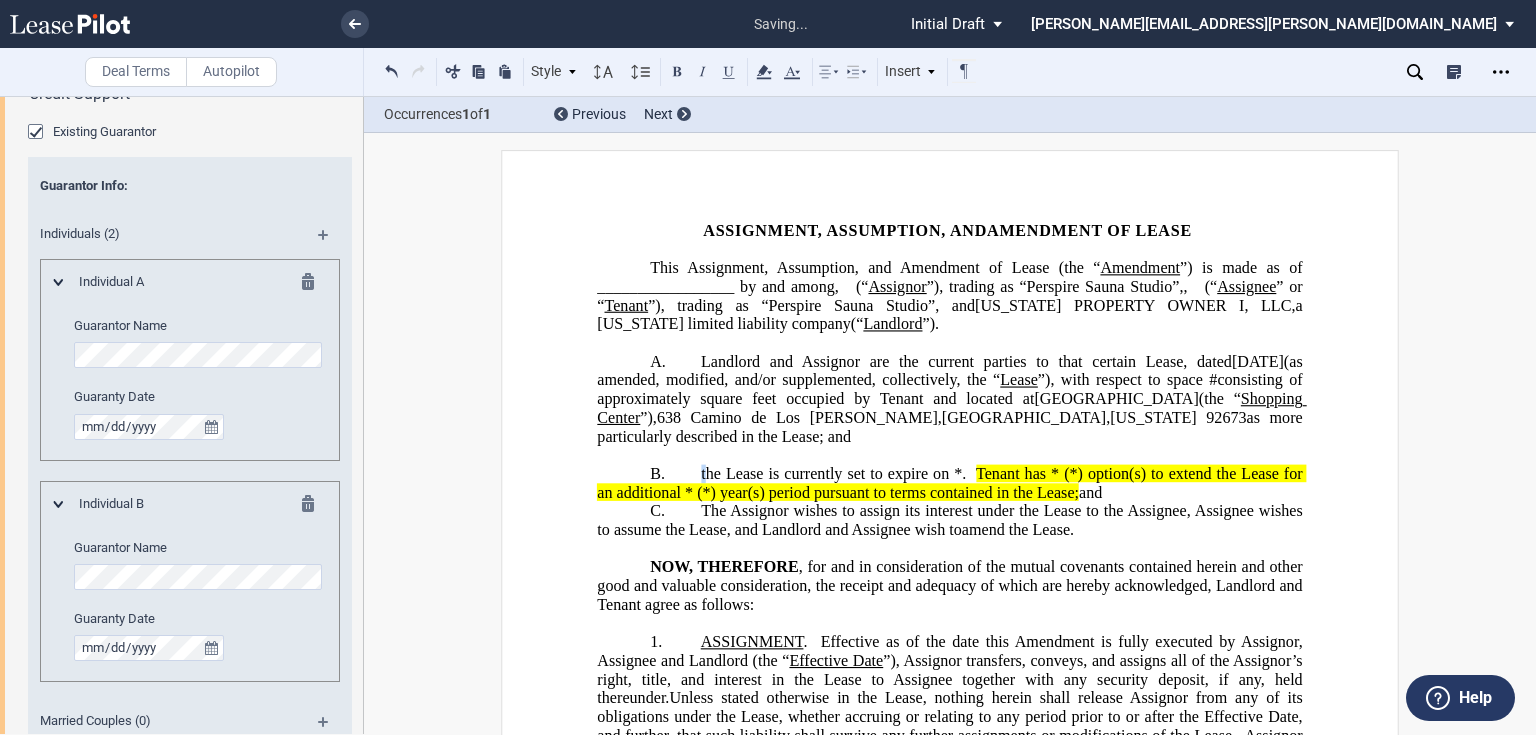 click on "B.                    ﻿ the Lease is currently set to expire on *.    Tenant has * (*) option(s) to extend the Lease for an additional * (*) year(s) period pursuant to terms contained in the Lease;  and" at bounding box center [949, 483] 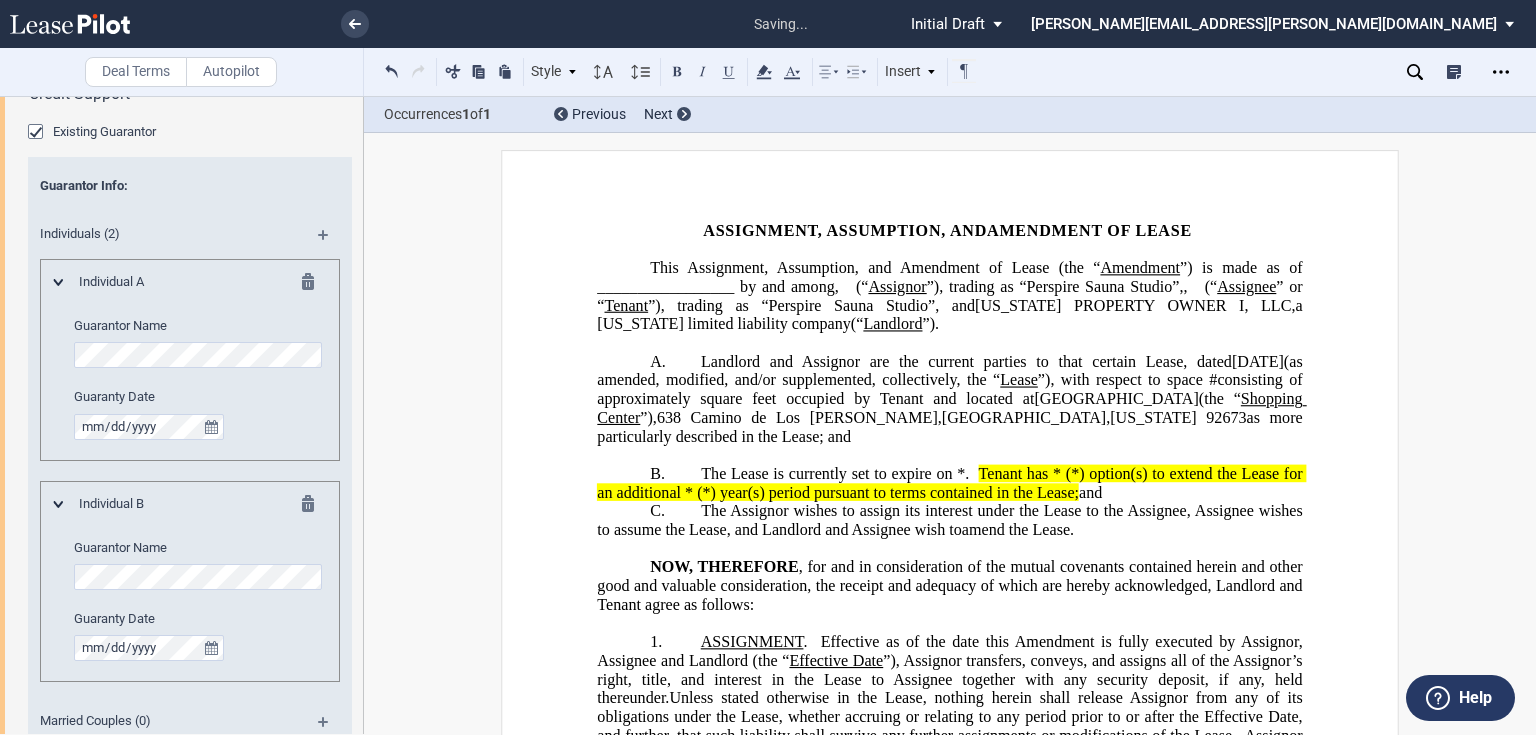 click on "B.                    ﻿ The Lease is currently set to expire on *.    Tenant has * (*) option(s) to extend the Lease for an additional * (*) year(s) period pursuant to terms contained in the Lease;  and" at bounding box center (949, 483) 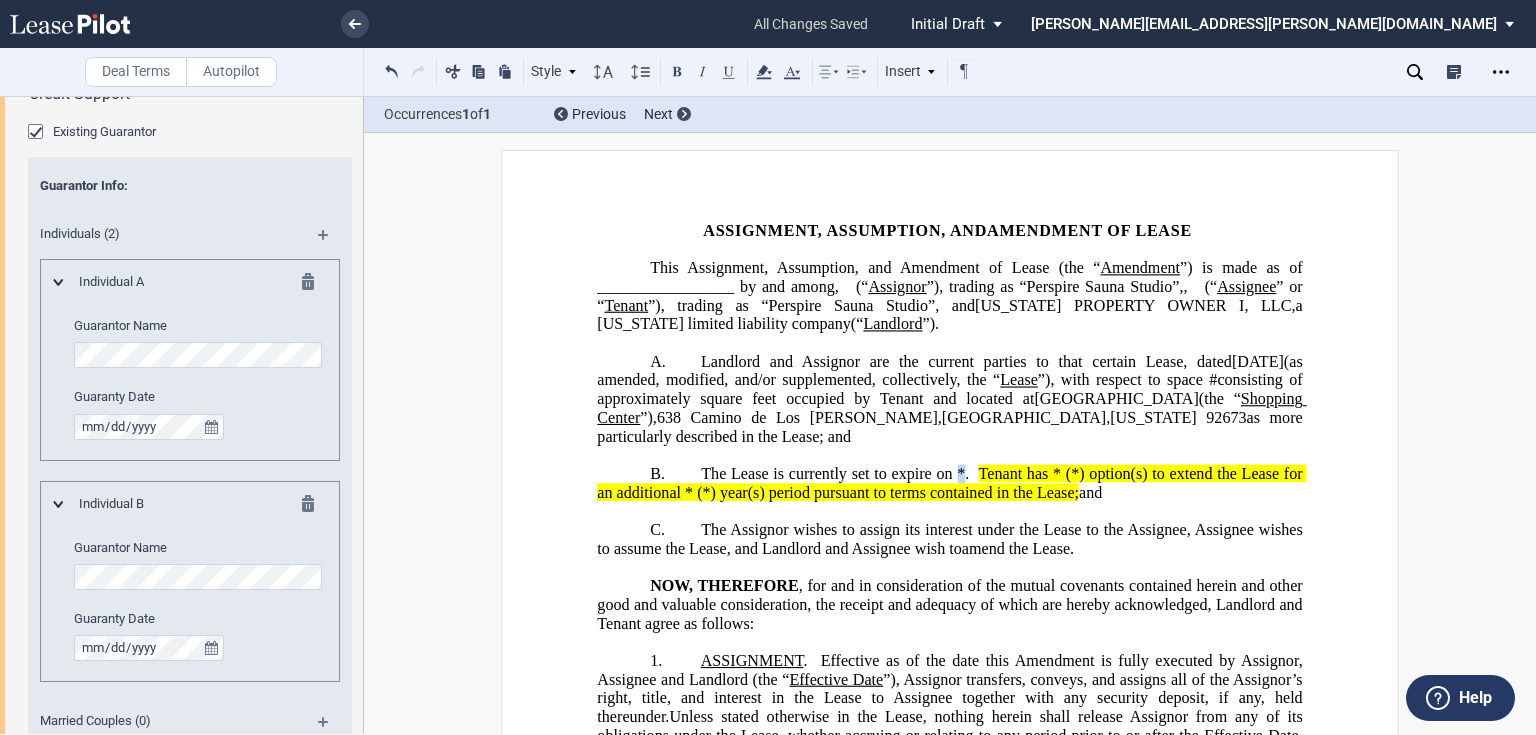 click on "The Lease is currently set to expire on *." 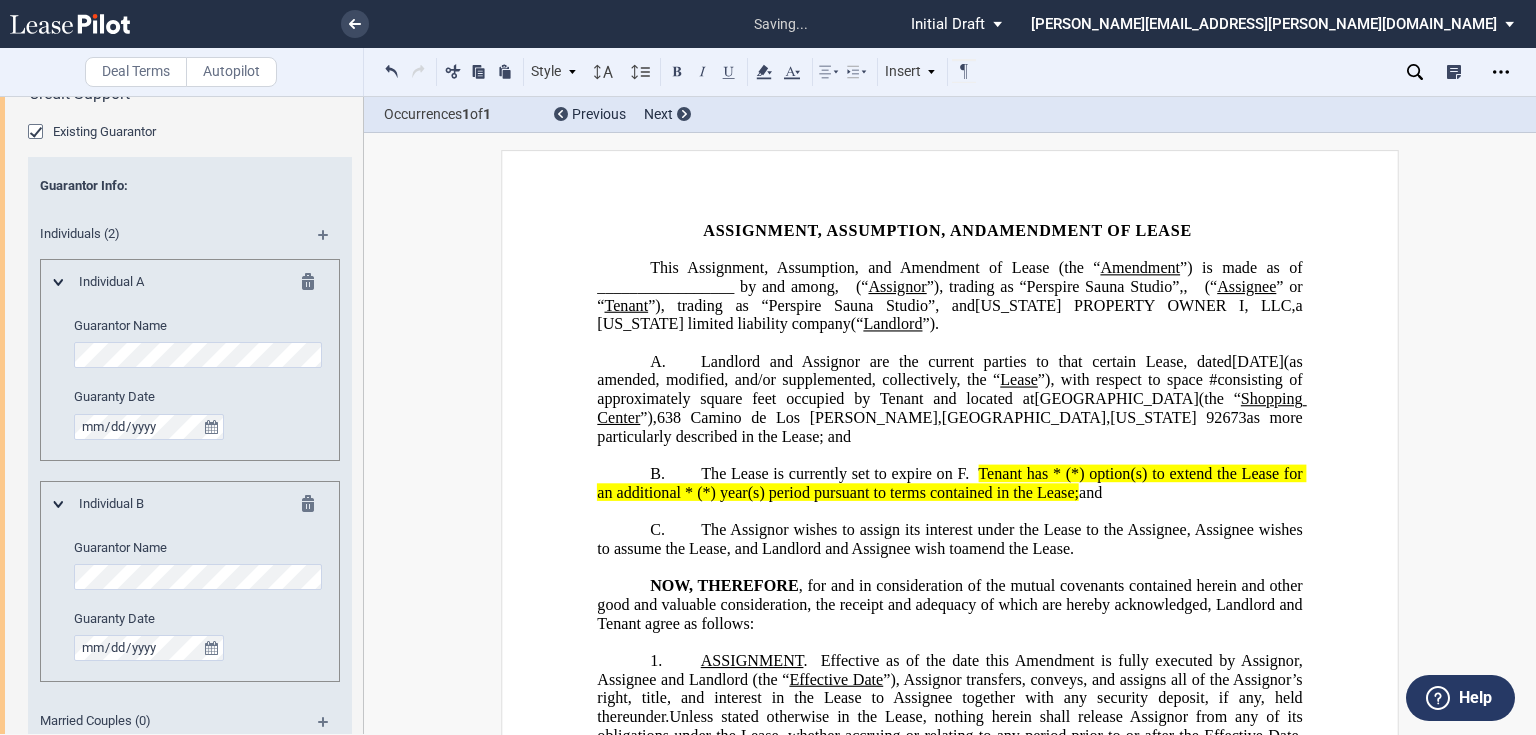 type 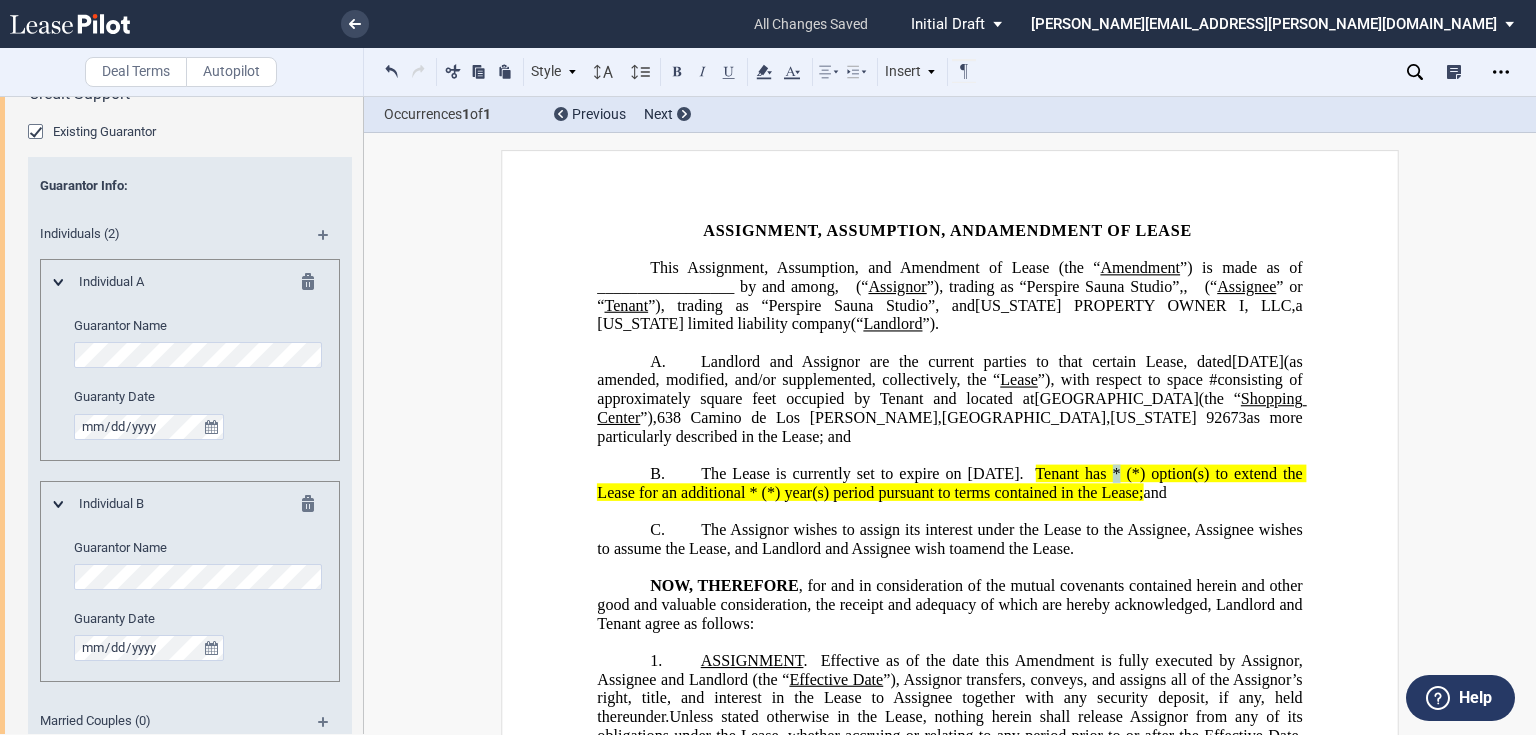 click on "Tenant has * (*) option(s) to extend the Lease for an additional * (*) year(s) period pursuant to terms contained in the Lease;" 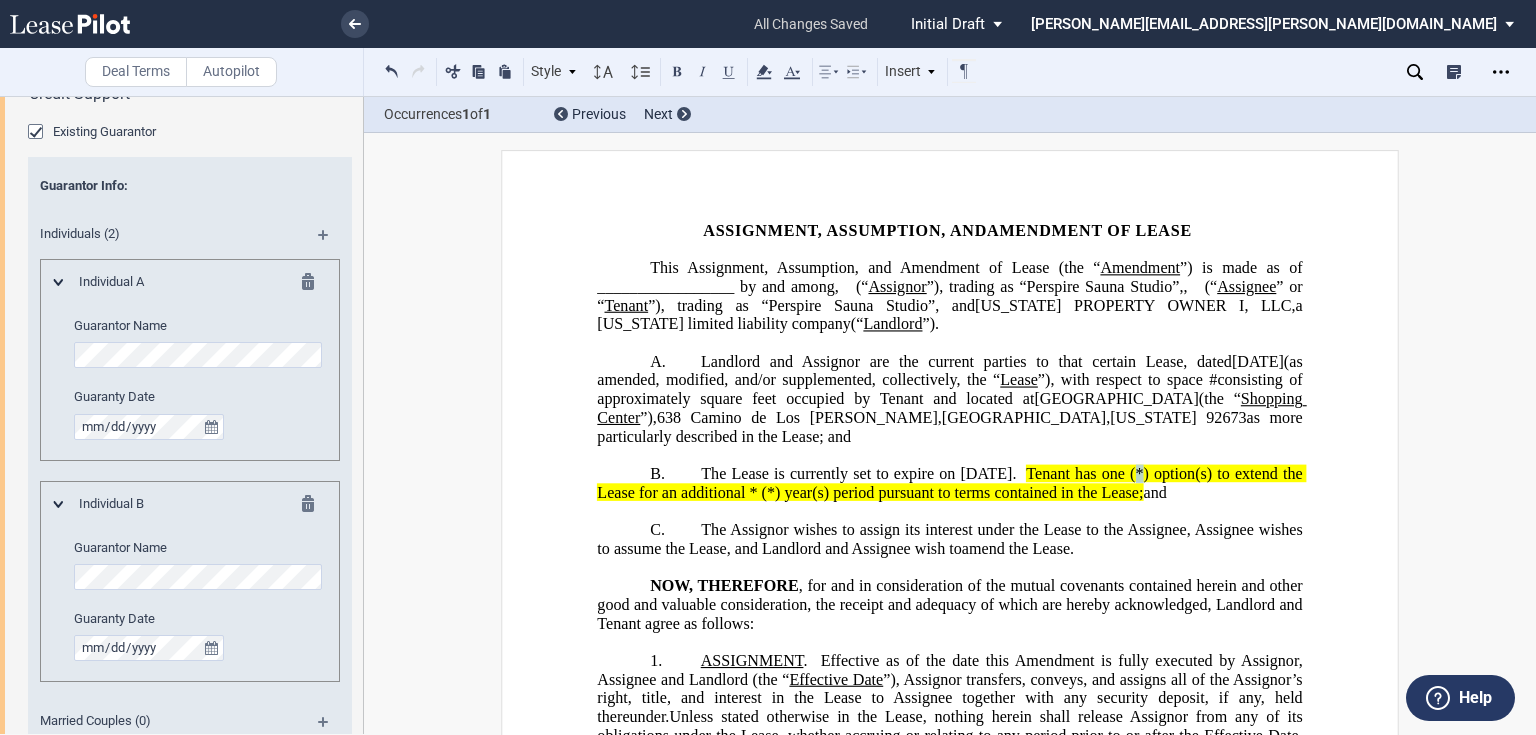 click on "Tenant has one (*) option(s) to extend the Lease for an additional * (*) year(s) period pursuant to terms contained in the Lease;" 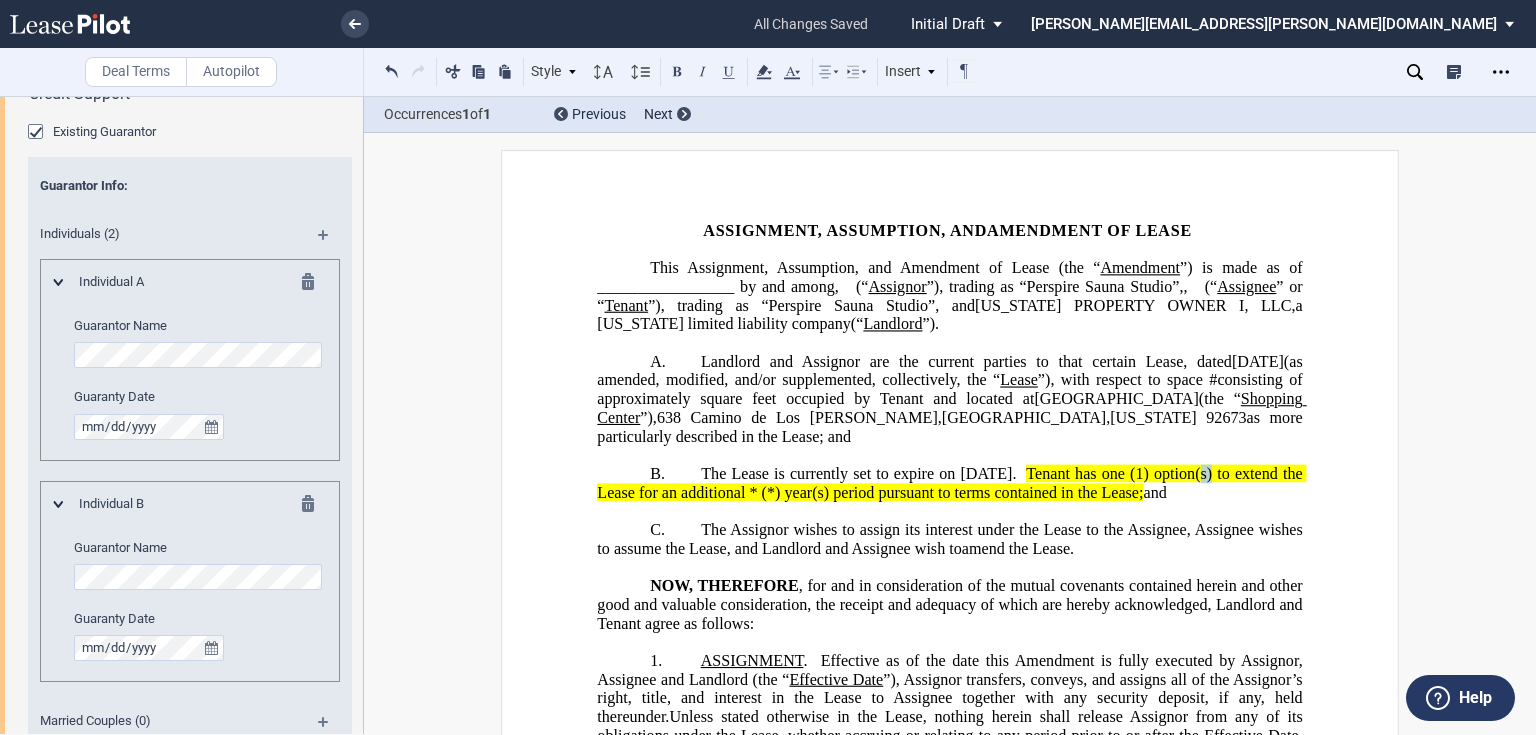drag, startPoint x: 1266, startPoint y: 492, endPoint x: 1280, endPoint y: 489, distance: 14.3178215 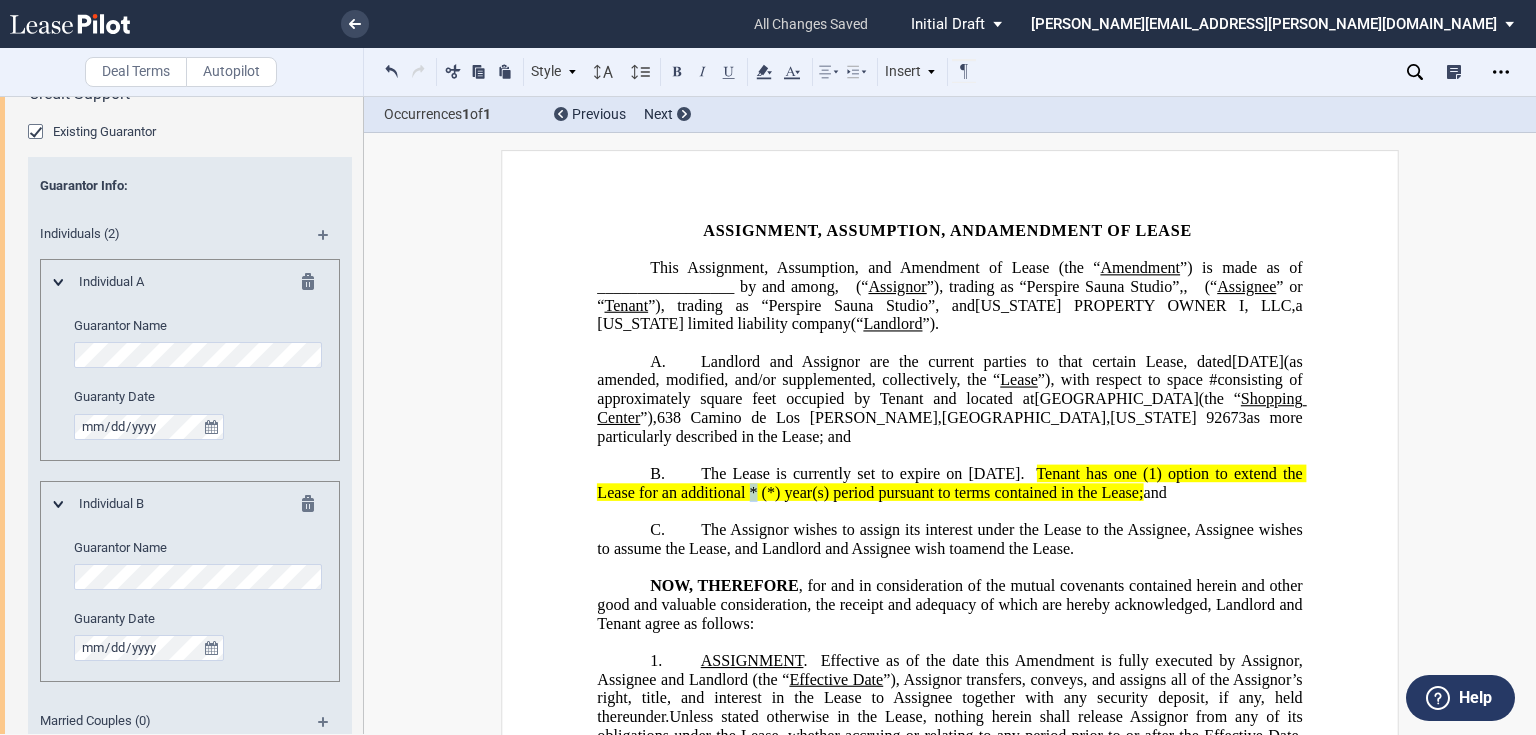 click on "Tenant has one (1) option to extend the Lease for an additional * (*) year(s) period pursuant to terms contained in the Lease;" 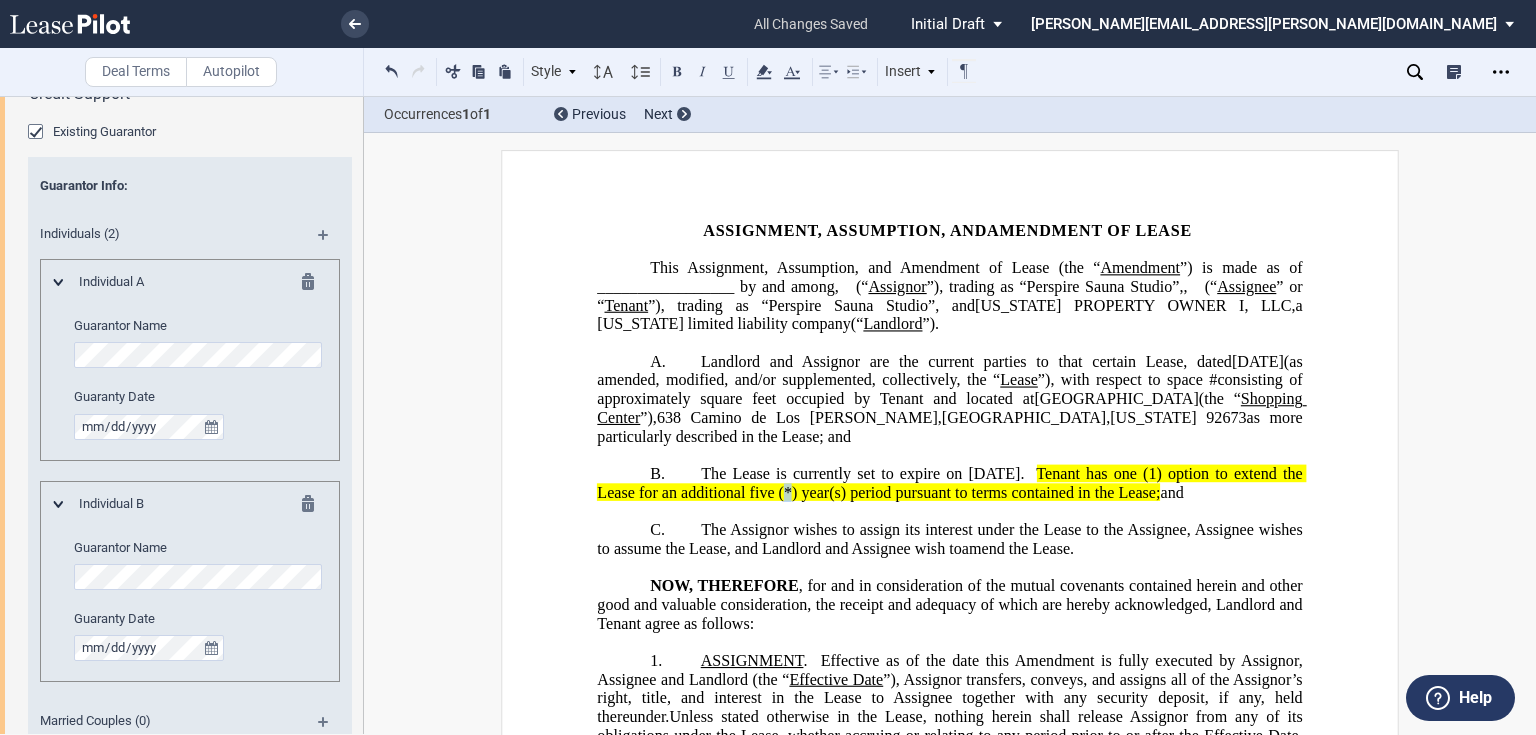 click on "Tenant has one (1) option to extend the Lease for an additional five (*) year(s) period pursuant to terms contained in the Lease;" 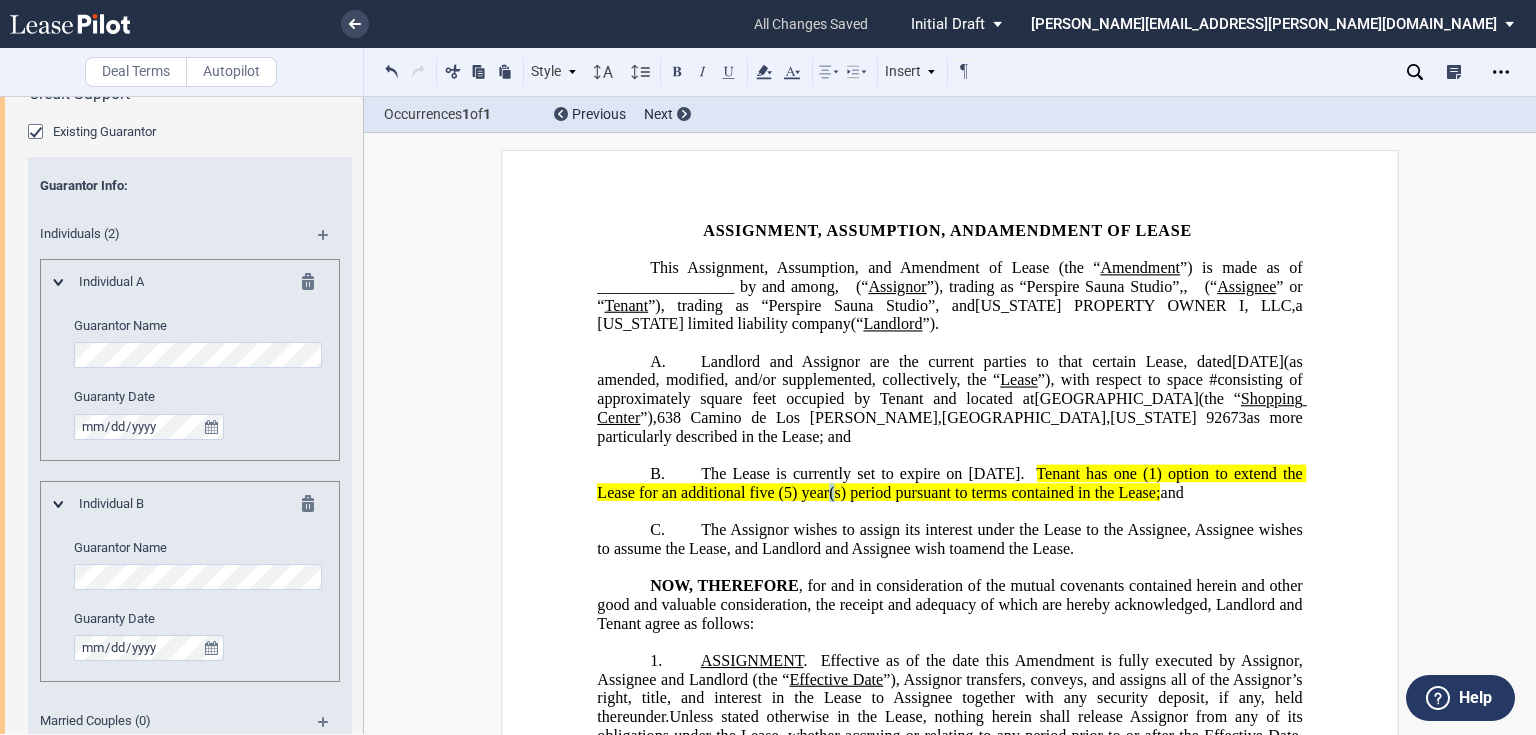 click on "Tenant has one (1) option to extend the Lease for an additional five (5) year(s) period pursuant to terms contained in the Lease;" 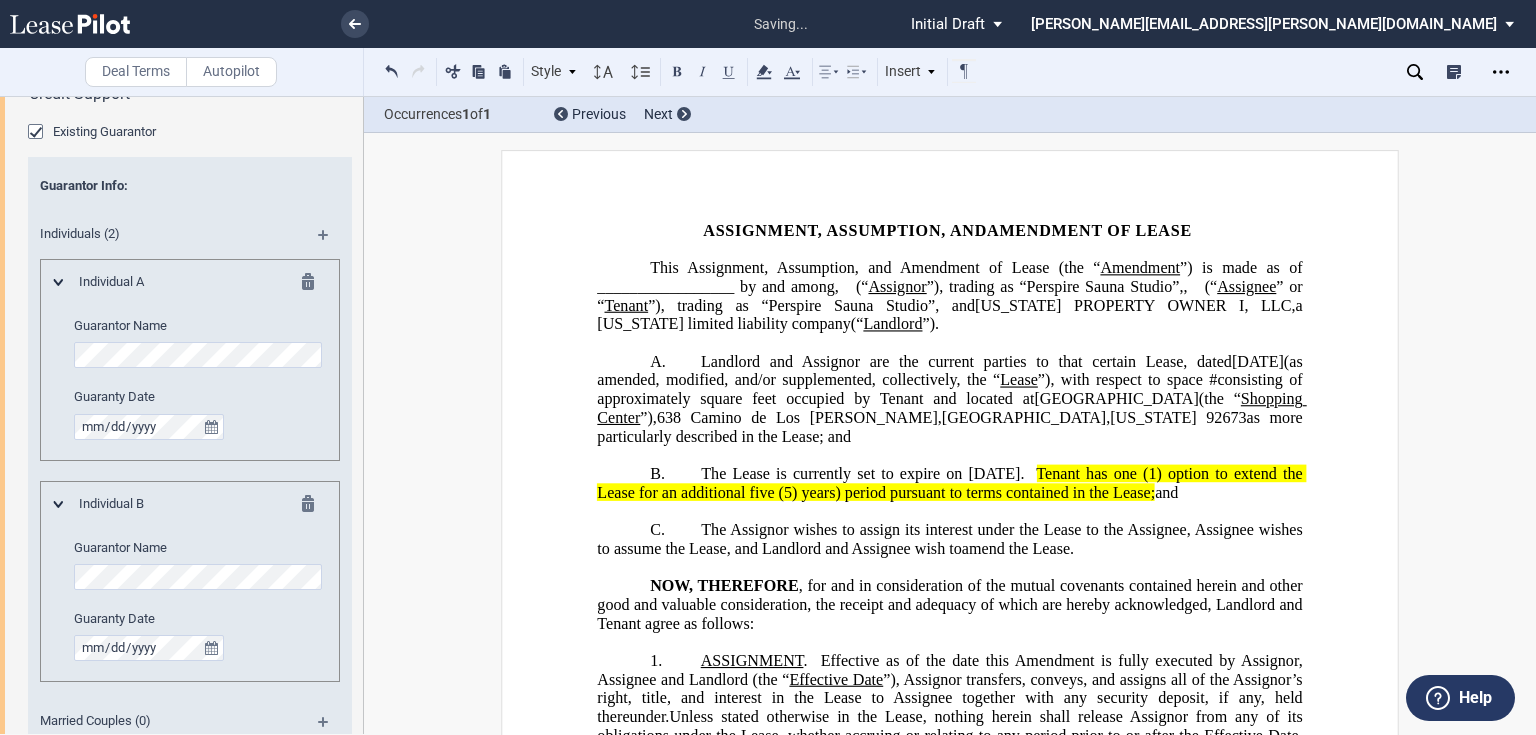 click on "Tenant has one (1) option to extend the Lease for an additional five (5) years) period pursuant to terms contained in the Lease;" 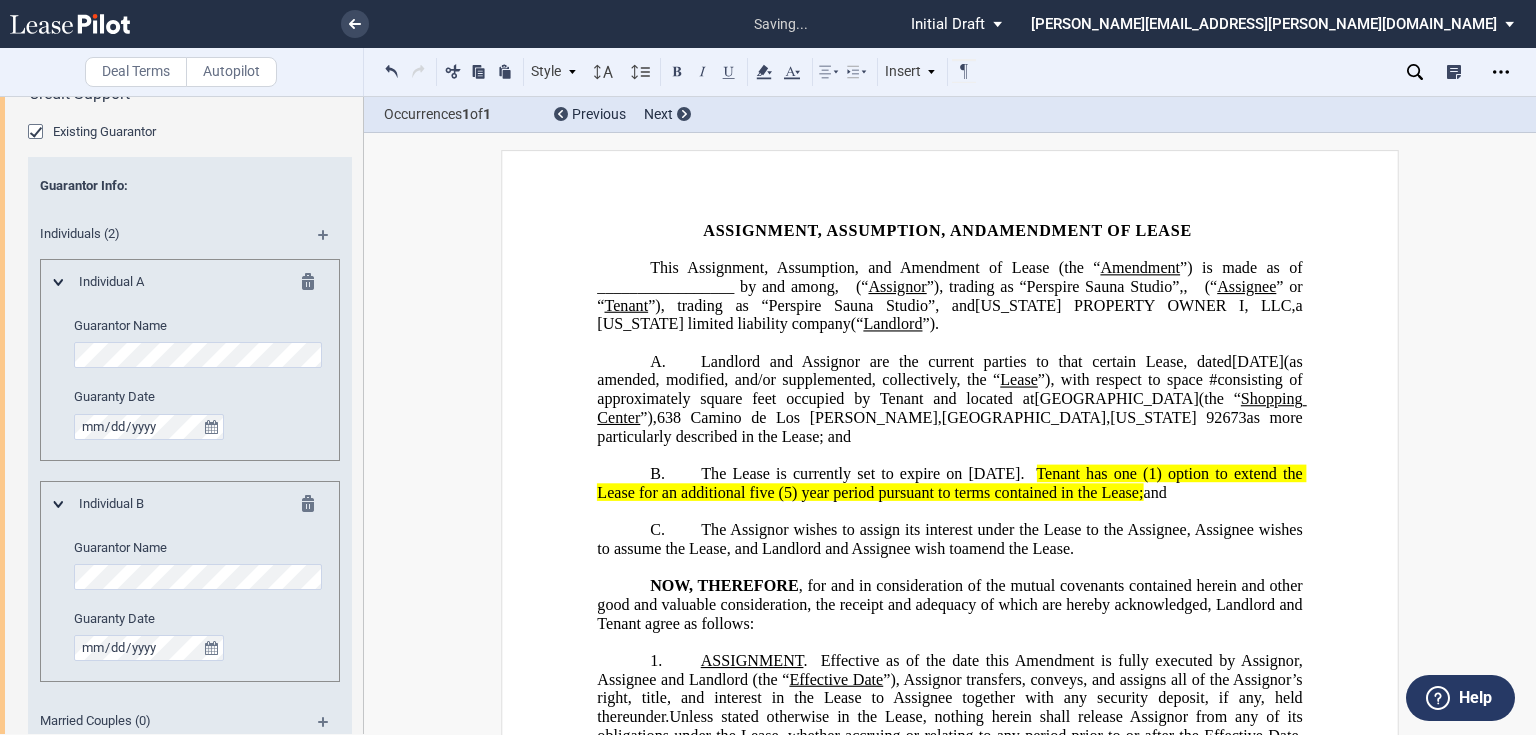 click on "The Assignor wishes to assign its interest under the Lease to the Assignee, Assignee wishes to assume the Lease, and Landlord and Assignee wish to" 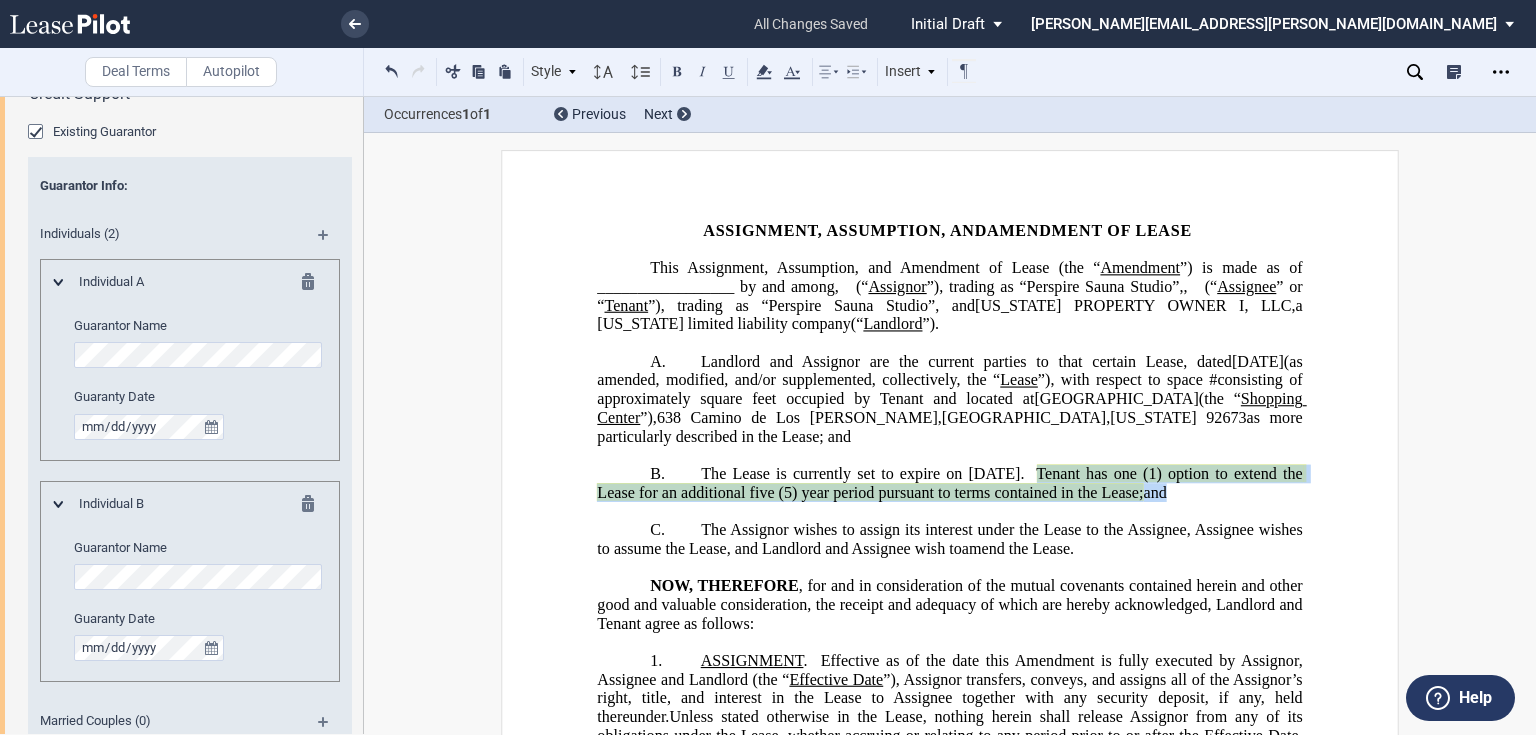 drag, startPoint x: 1109, startPoint y: 487, endPoint x: 1230, endPoint y: 506, distance: 122.48265 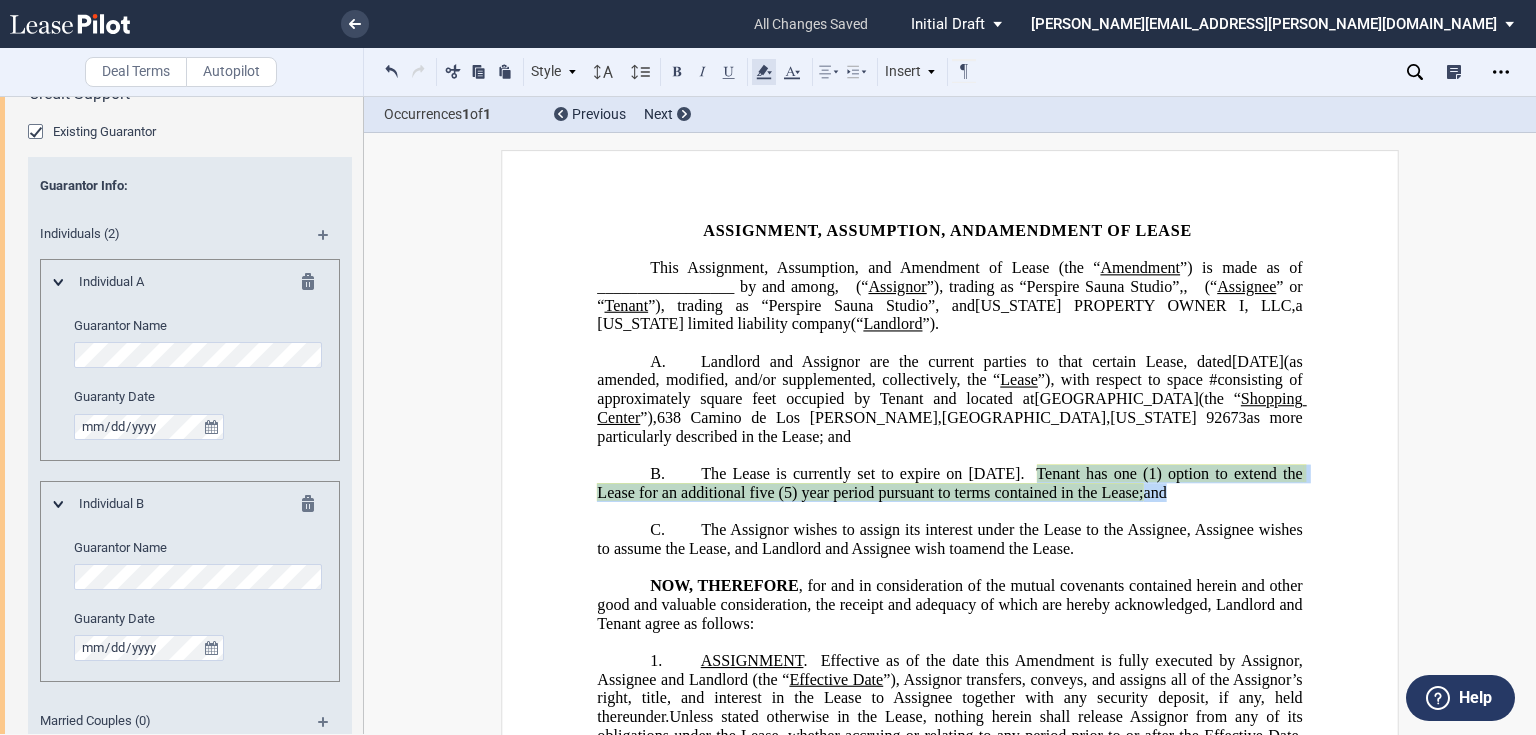 click 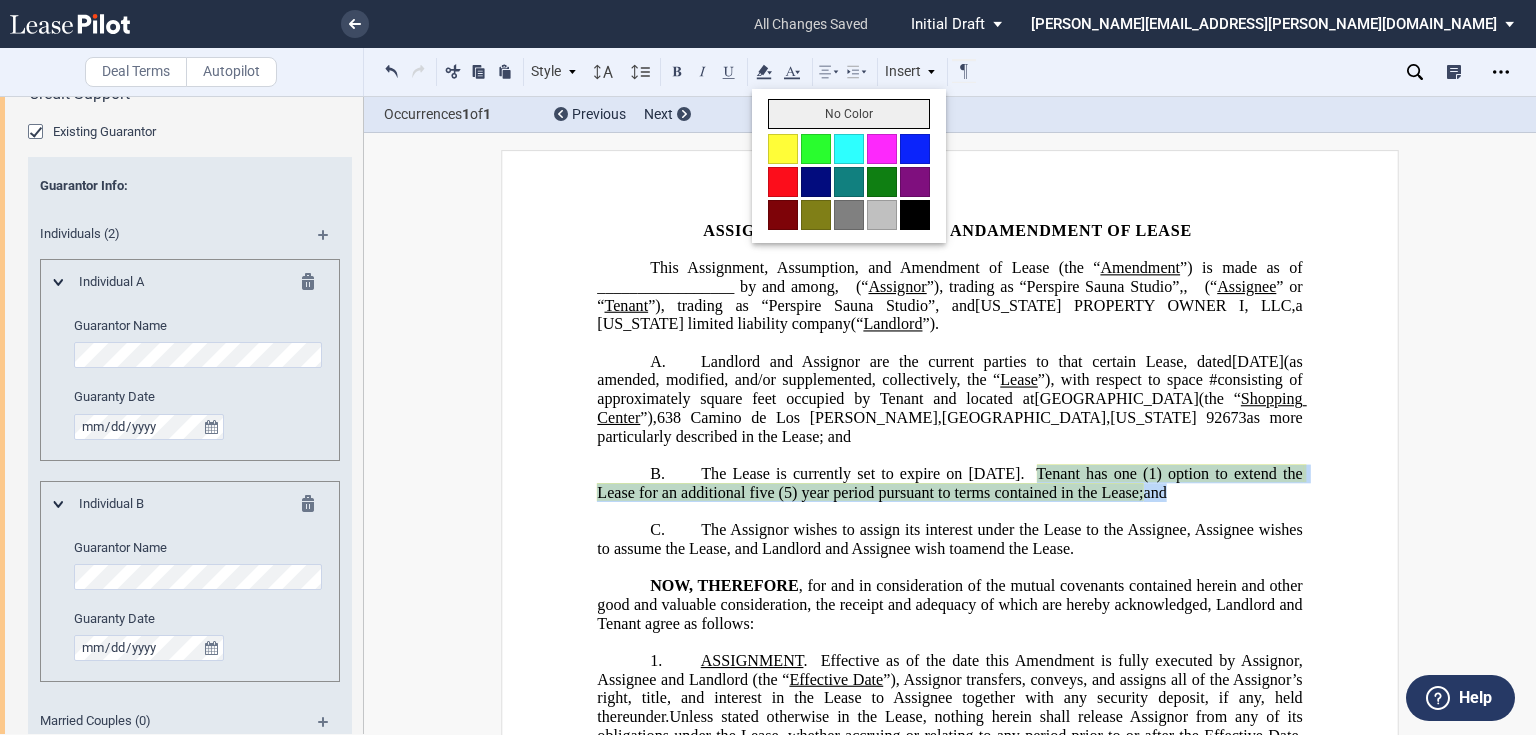 click on "No Color" at bounding box center [849, 114] 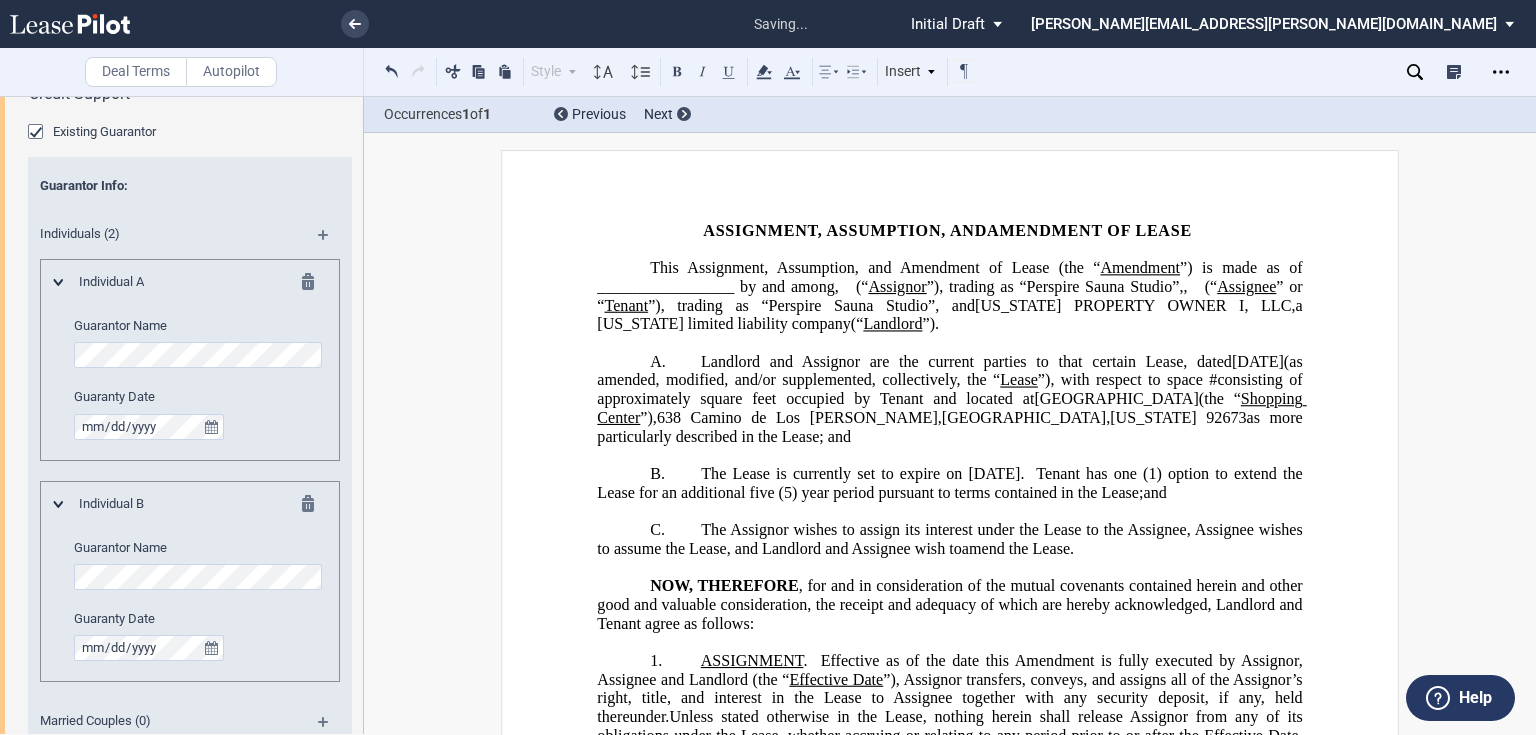 click on "square feet occupied by Tenant and located at" 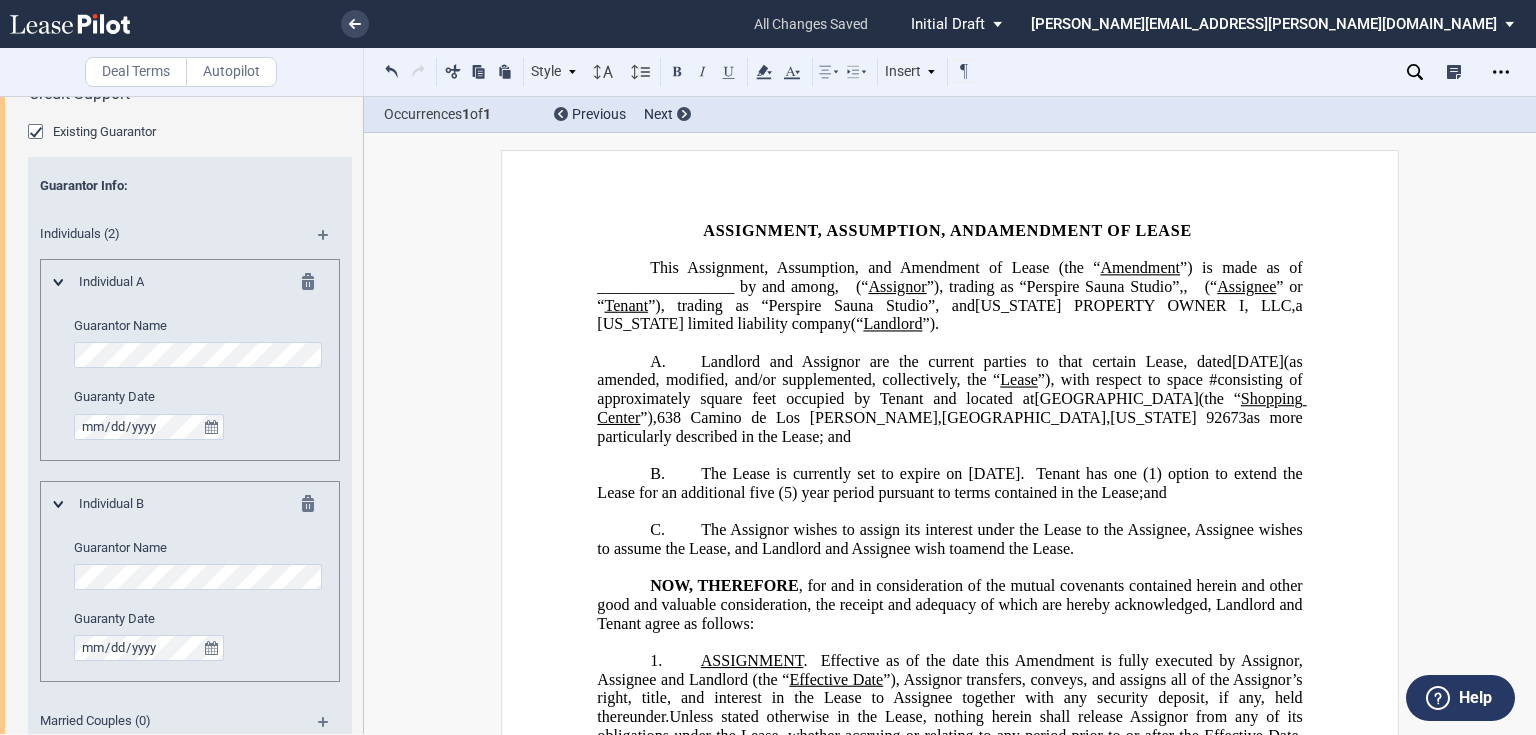 click on "”), trading as “Perspire Sauna Studio”," 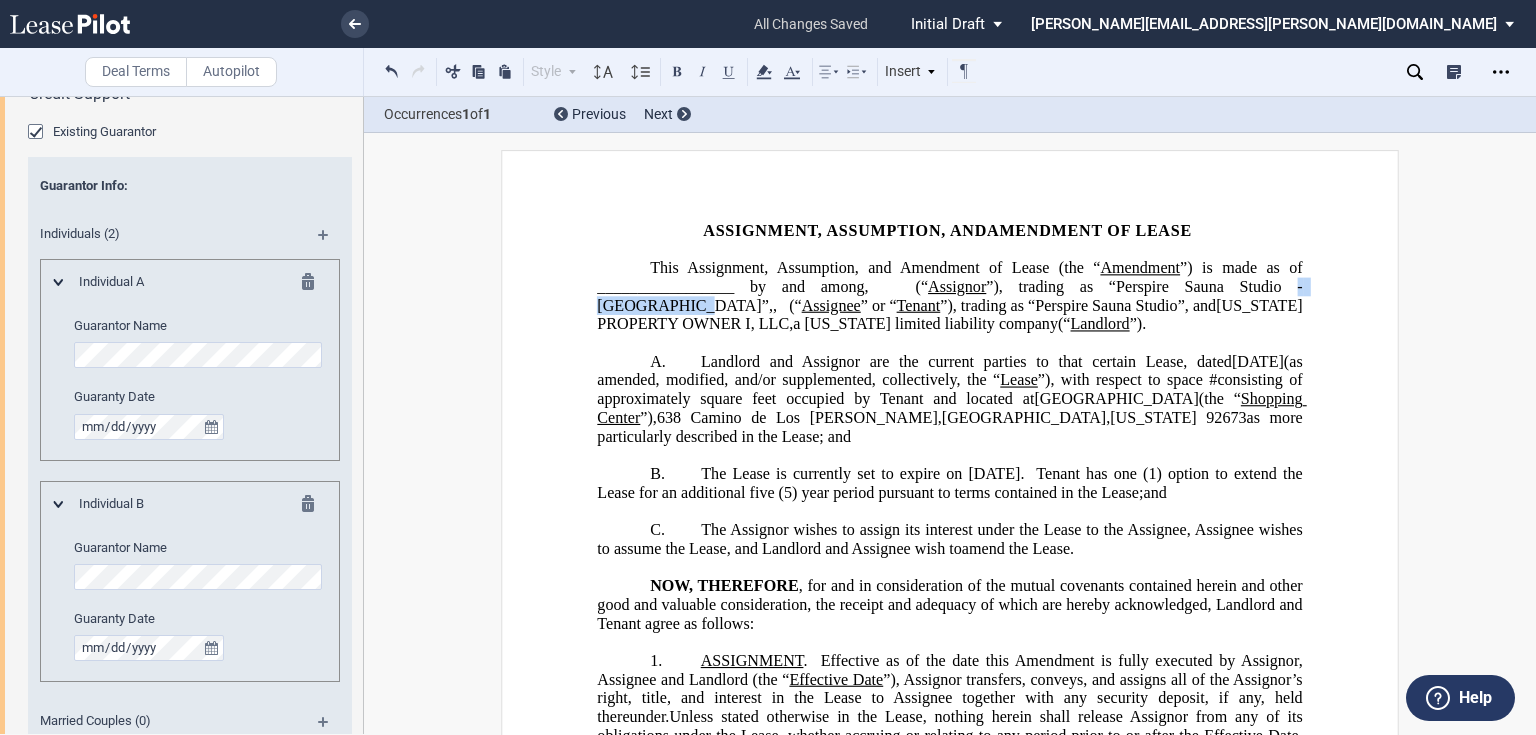 drag, startPoint x: 834, startPoint y: 301, endPoint x: 940, endPoint y: 301, distance: 106 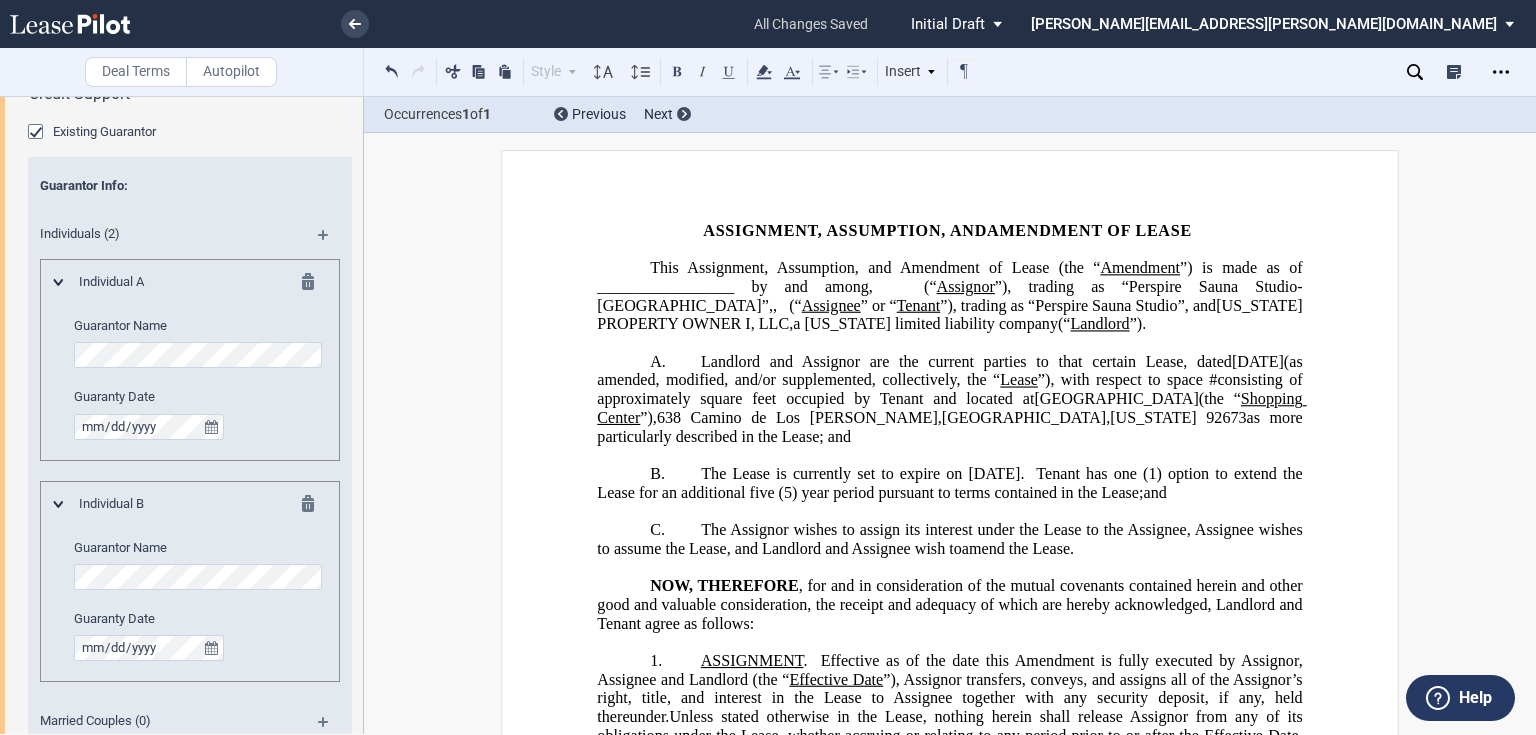 click on "”), trading as “Perspire Sauna Studio”, and" 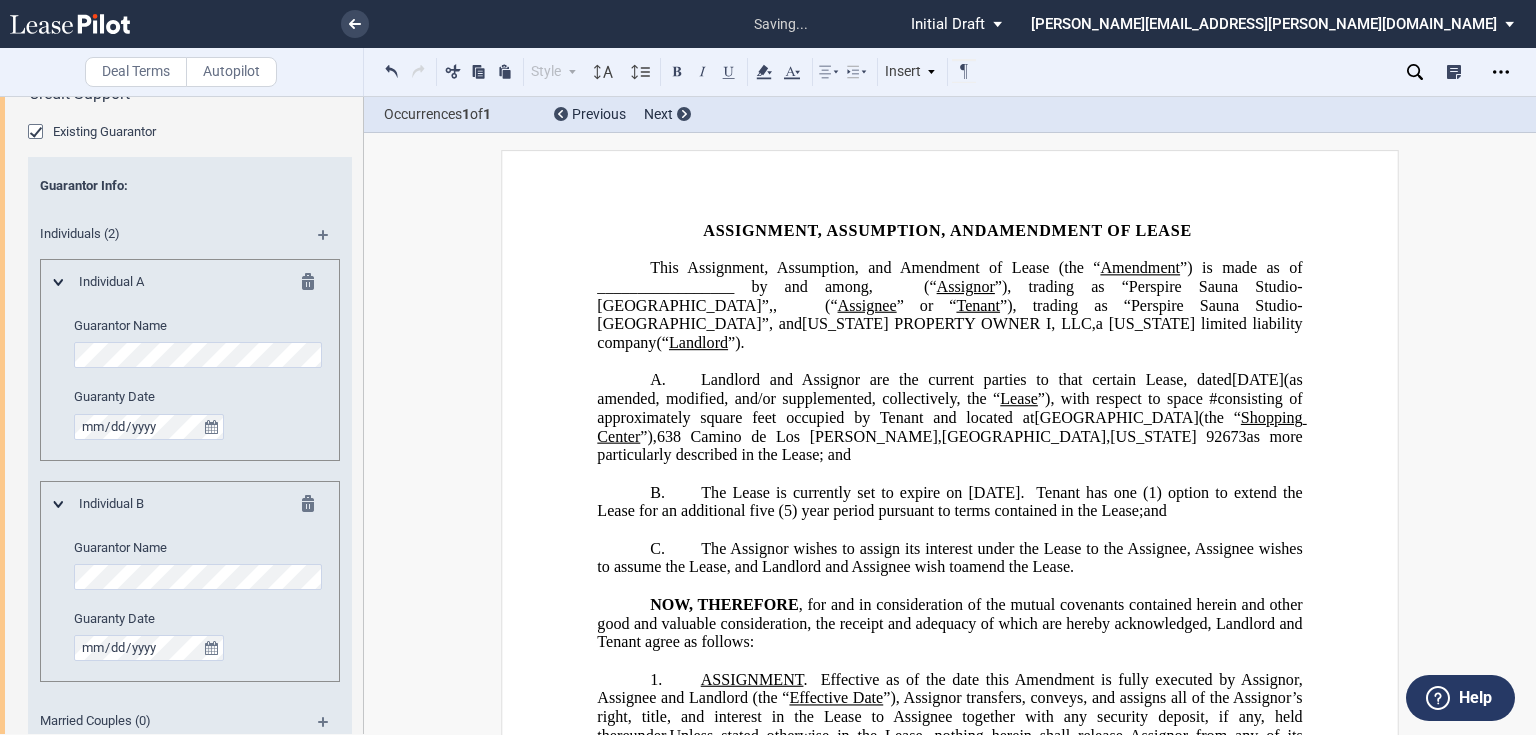 click on "”), trading as “Perspire Sauna Studio - [GEOGRAPHIC_DATA] ”, and" 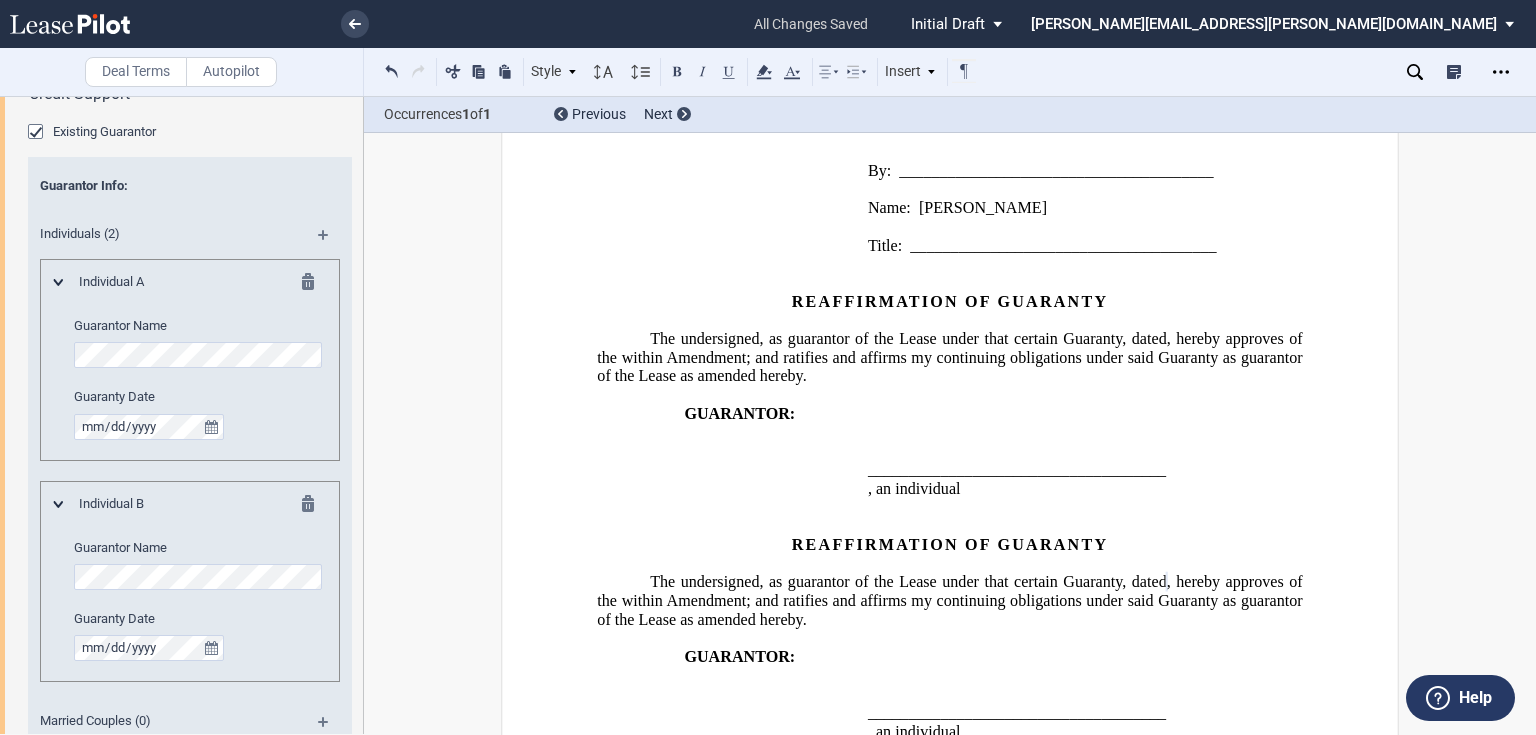 scroll, scrollTop: 3111, scrollLeft: 0, axis: vertical 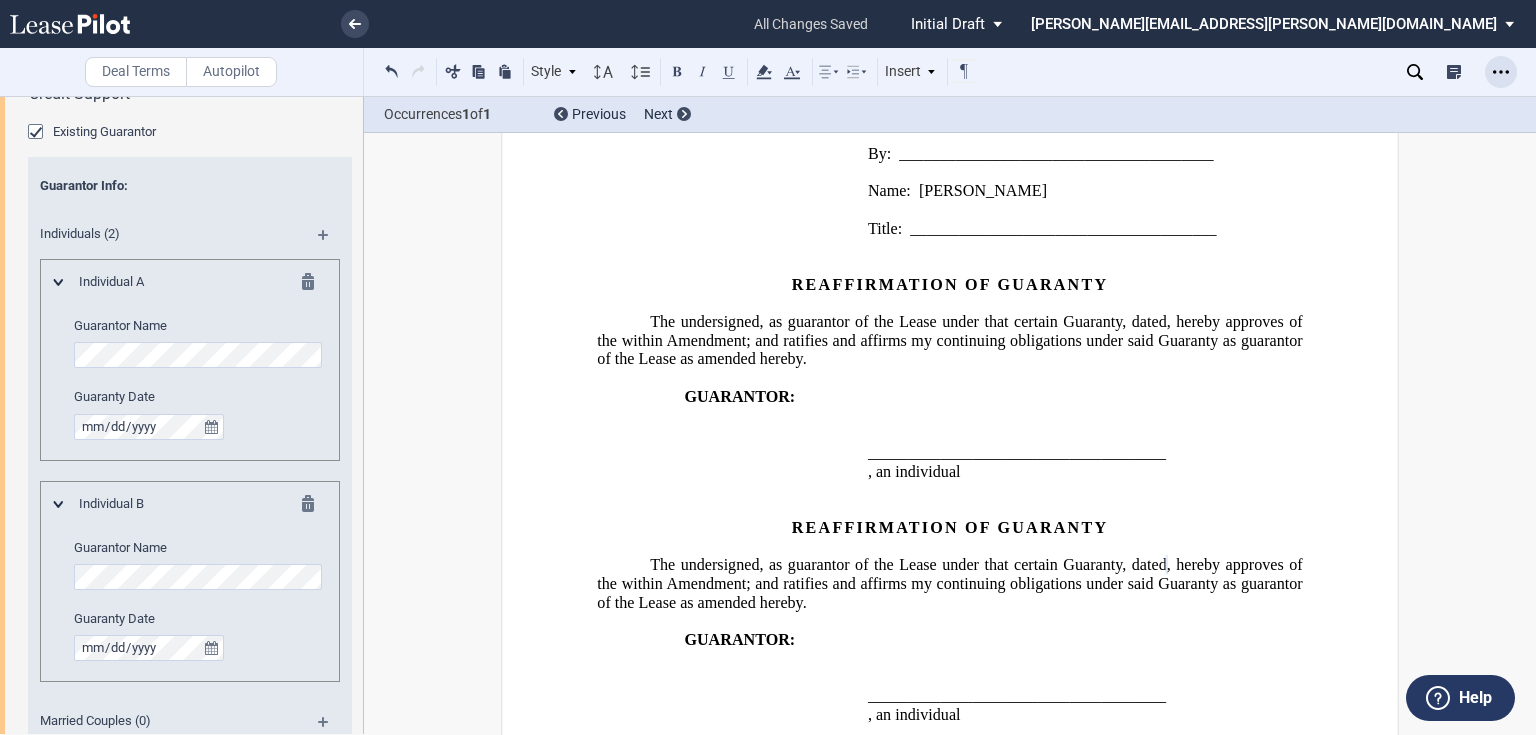 click 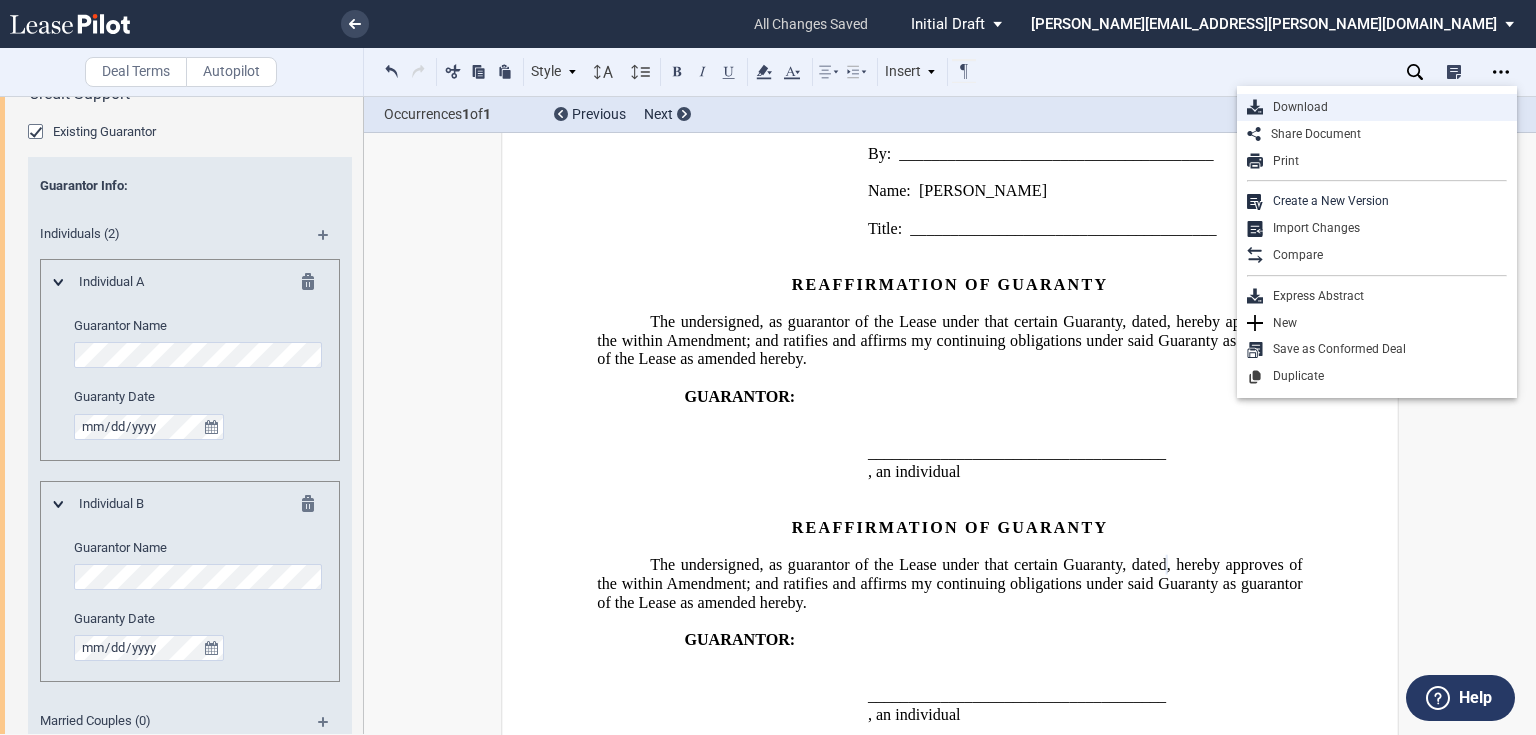 click on "Download" at bounding box center (1385, 107) 